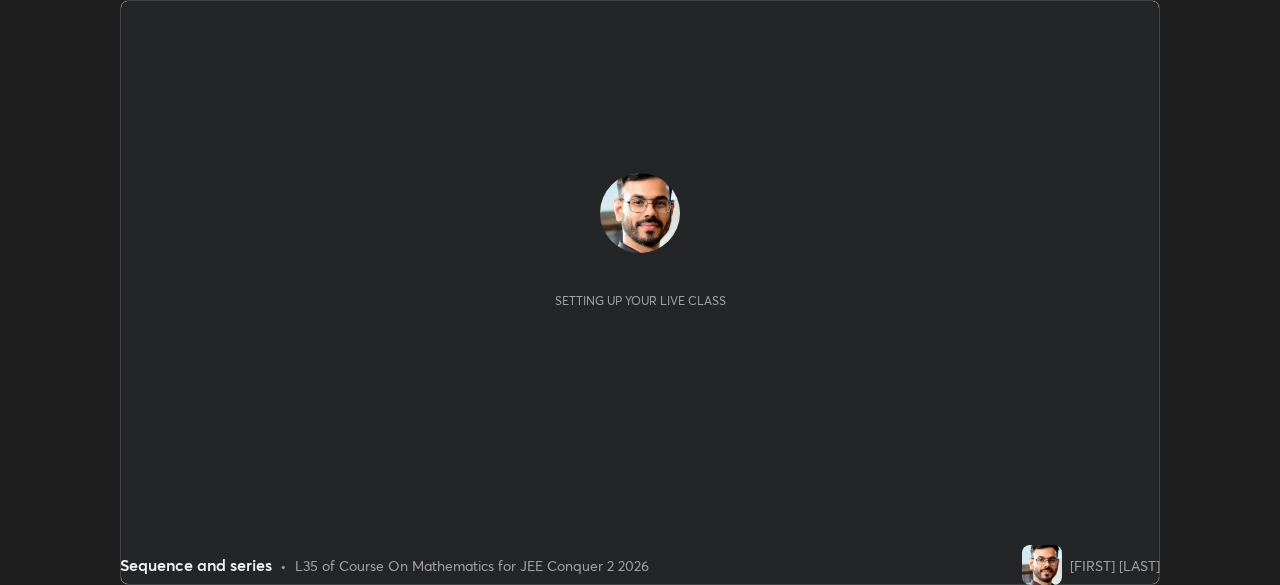 scroll, scrollTop: 0, scrollLeft: 0, axis: both 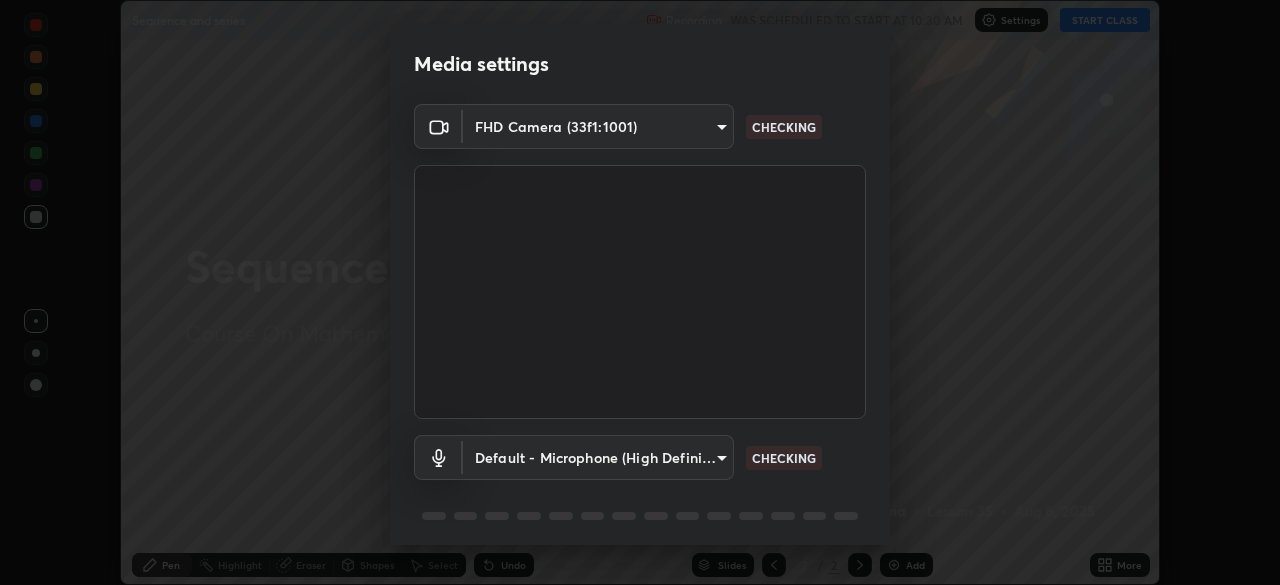 type on "ba13e312339ef8477216ddedc35df2f043033d031c8e6632ccfddaecbc9a7b0e" 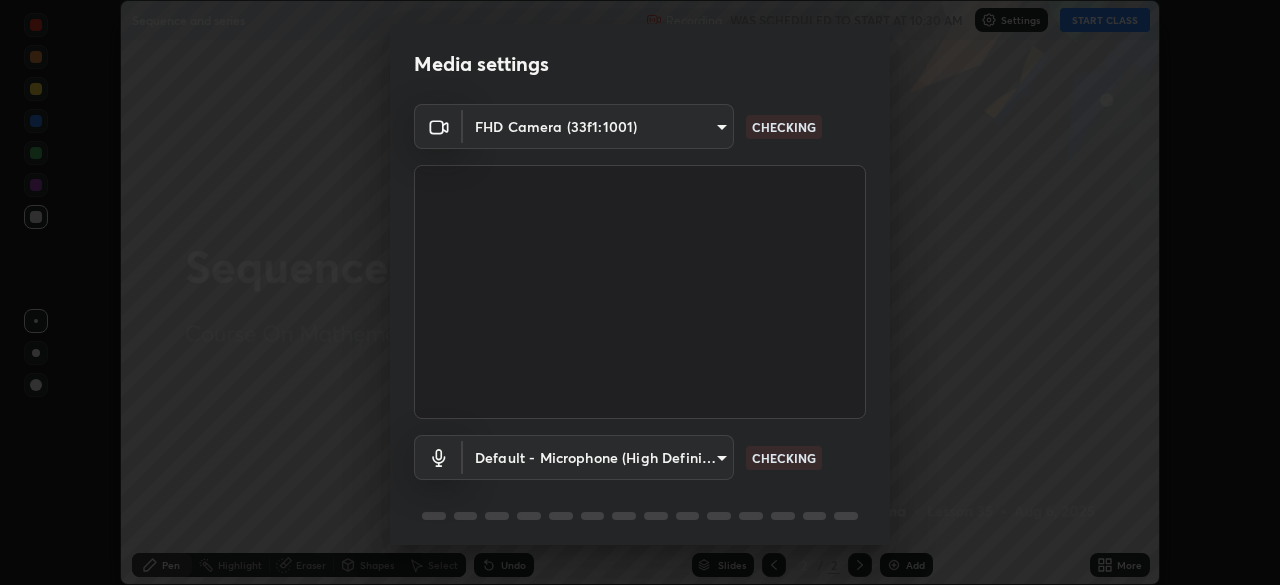 scroll, scrollTop: 71, scrollLeft: 0, axis: vertical 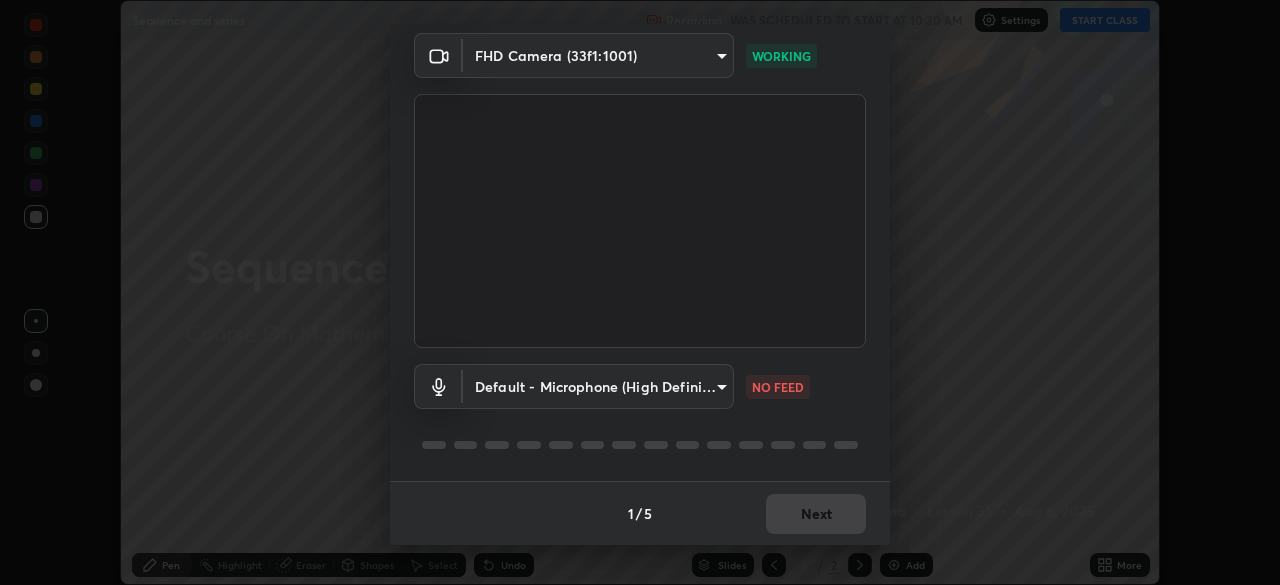 click on "Erase all Sequence and series Recording WAS SCHEDULED TO START AT  10:30 AM Settings START CLASS Setting up your live class Sequence and series • L35 of Course On Mathematics for JEE Conquer 2 2026 [FIRST] [LAST] Pen Highlight Eraser Shapes Select Undo Slides 2 / 2 Add More No doubts shared Encourage your learners to ask a doubt for better clarity Report an issue Reason for reporting Buffering Chat not working Audio - Video sync issue Educator video quality low ​ Attach an image Report Media settings FHD Camera (33f1:1001) [HASH] WORKING Default - Microphone (High Definition Audio Device) default NO FEED 1 / 5 Next" at bounding box center (640, 292) 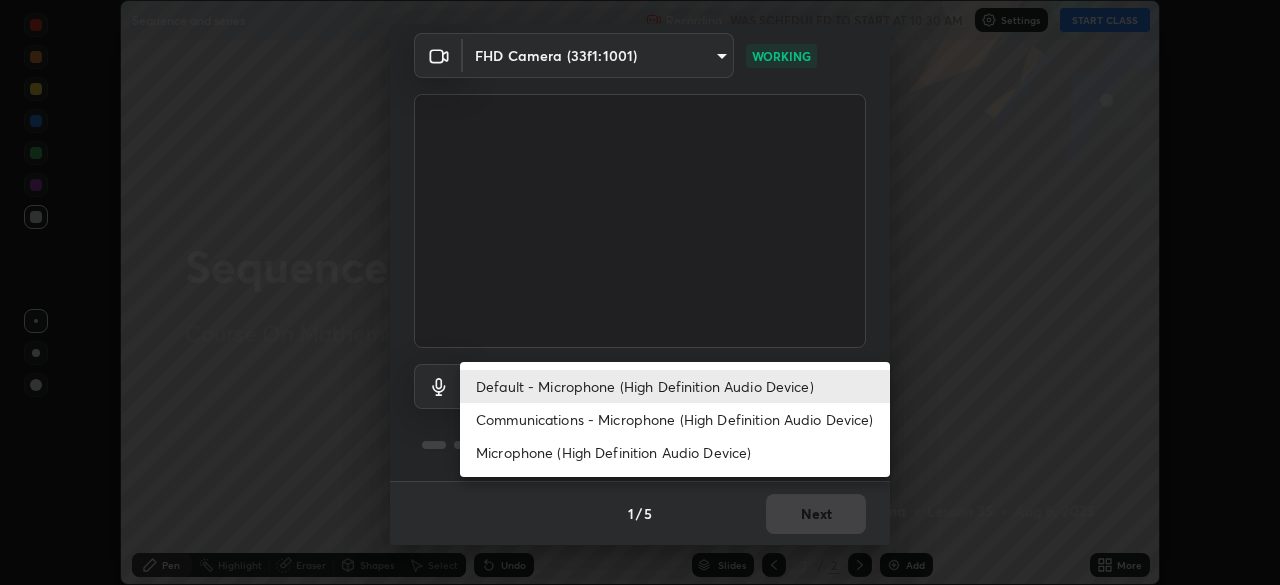 click on "Communications - Microphone (High Definition Audio Device)" at bounding box center (675, 419) 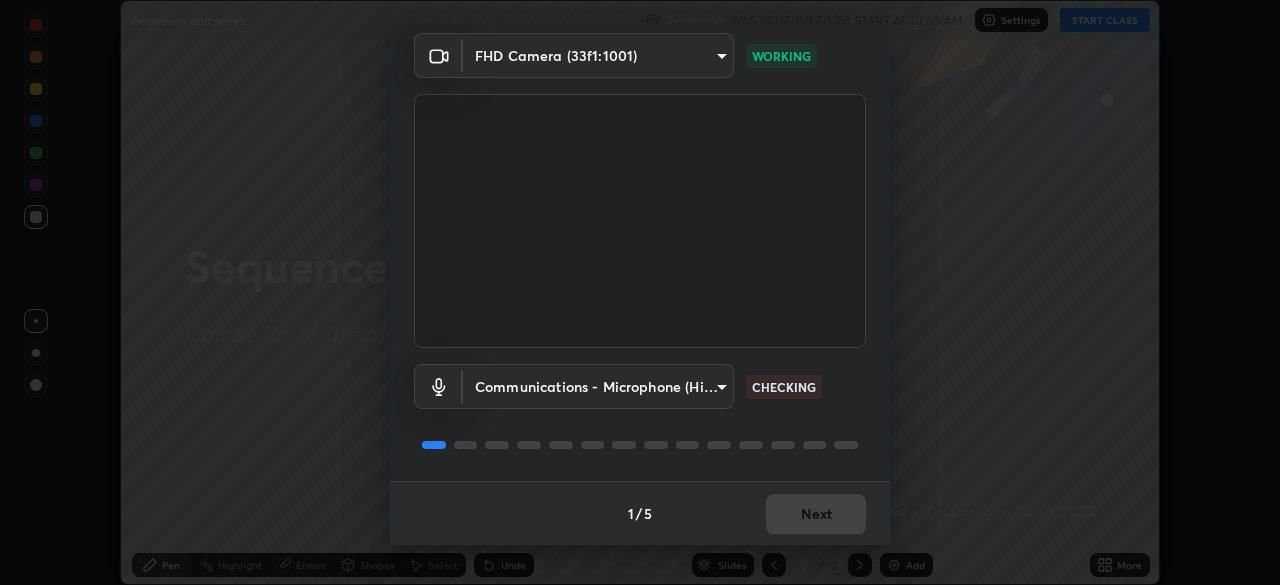 click on "Erase all Sequence and series Recording WAS SCHEDULED TO START AT  10:30 AM Settings START CLASS Setting up your live class Sequence and series • L35 of Course On Mathematics for JEE Conquer 2 2026 [FIRST] [LAST] Pen Highlight Eraser Shapes Select Undo Slides 2 / 2 Add More No doubts shared Encourage your learners to ask a doubt for better clarity Report an issue Reason for reporting Buffering Chat not working Audio - Video sync issue Educator video quality low ​ Attach an image Report Media settings FHD Camera (33f1:1001) [HASH] WORKING Communications - Microphone (High Definition Audio Device) communications CHECKING 1 / 5 Next" at bounding box center (640, 292) 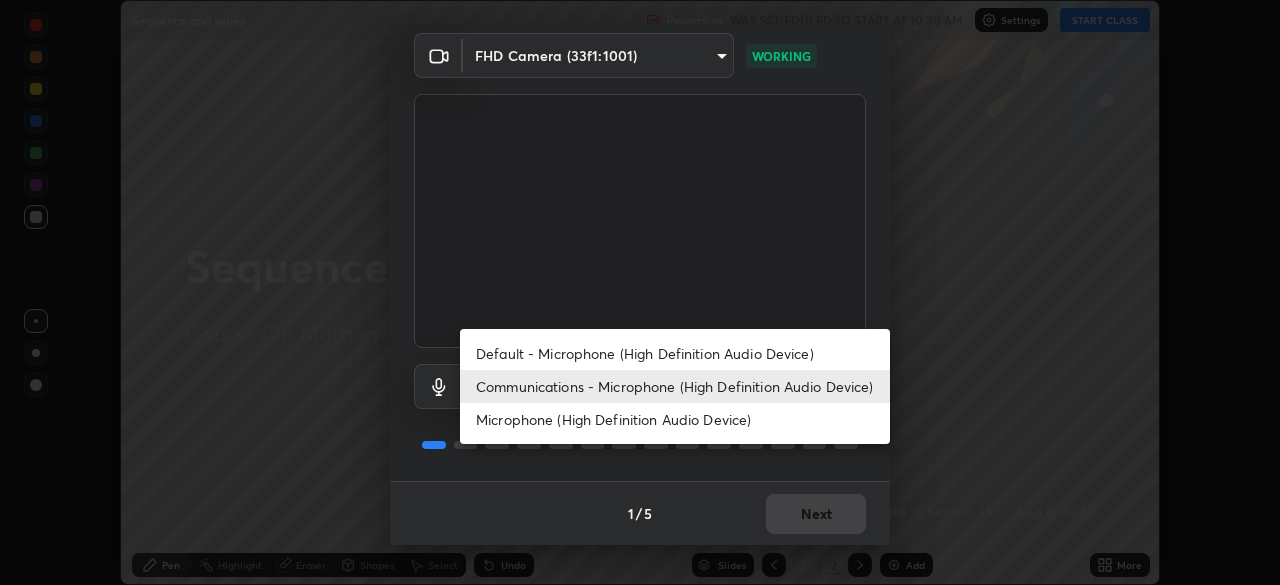 click on "Default - Microphone (High Definition Audio Device)" at bounding box center [675, 353] 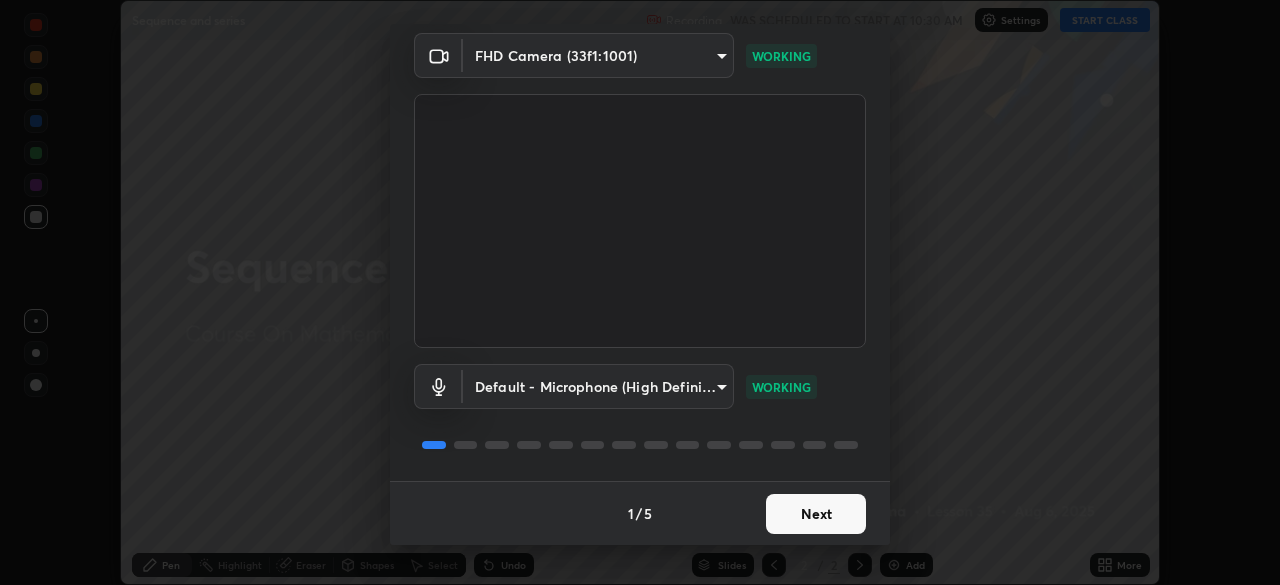 click on "Next" at bounding box center [816, 514] 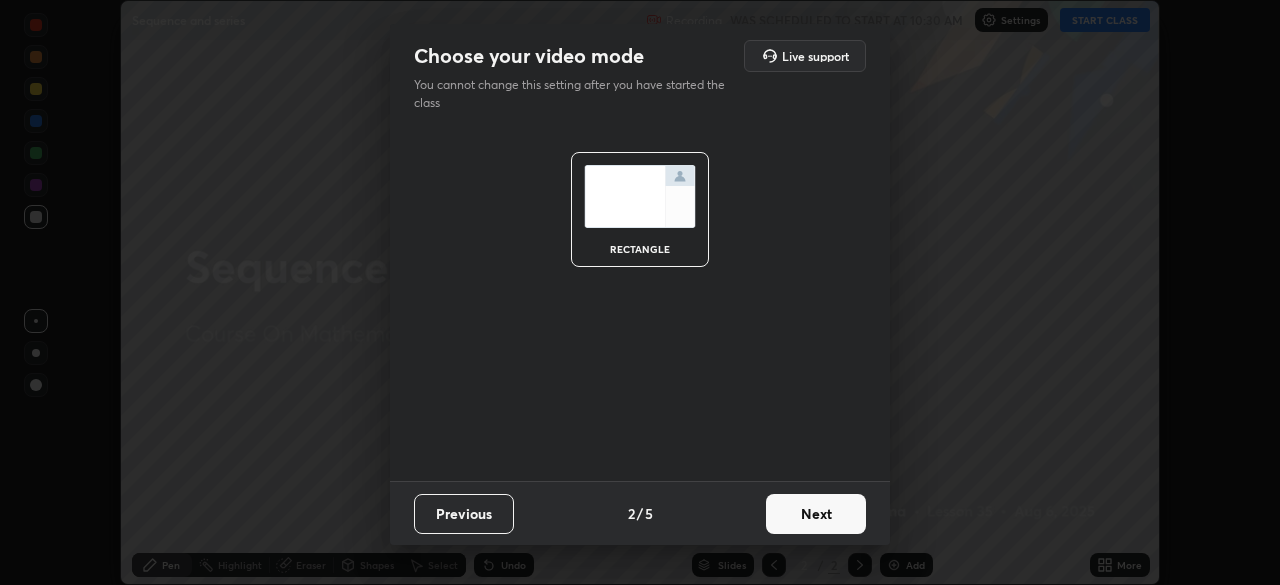 click on "Next" at bounding box center (816, 514) 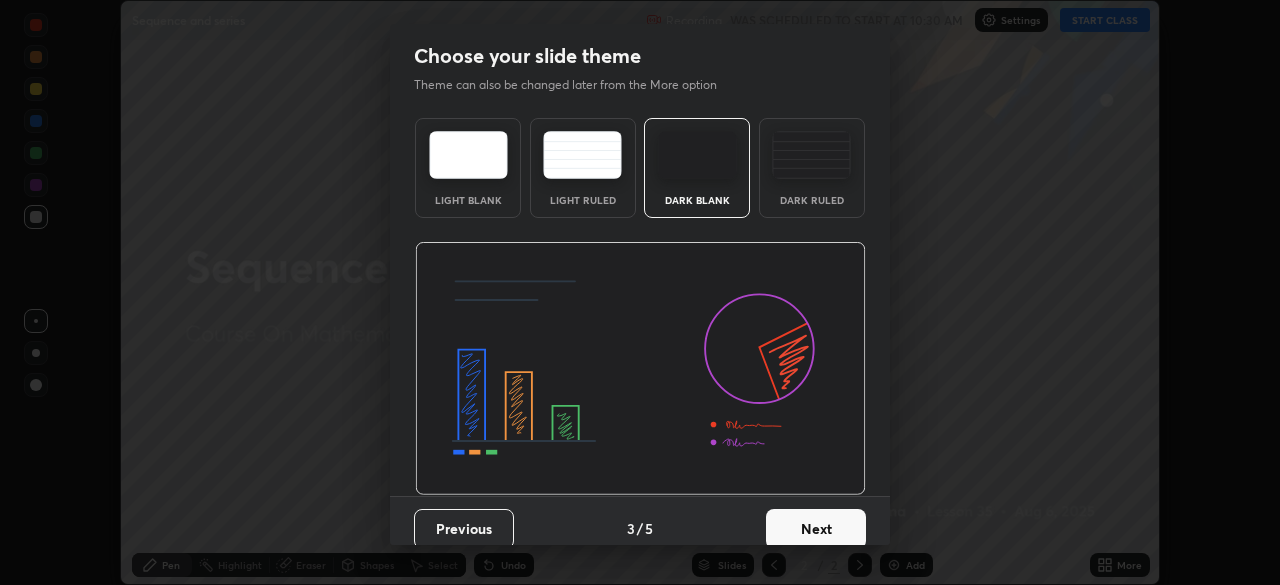 click on "Next" at bounding box center [816, 529] 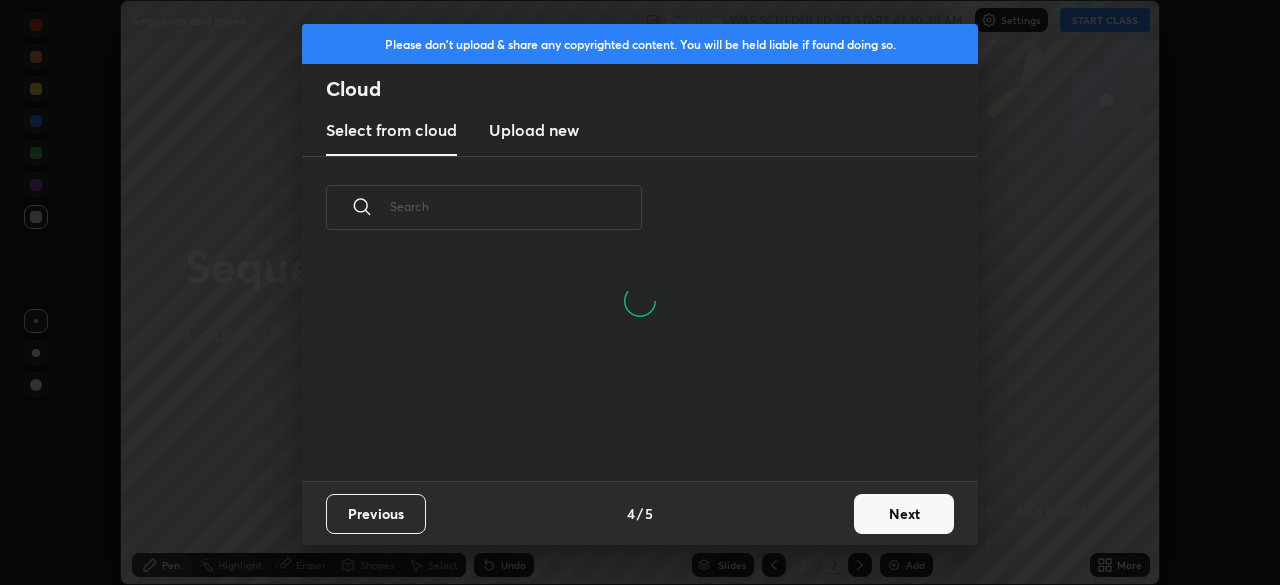 click on "Next" at bounding box center [904, 514] 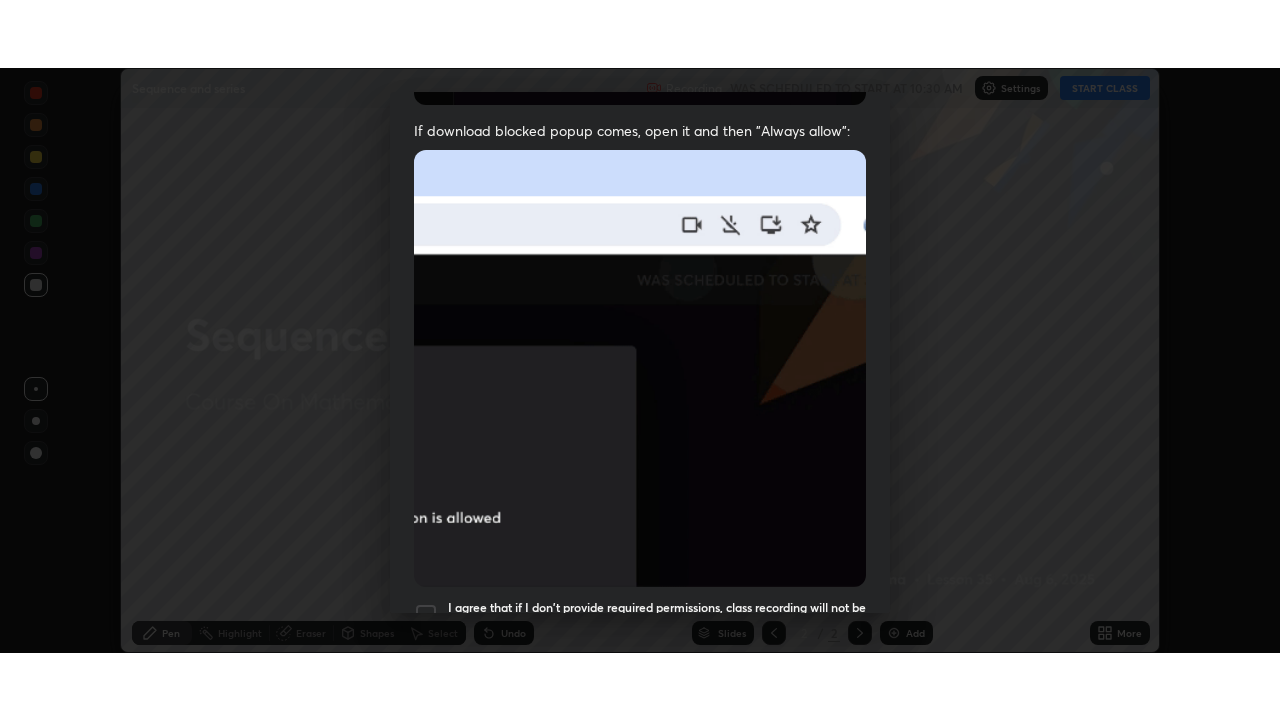 scroll, scrollTop: 479, scrollLeft: 0, axis: vertical 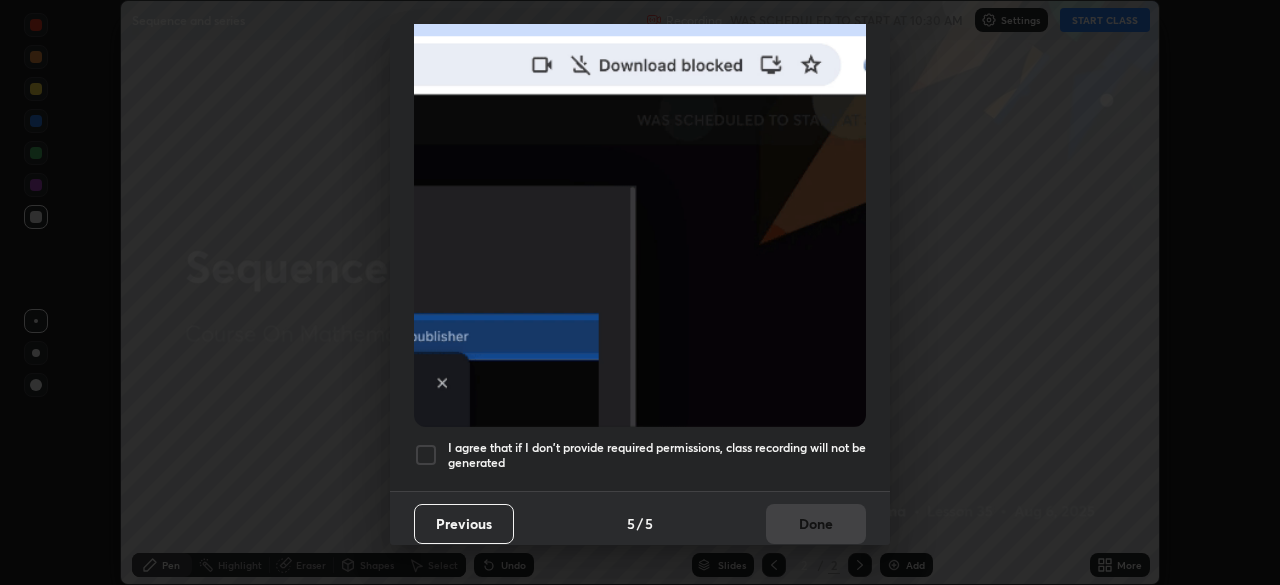 click on "I agree that if I don't provide required permissions, class recording will not be generated" at bounding box center (657, 455) 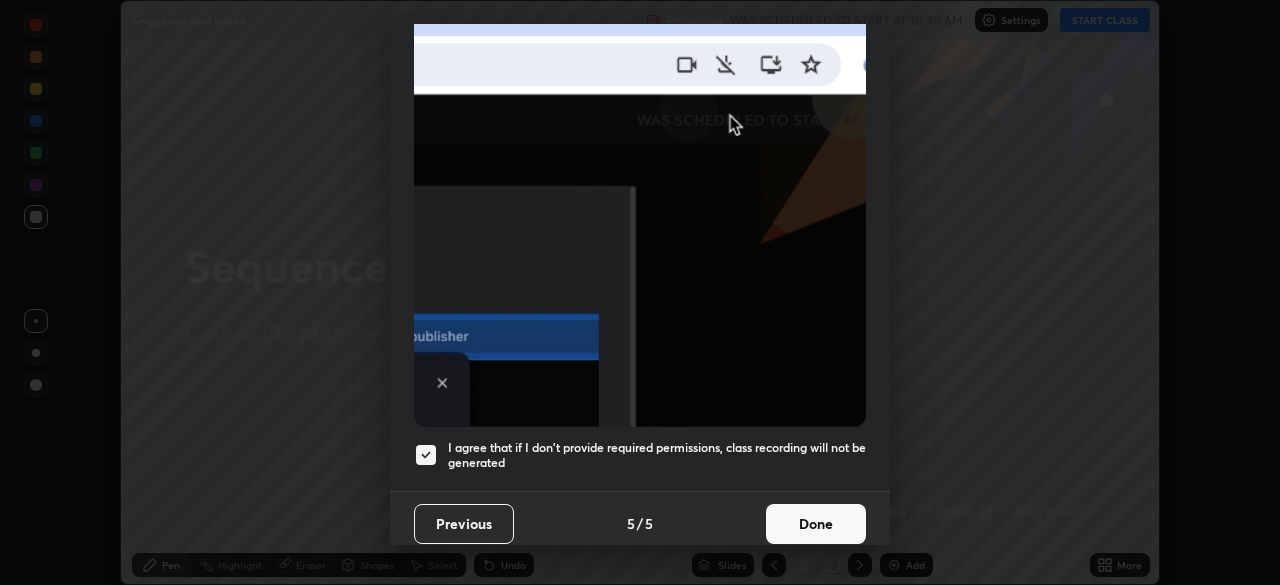 click on "Done" at bounding box center [816, 524] 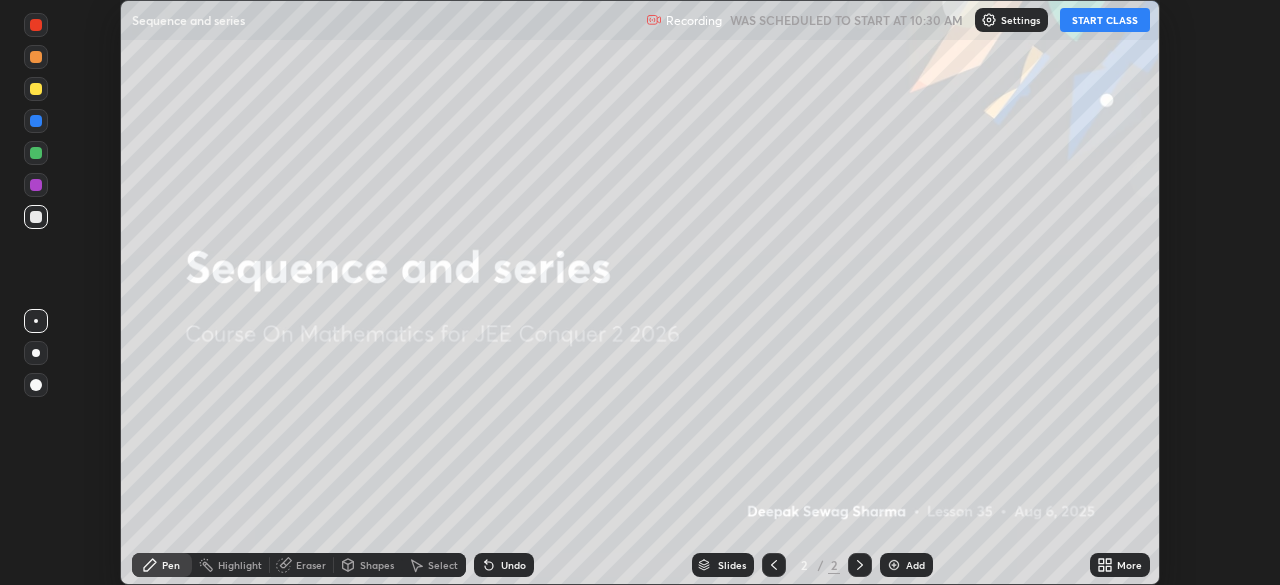 click 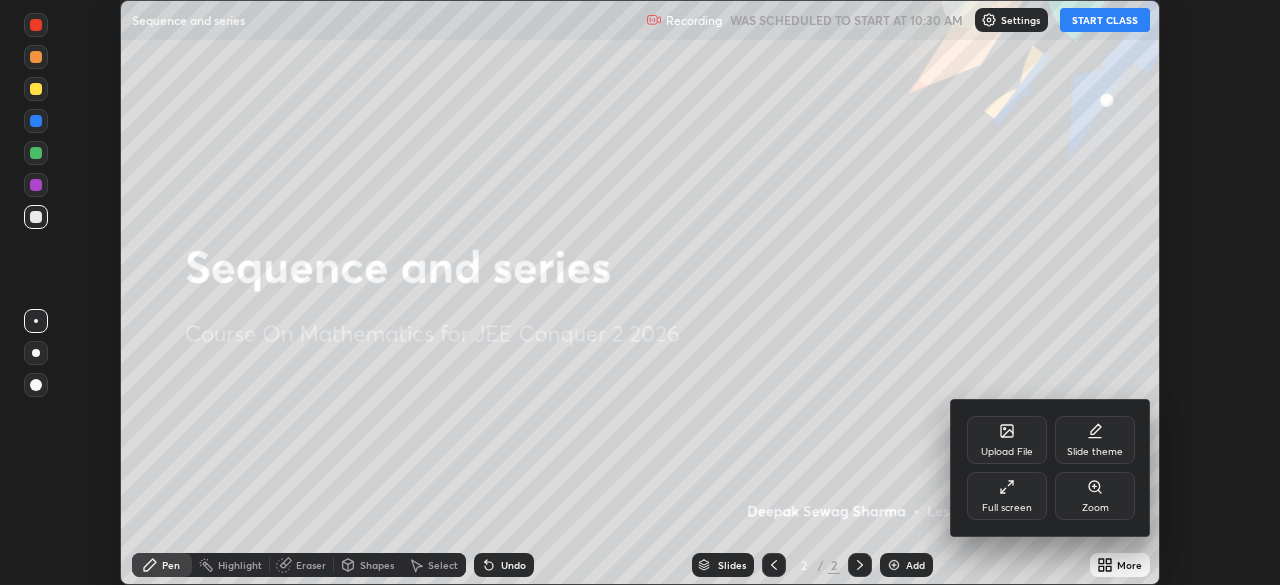 click 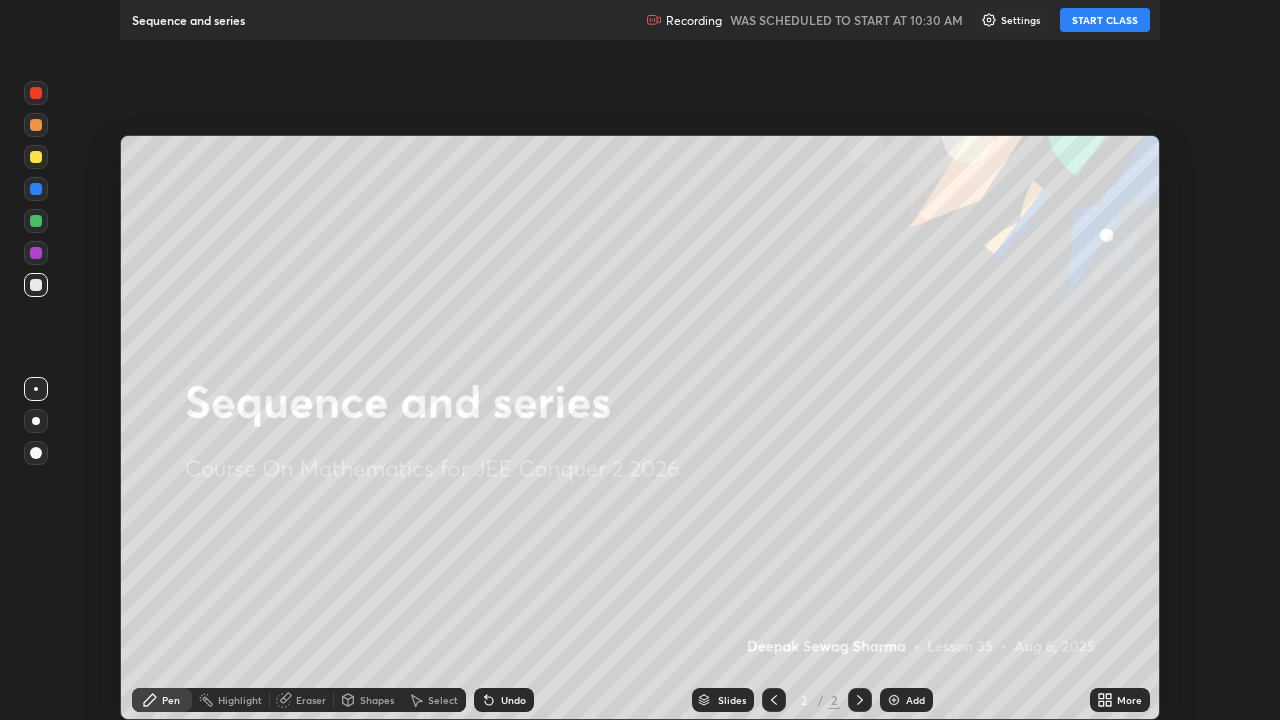 scroll, scrollTop: 99280, scrollLeft: 98720, axis: both 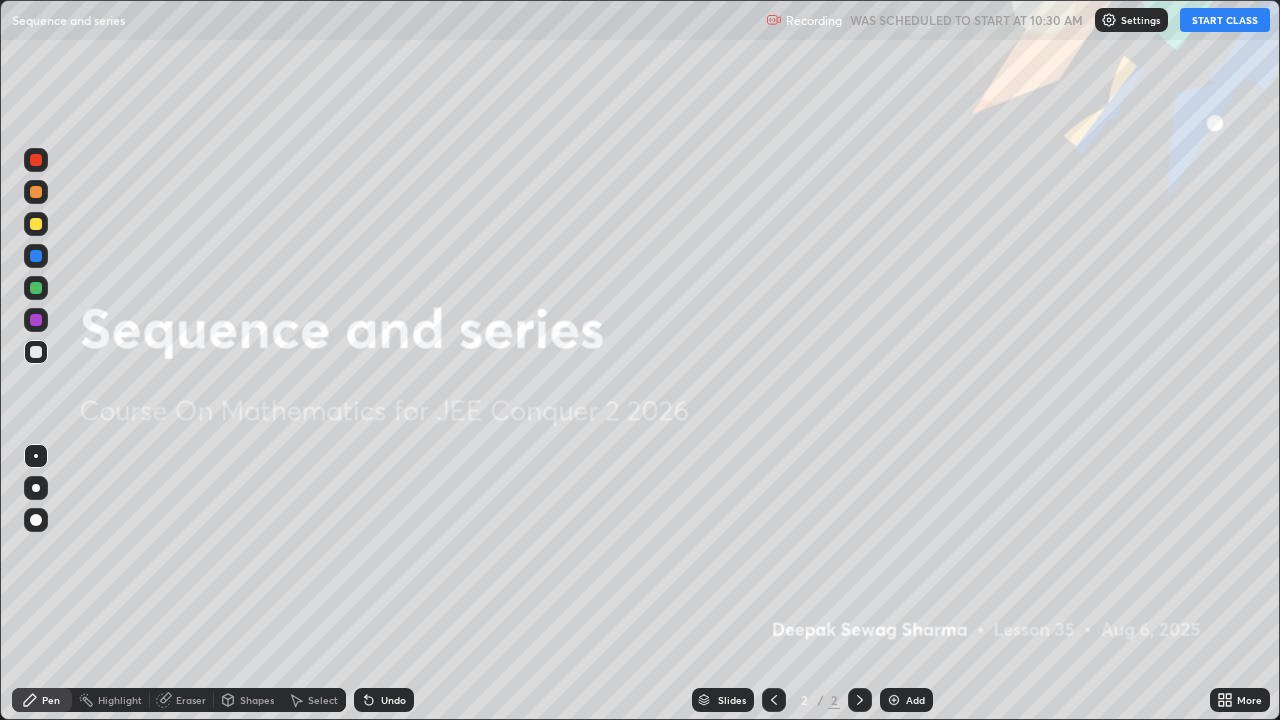 click on "START CLASS" at bounding box center [1225, 20] 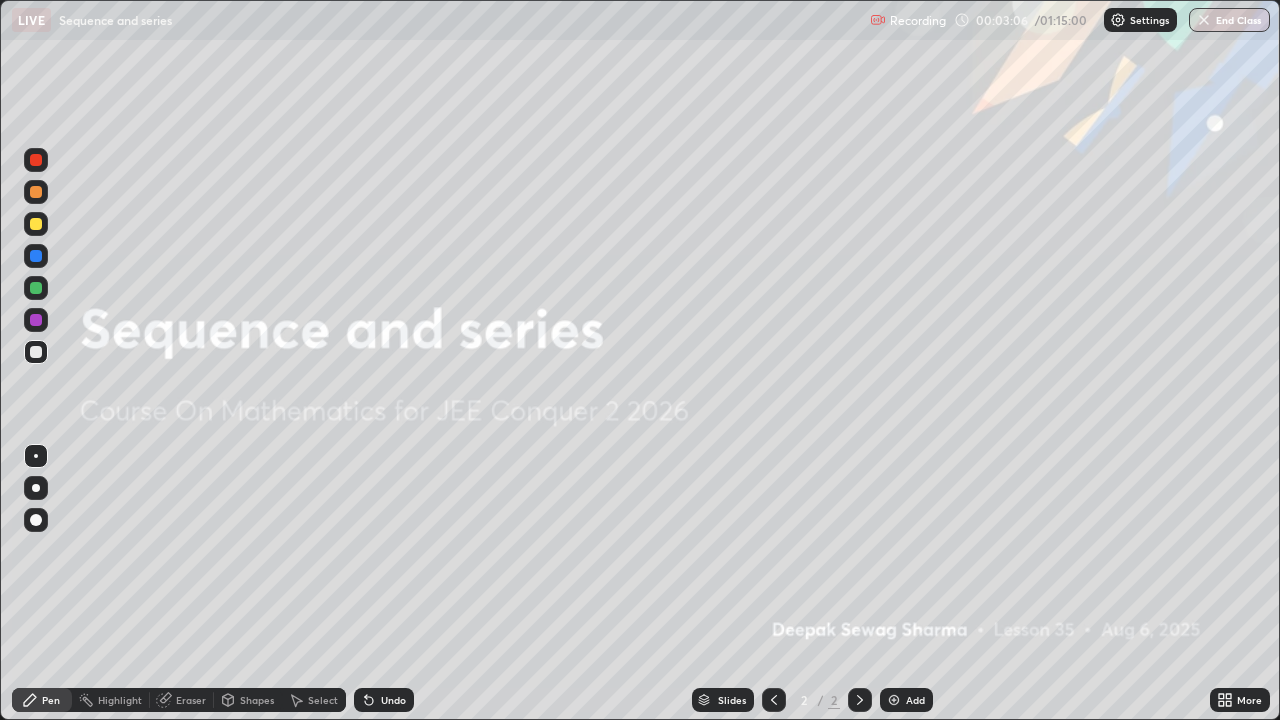 click 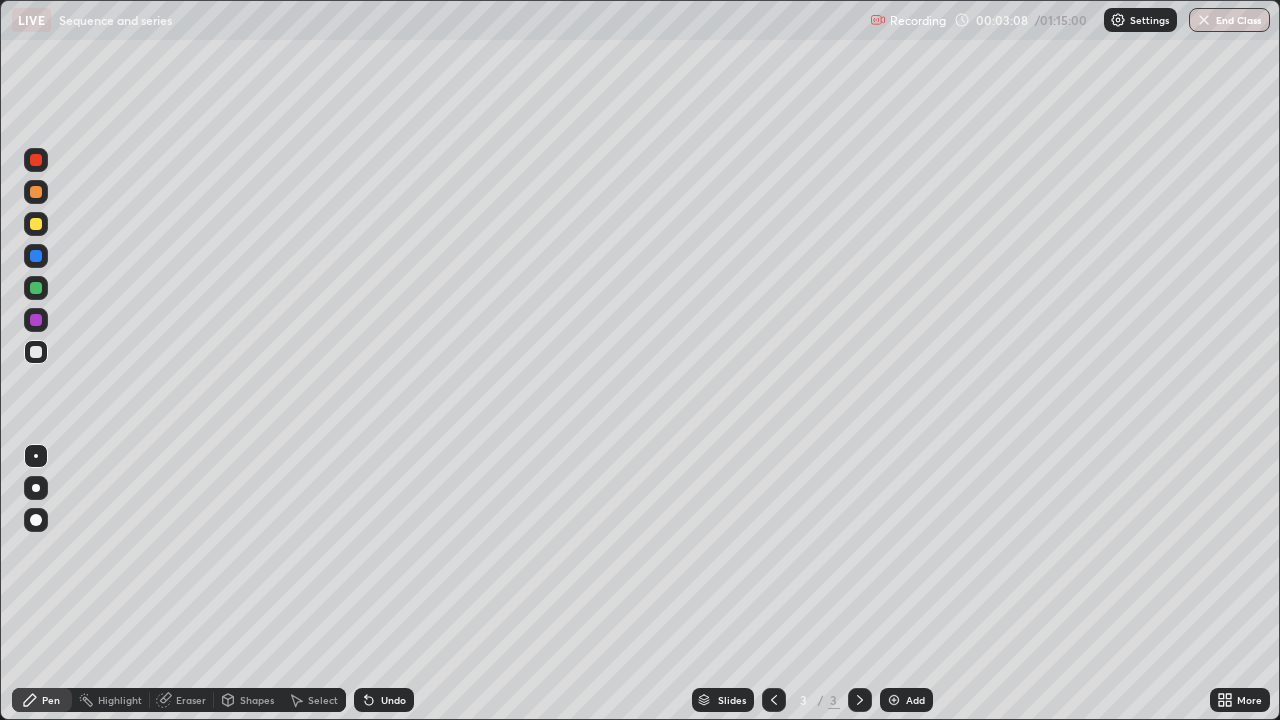click at bounding box center (36, 224) 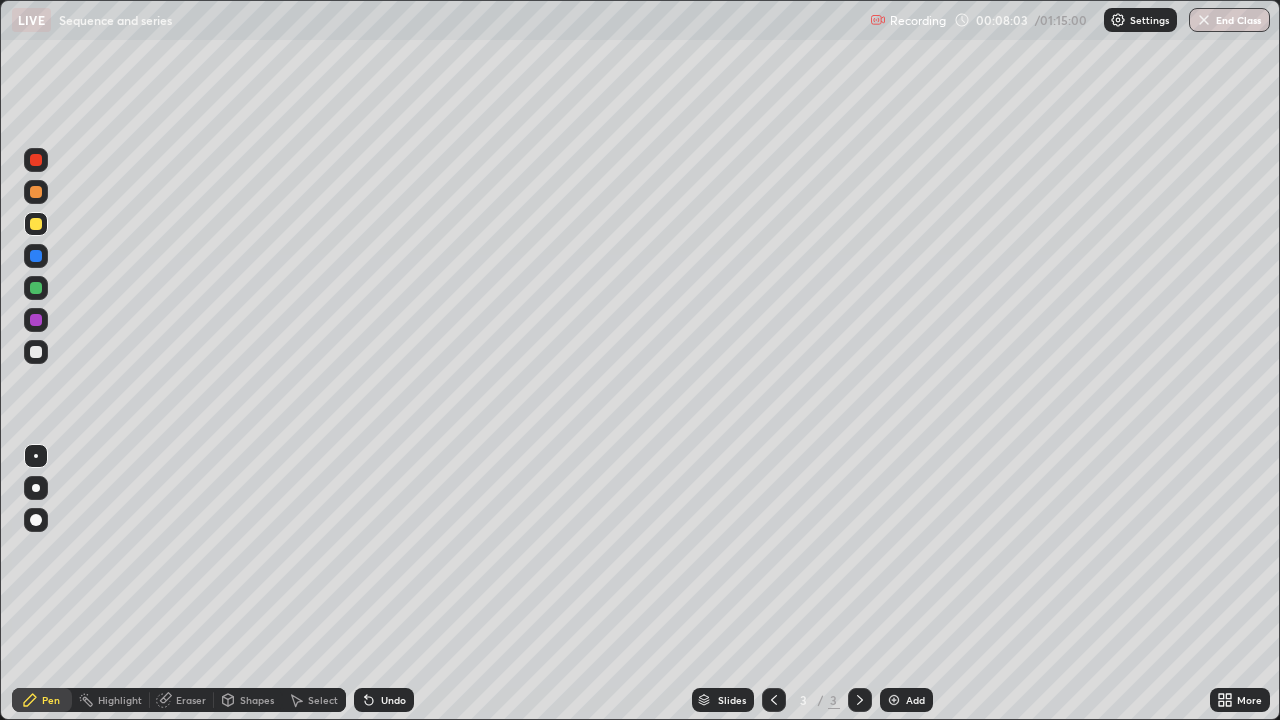 click at bounding box center (36, 352) 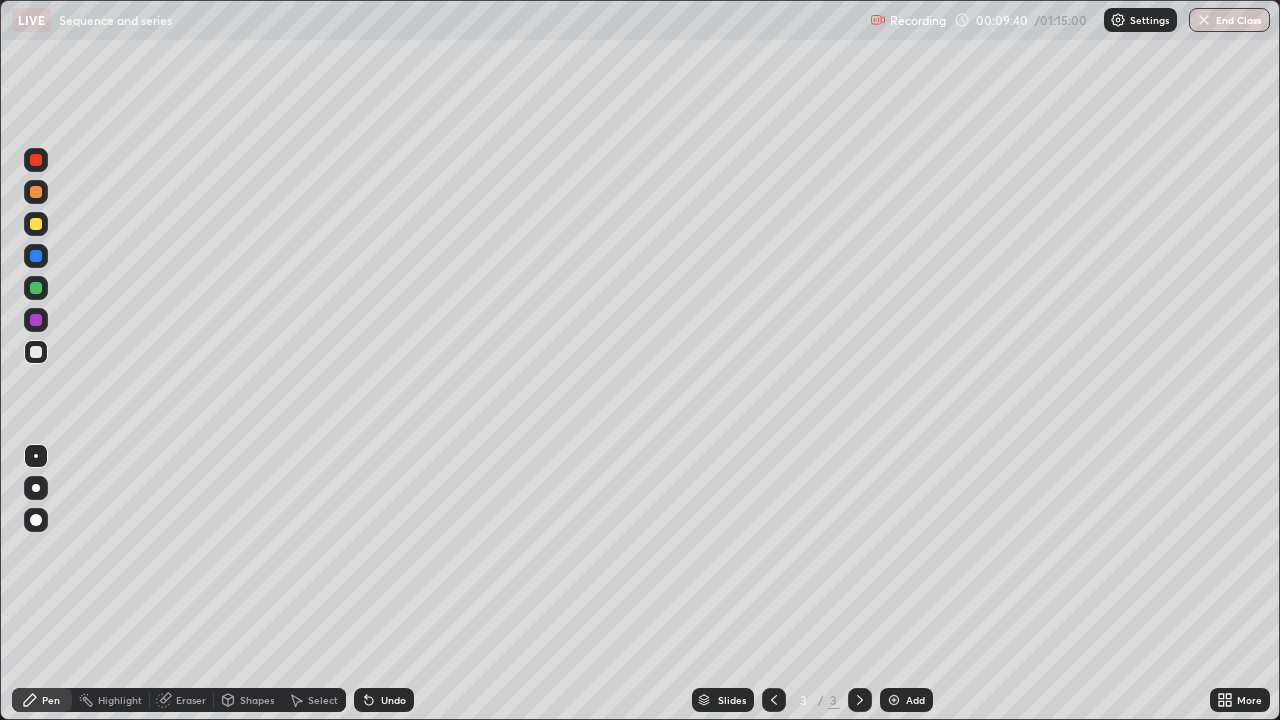 click at bounding box center (894, 700) 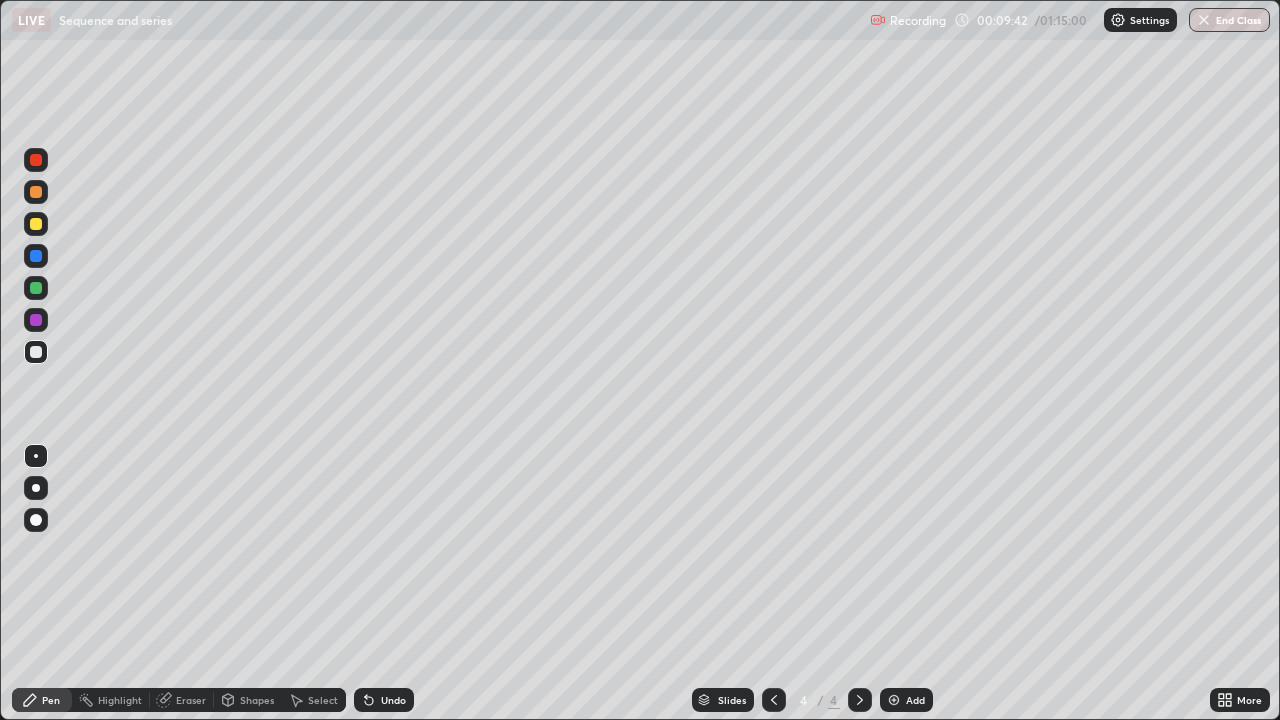 click at bounding box center [36, 224] 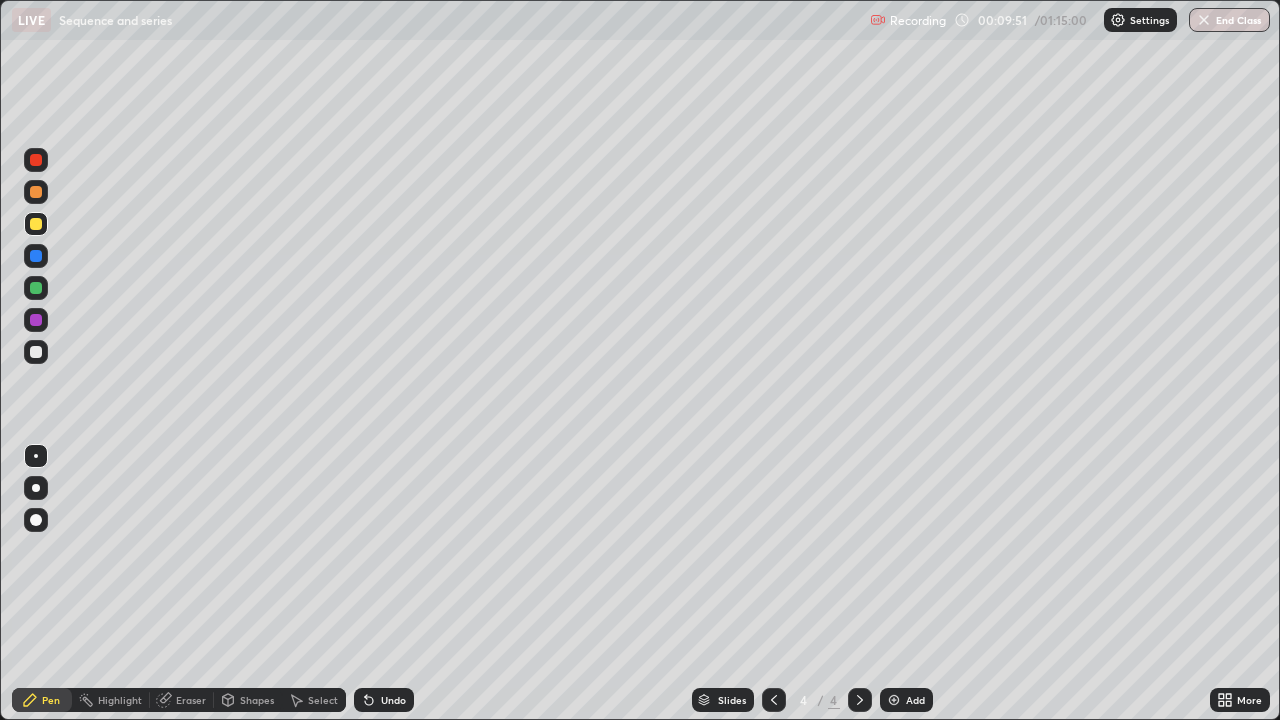 click 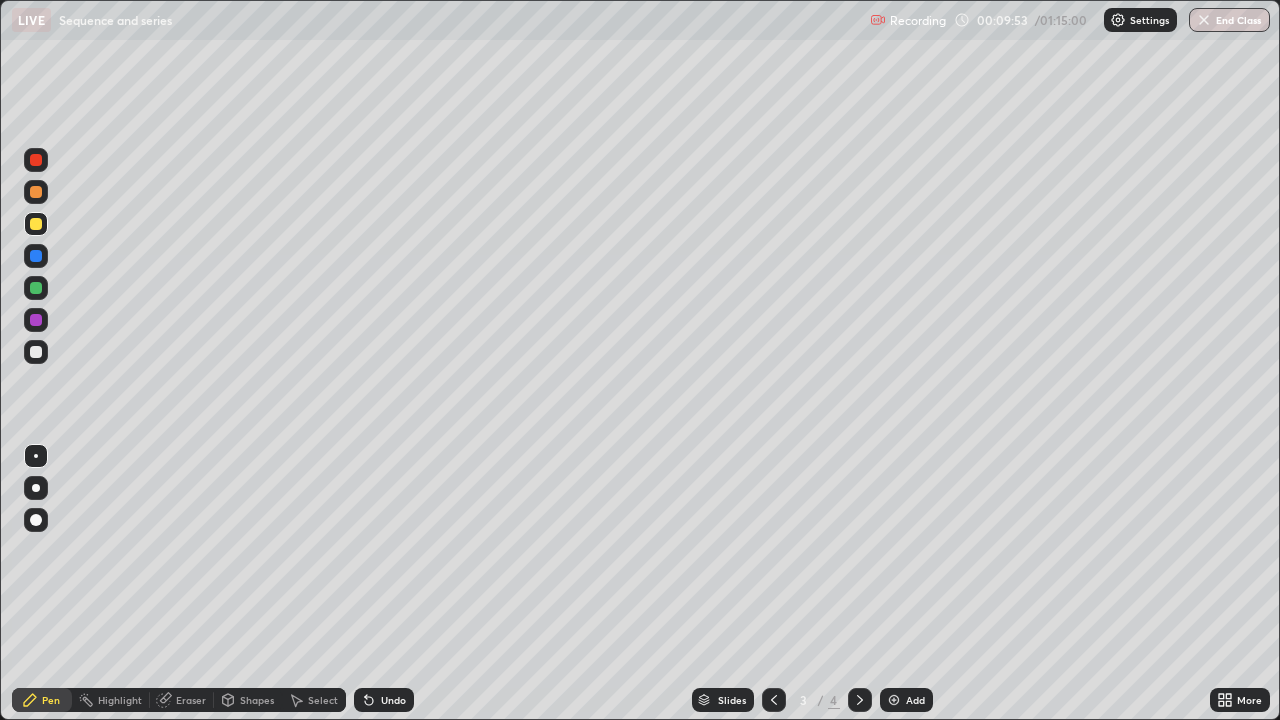 click 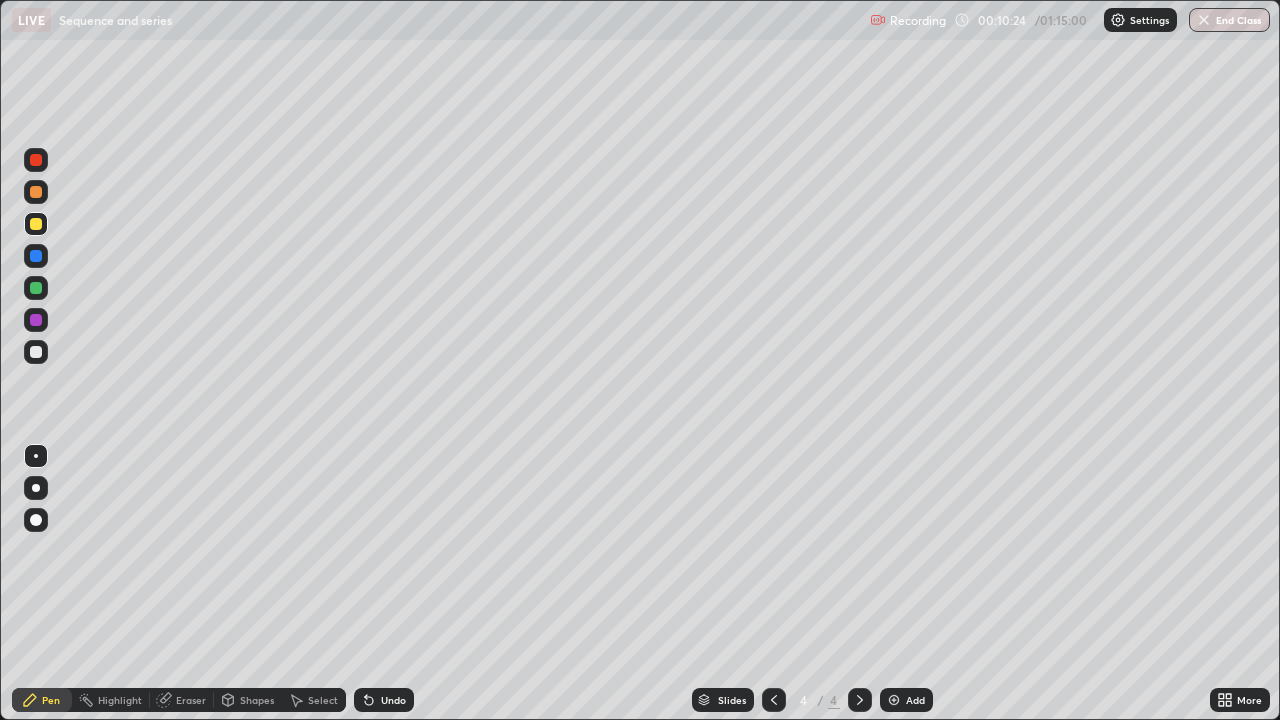 click at bounding box center [36, 288] 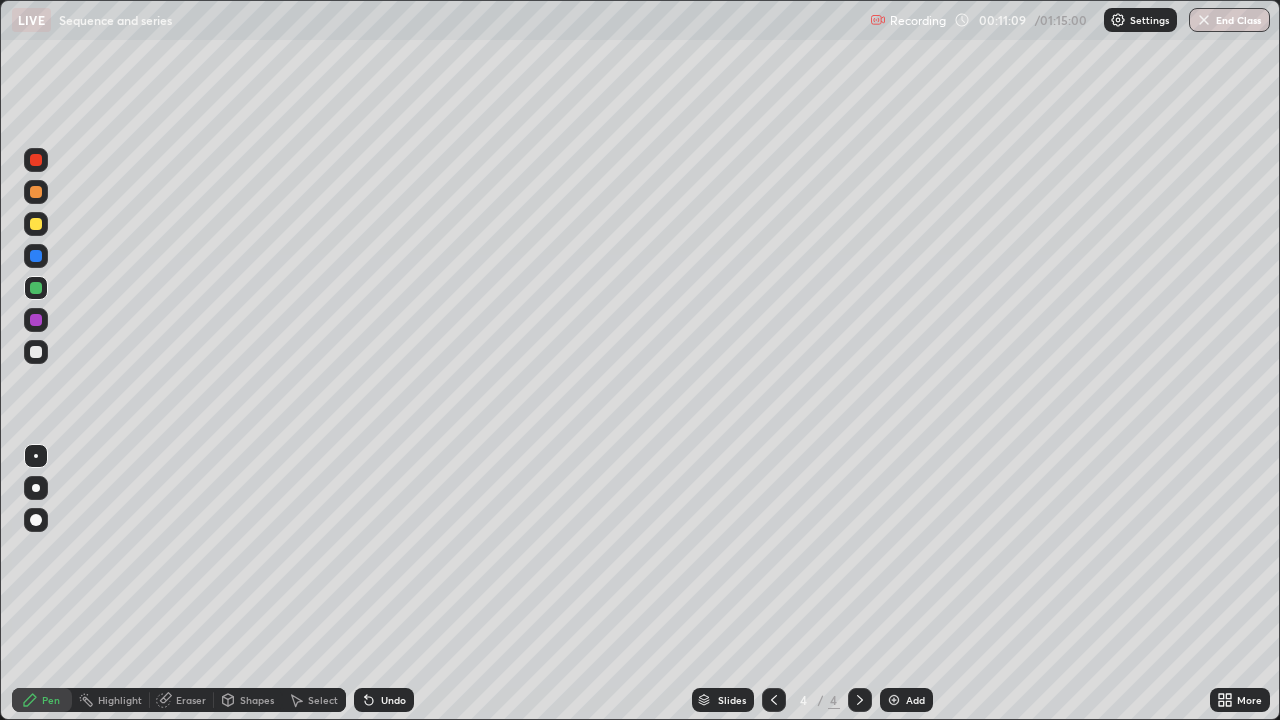 click at bounding box center (36, 352) 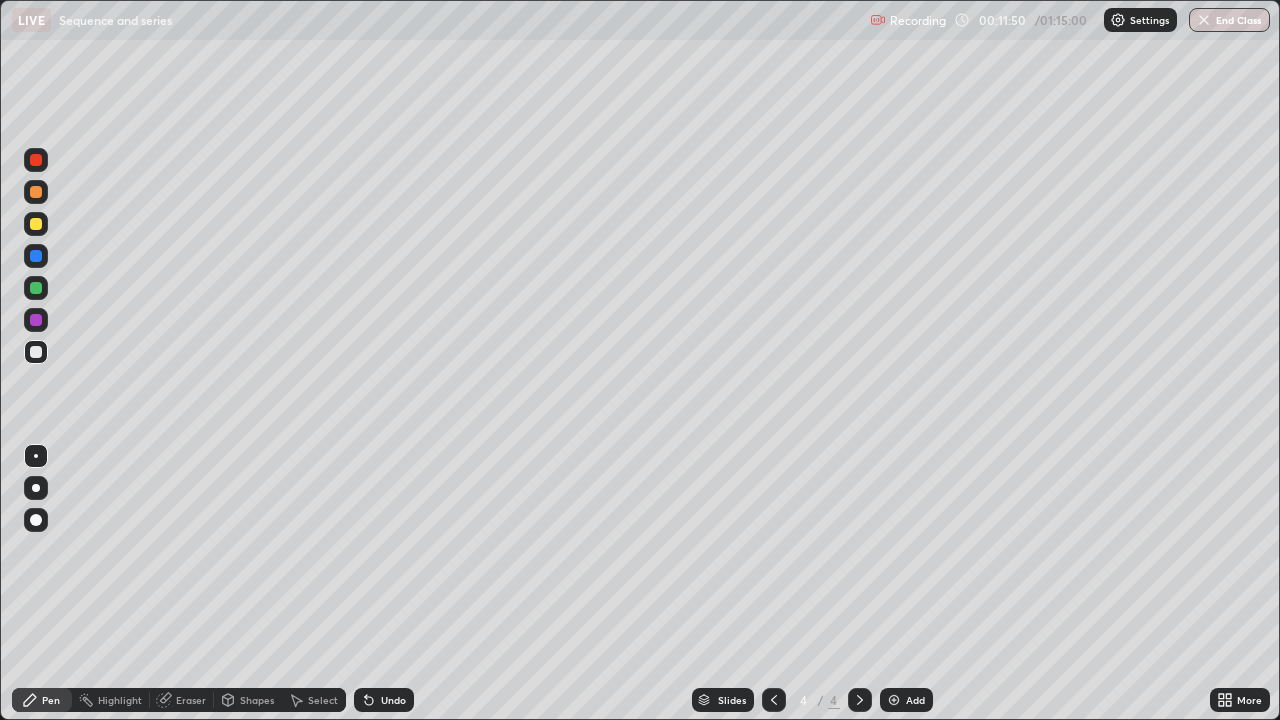 click at bounding box center [36, 320] 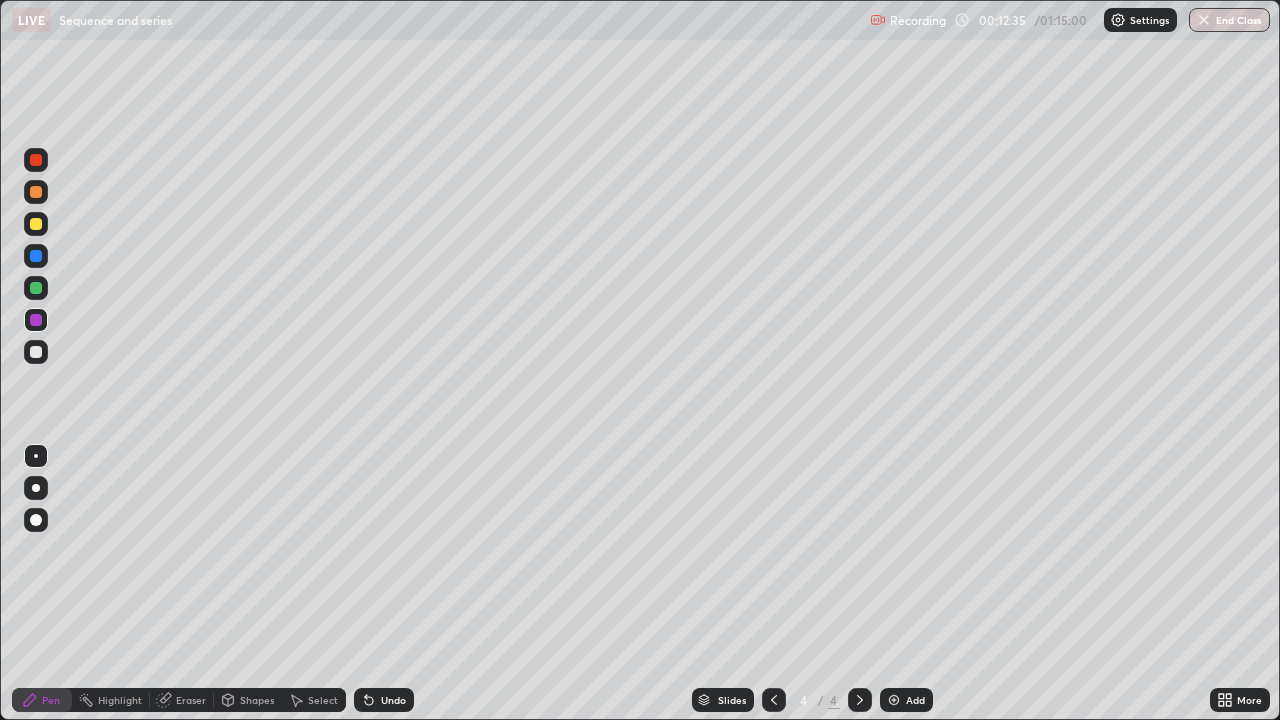 click 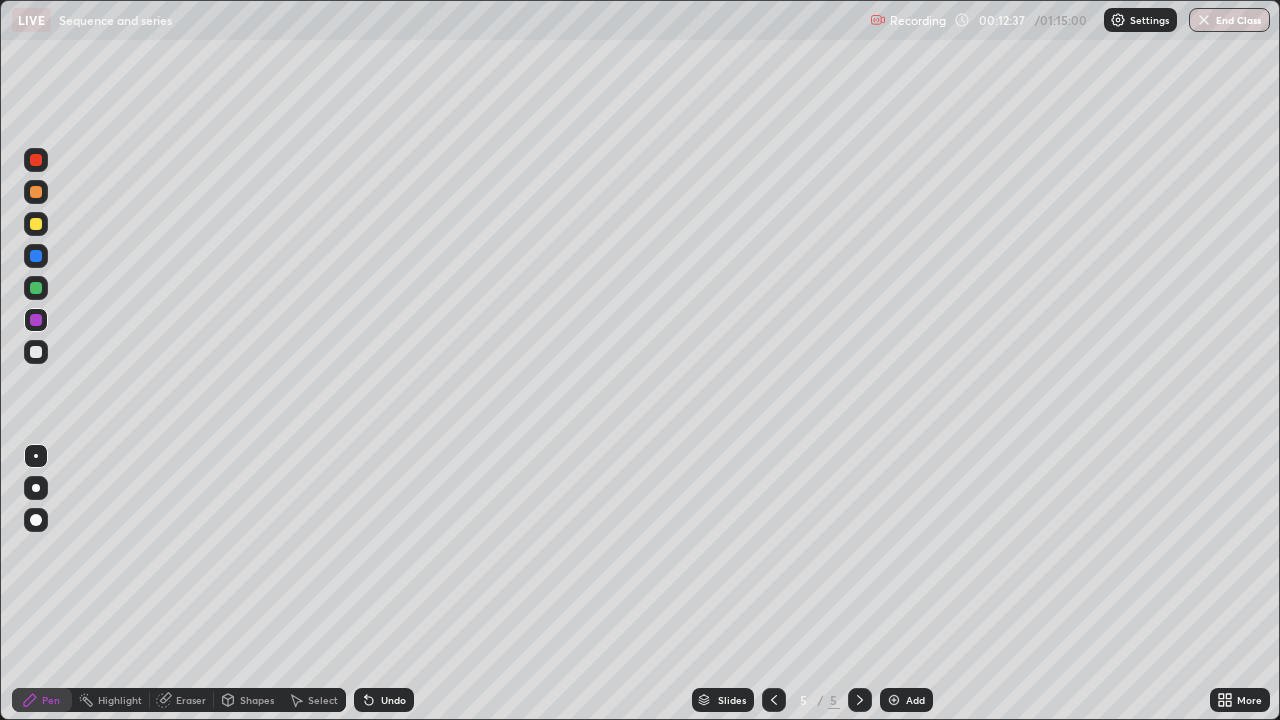 click at bounding box center [36, 224] 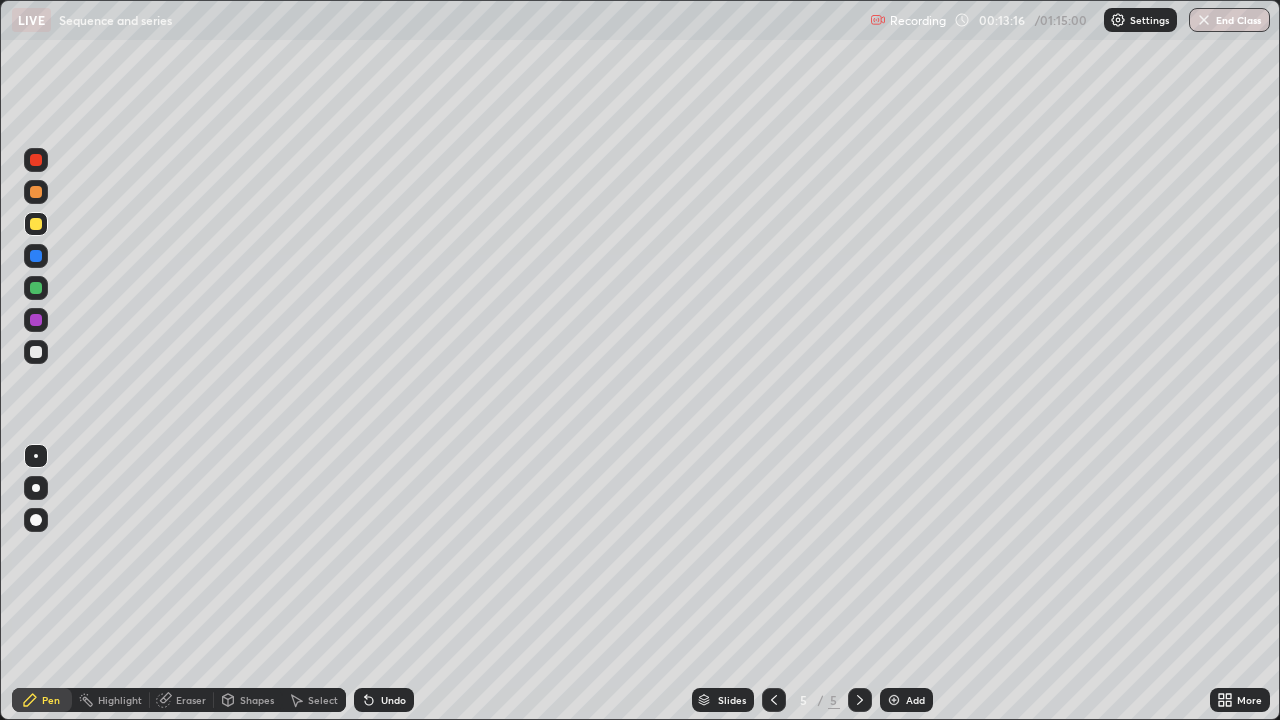 click at bounding box center (36, 352) 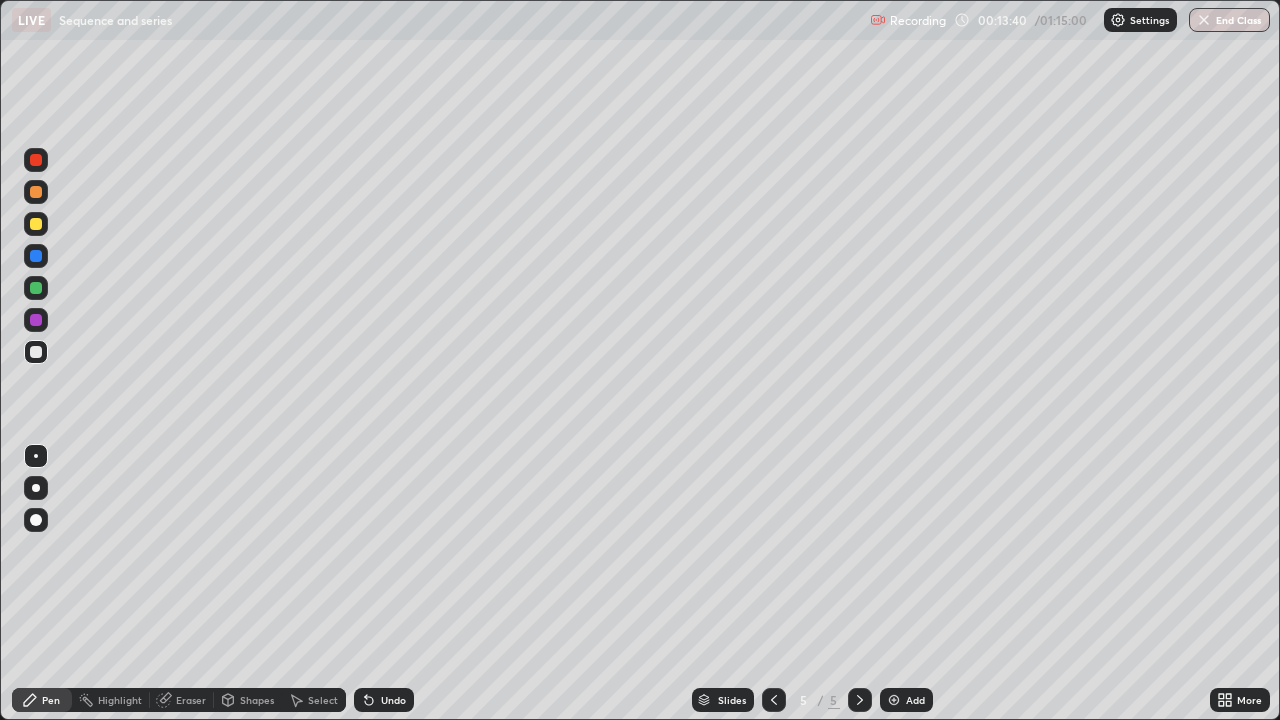 click at bounding box center (36, 320) 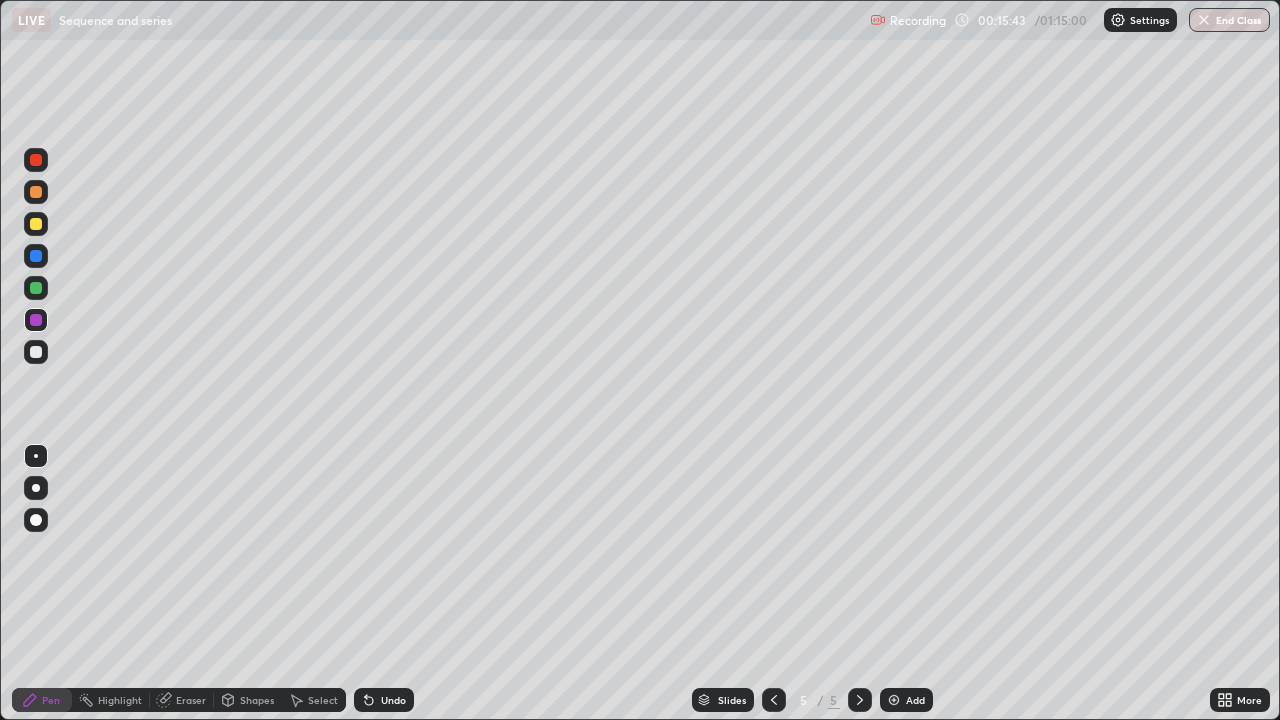 click at bounding box center [36, 256] 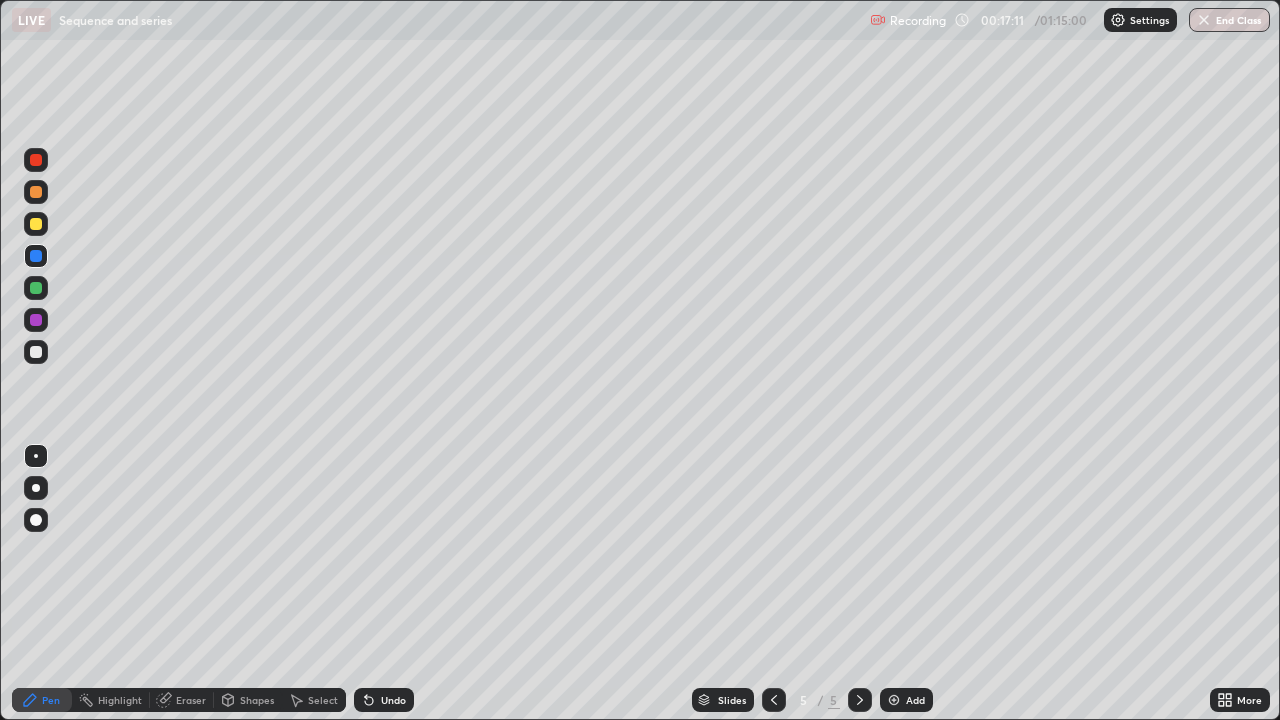 click at bounding box center (36, 352) 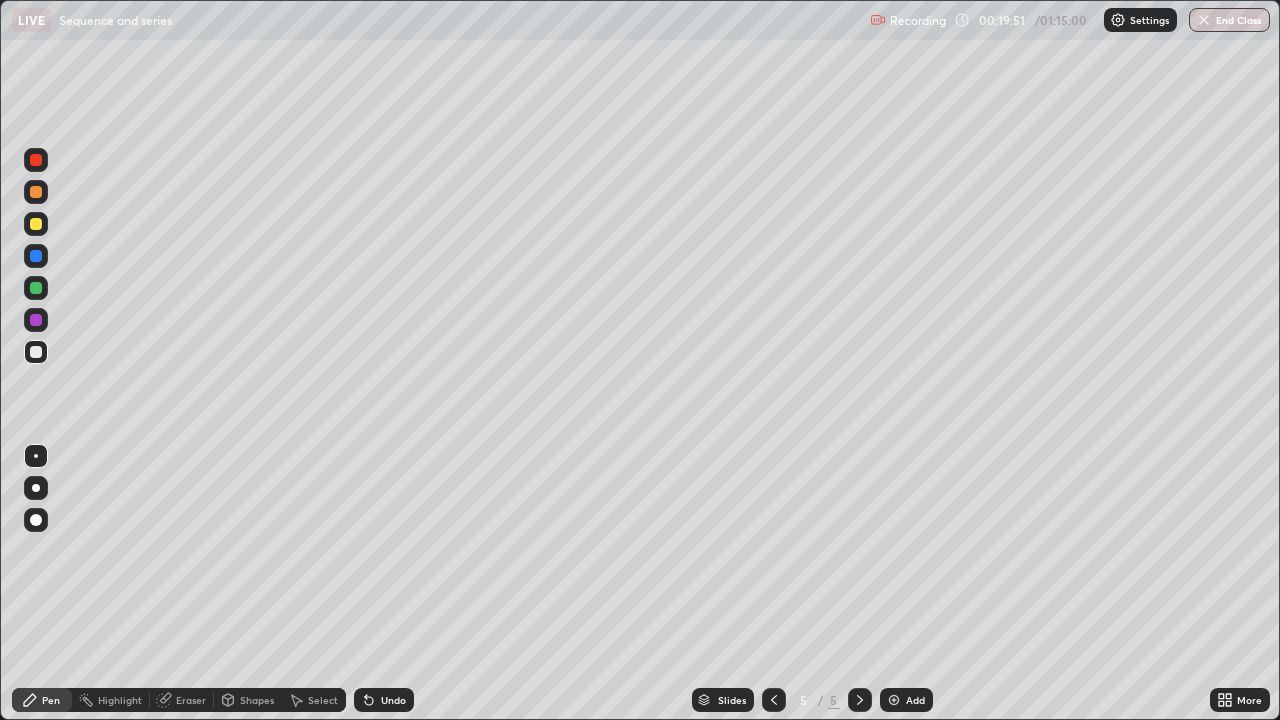 click 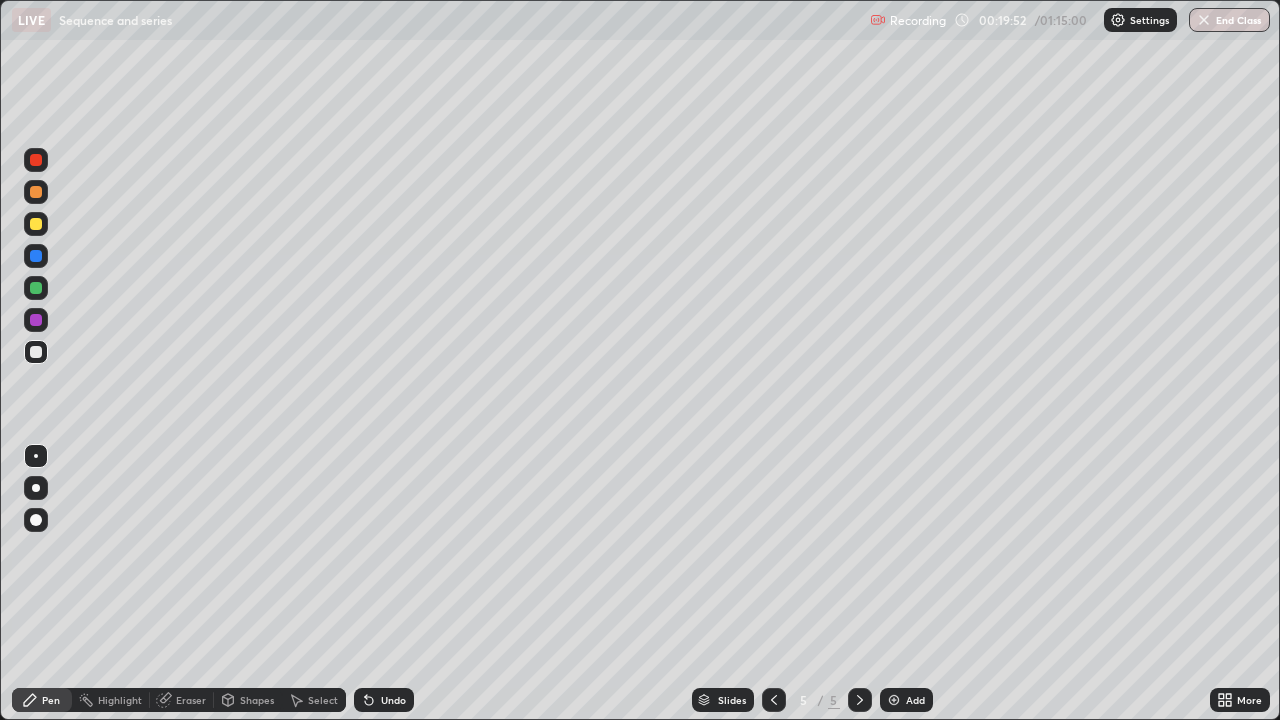 click at bounding box center [894, 700] 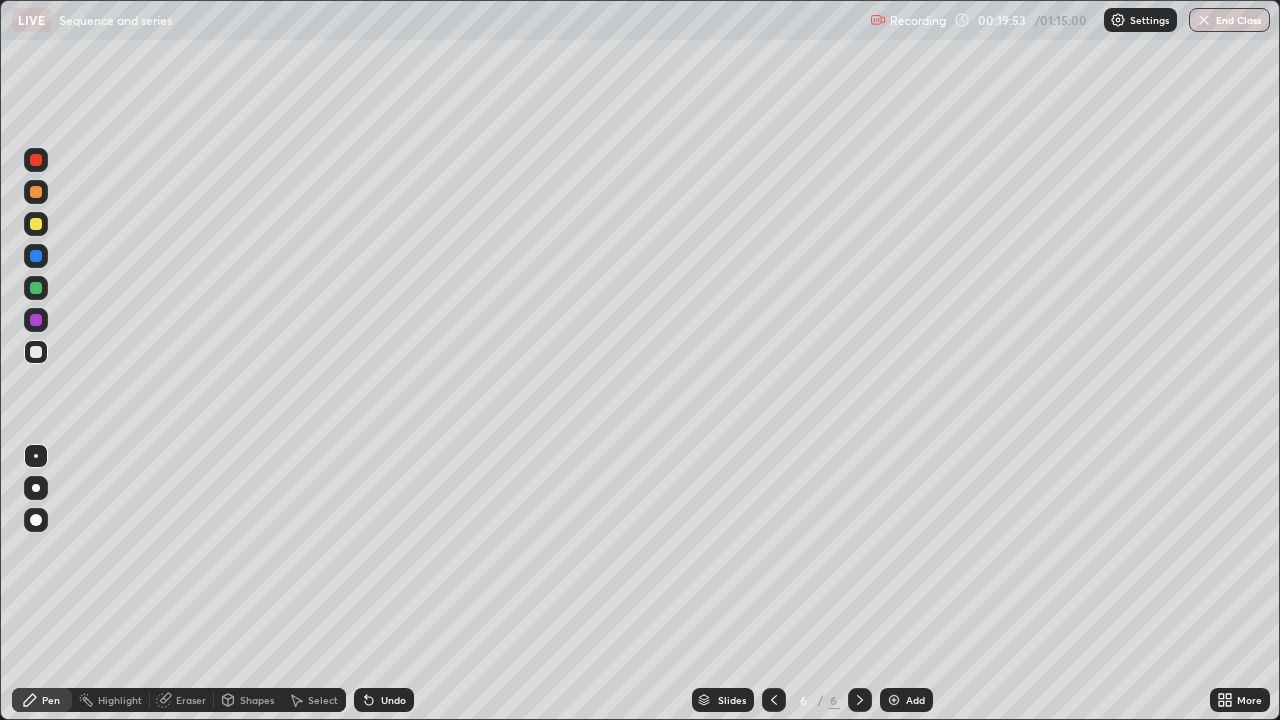 click at bounding box center (36, 224) 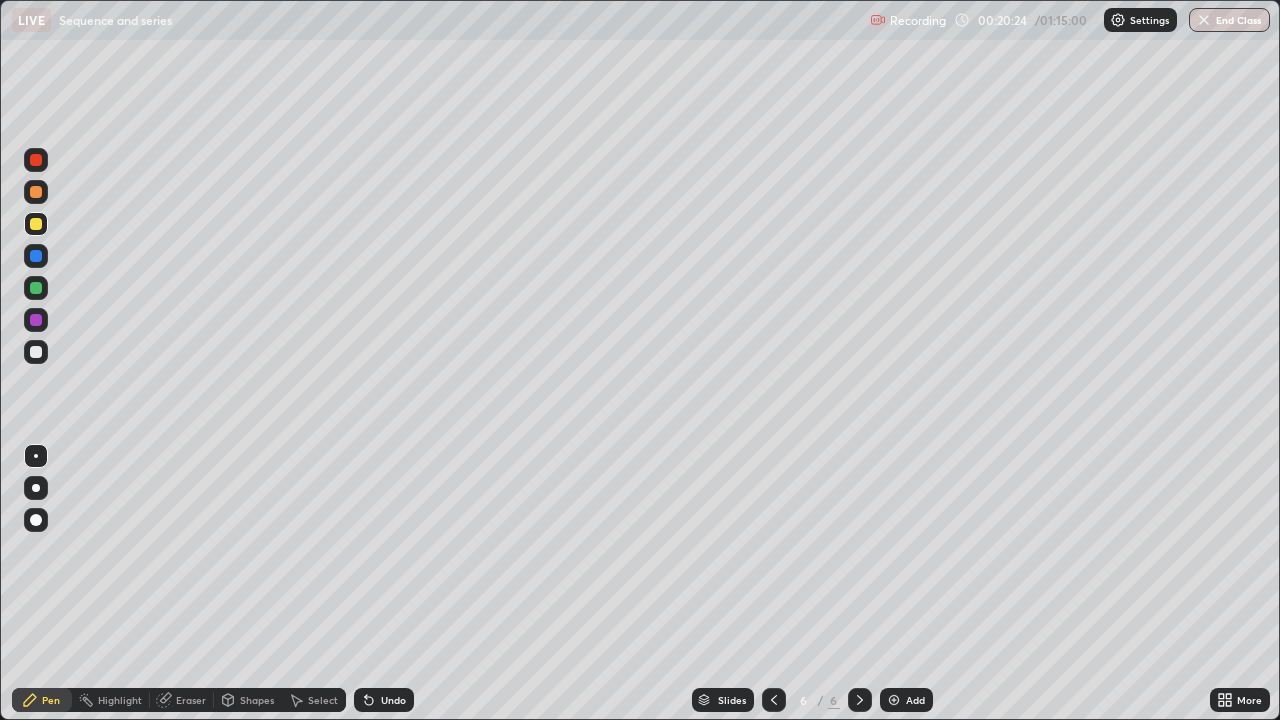 click at bounding box center (36, 320) 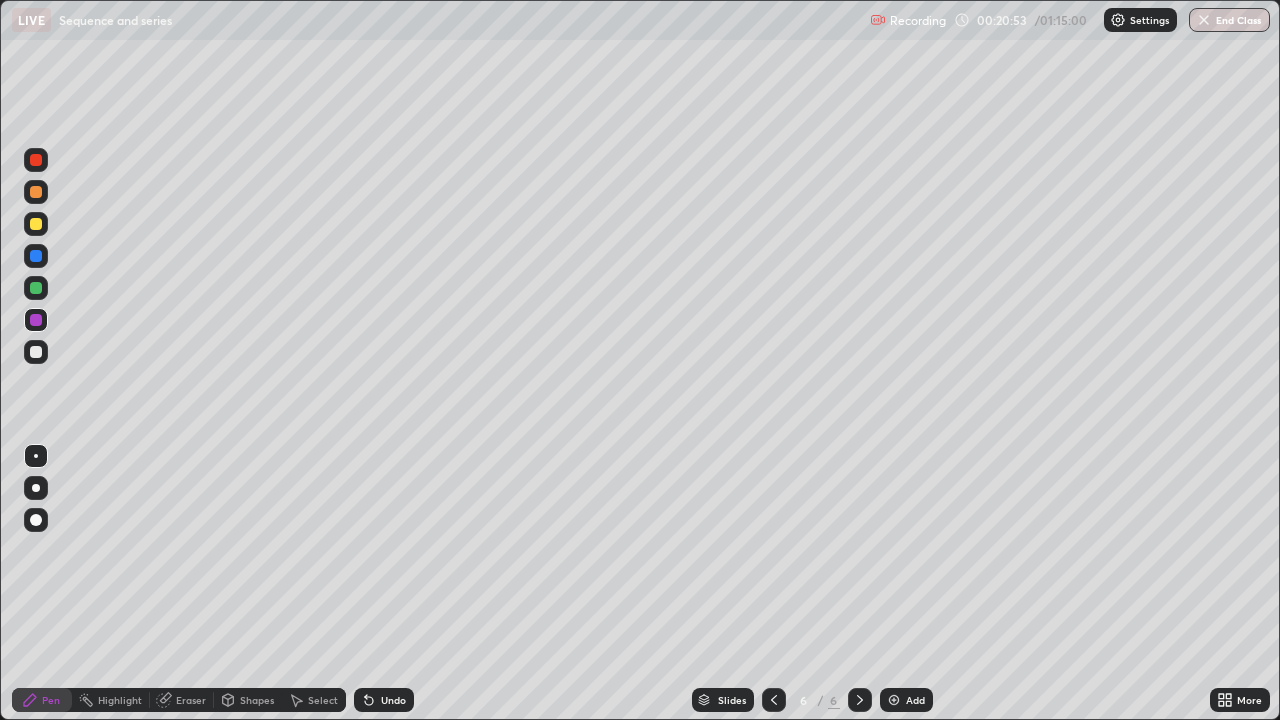 click at bounding box center (36, 352) 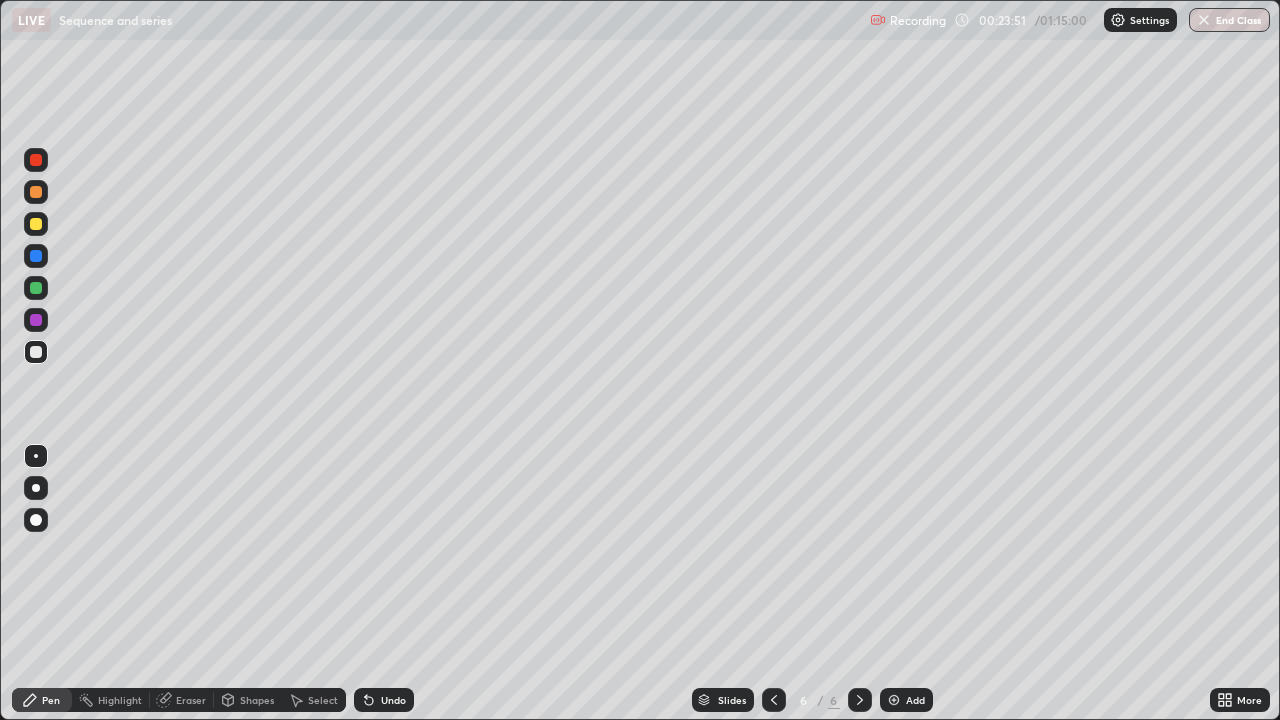 click on "Eraser" at bounding box center (182, 700) 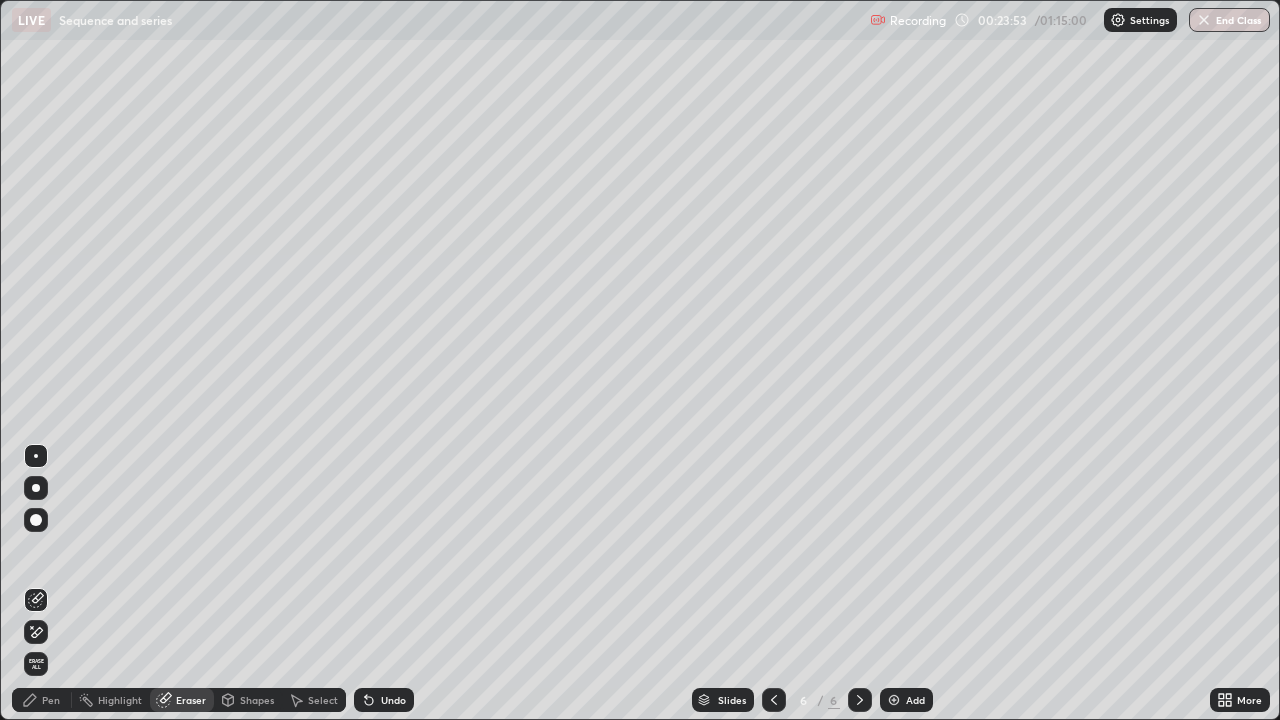 click 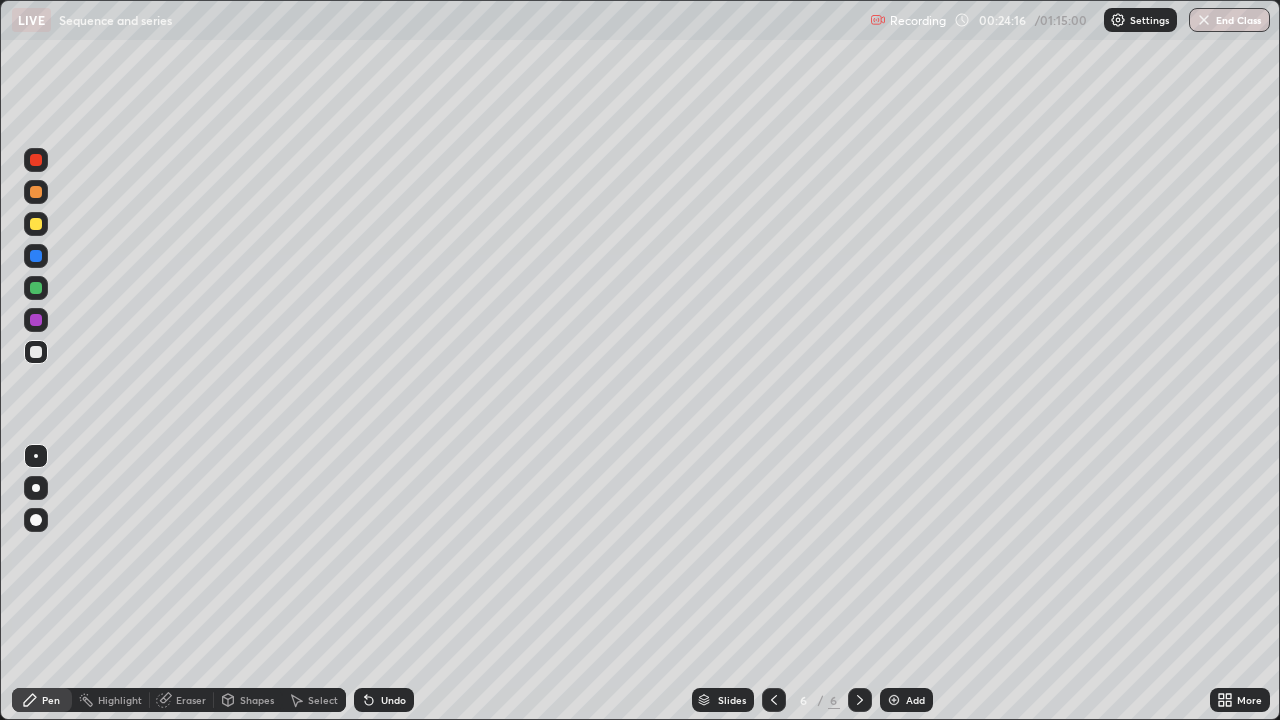 click at bounding box center [36, 320] 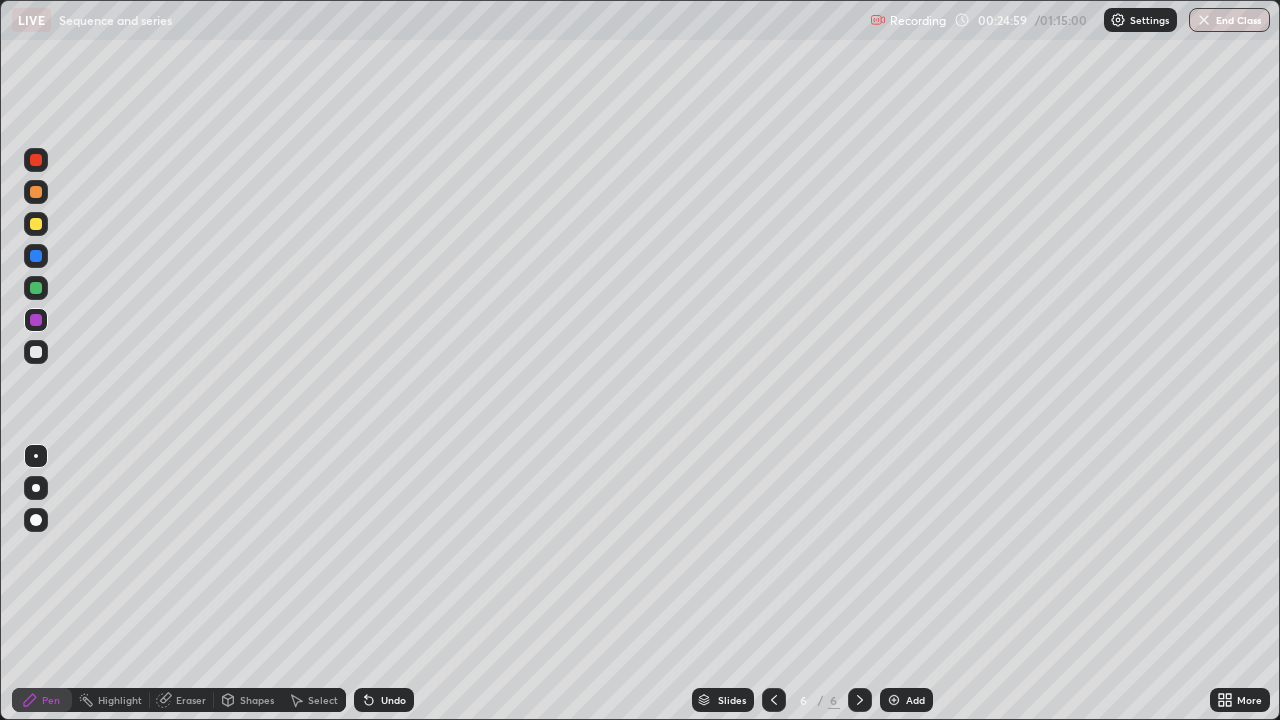 click on "Undo" at bounding box center [384, 700] 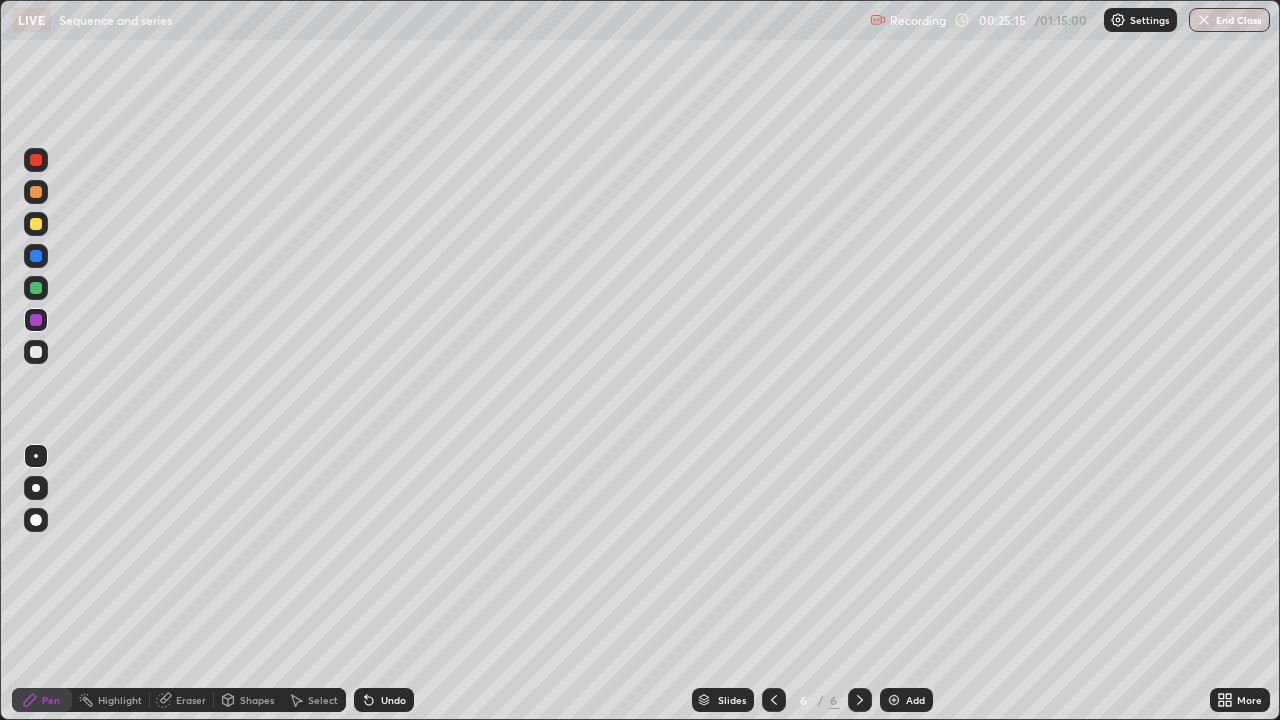 click at bounding box center (36, 288) 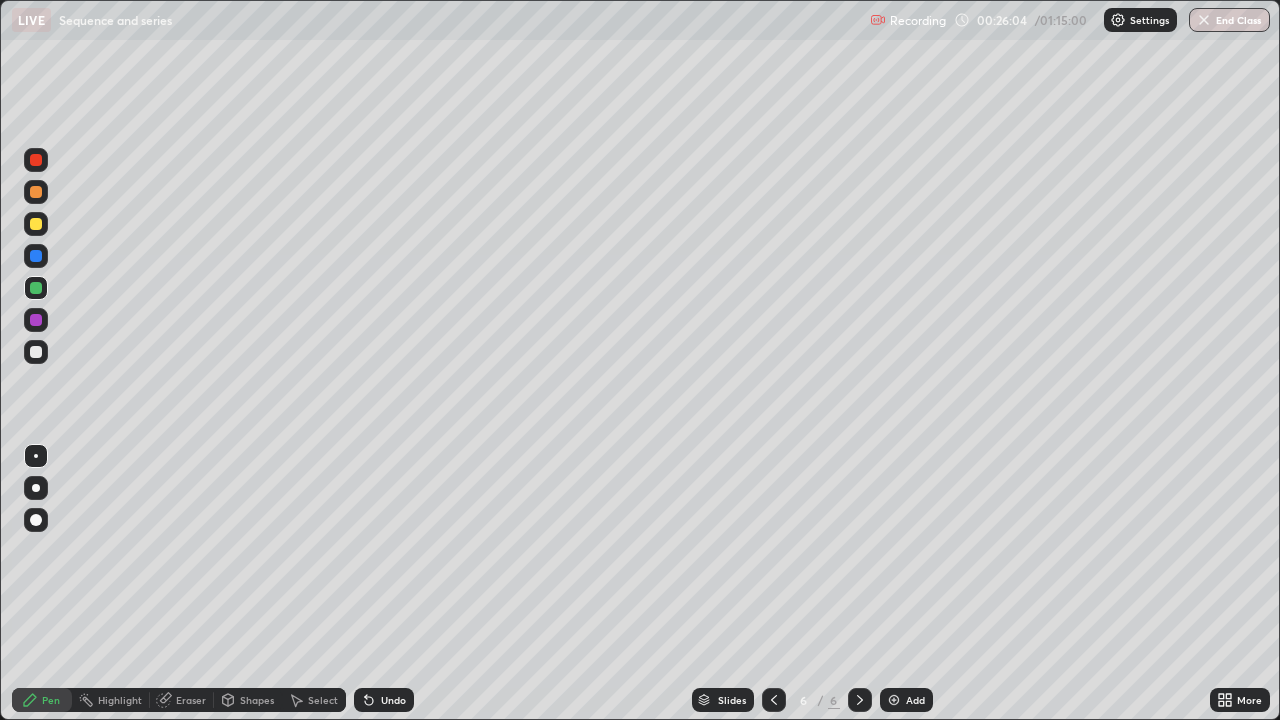click 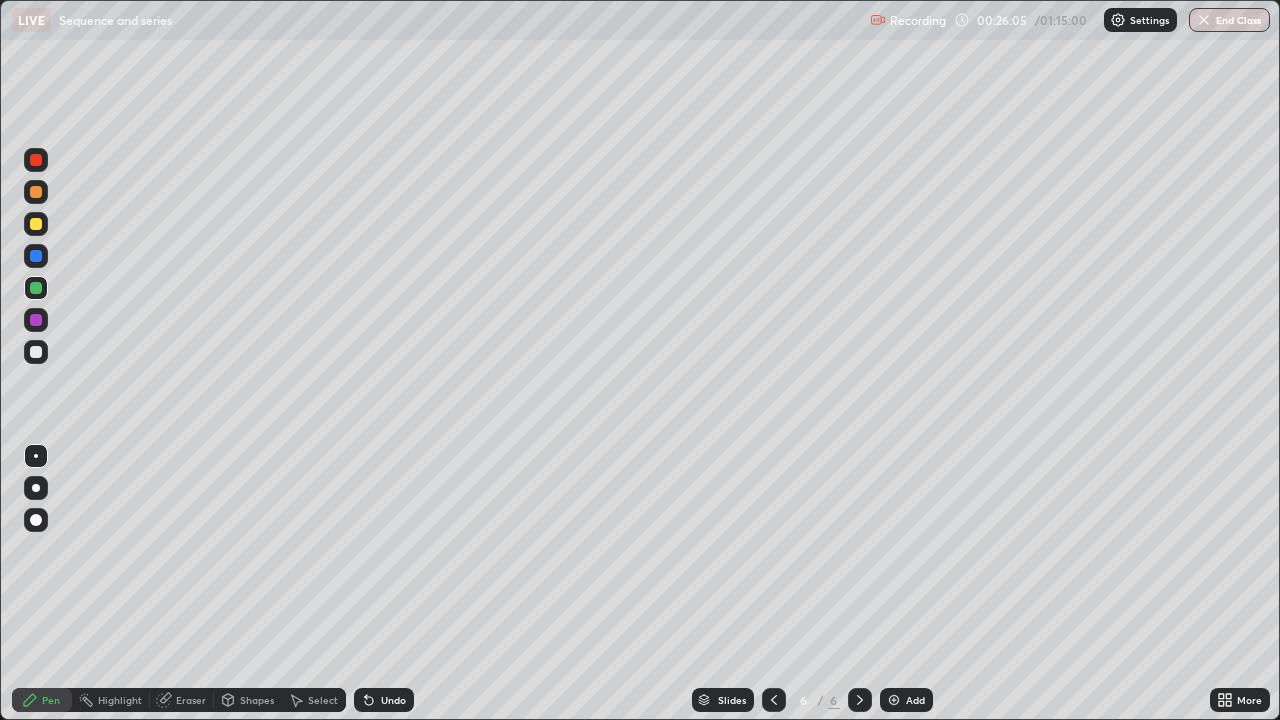 click at bounding box center (894, 700) 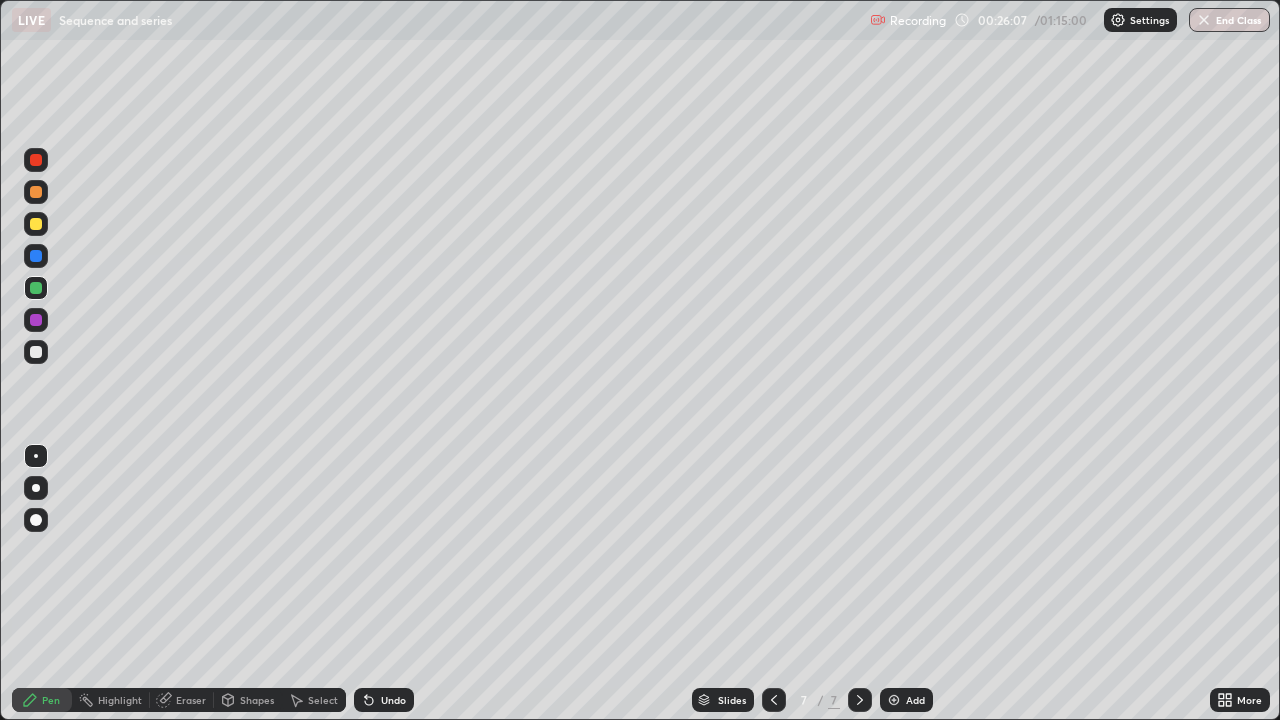 click at bounding box center (36, 352) 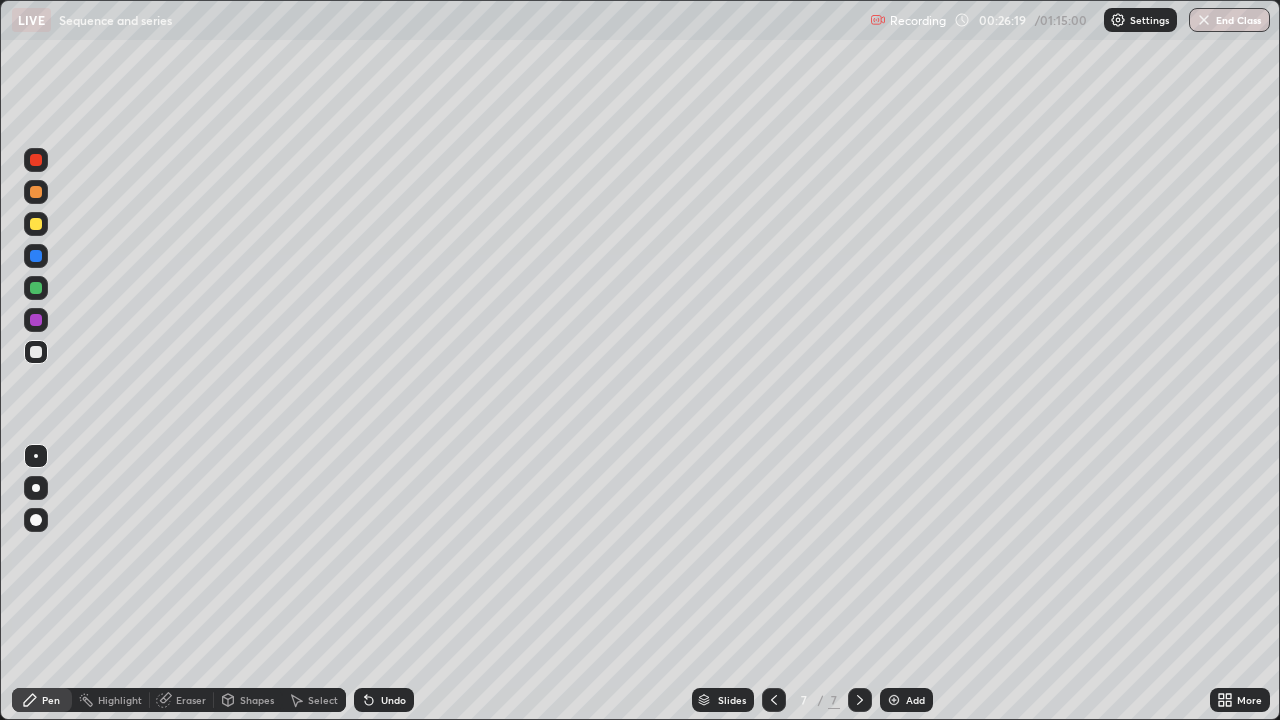 click 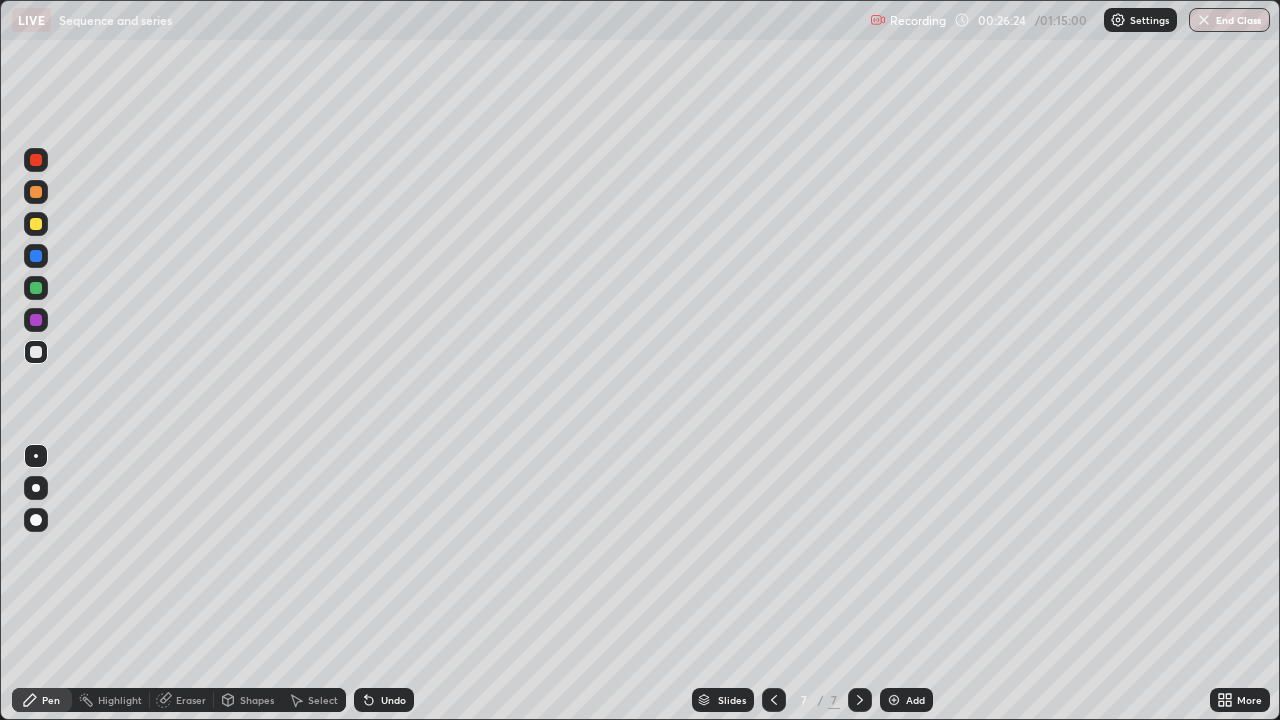 click at bounding box center [774, 700] 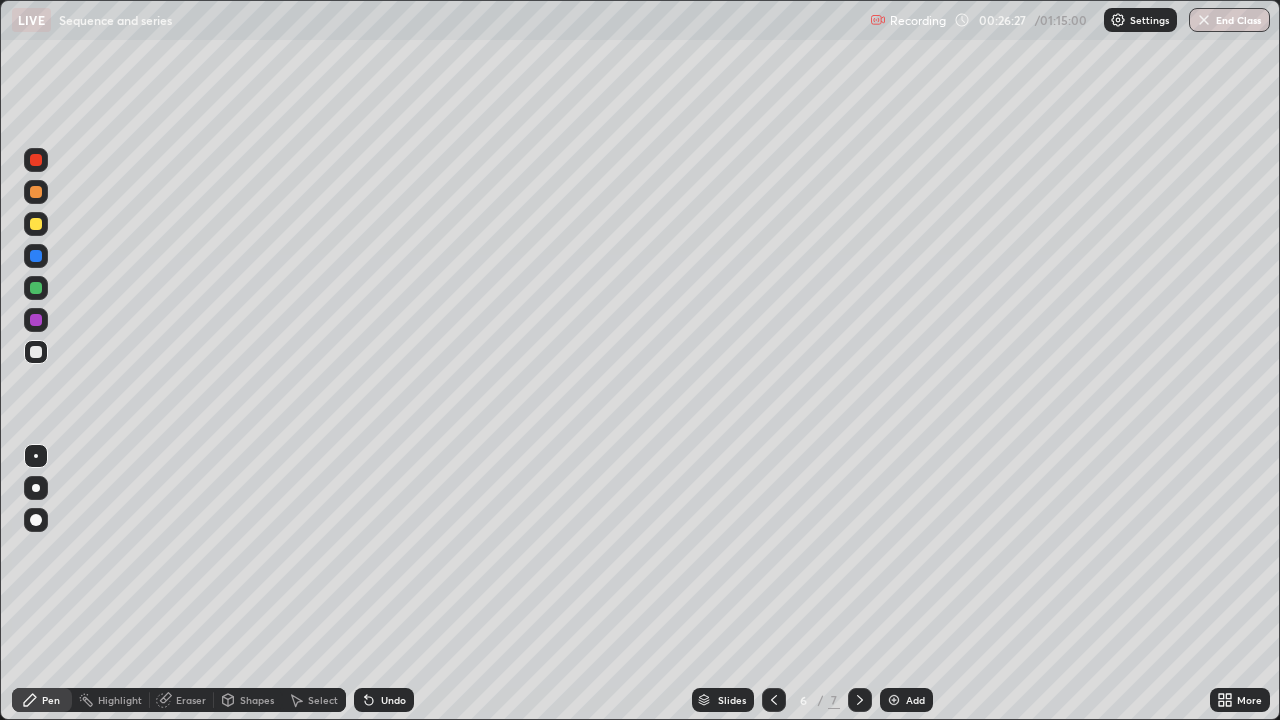 click 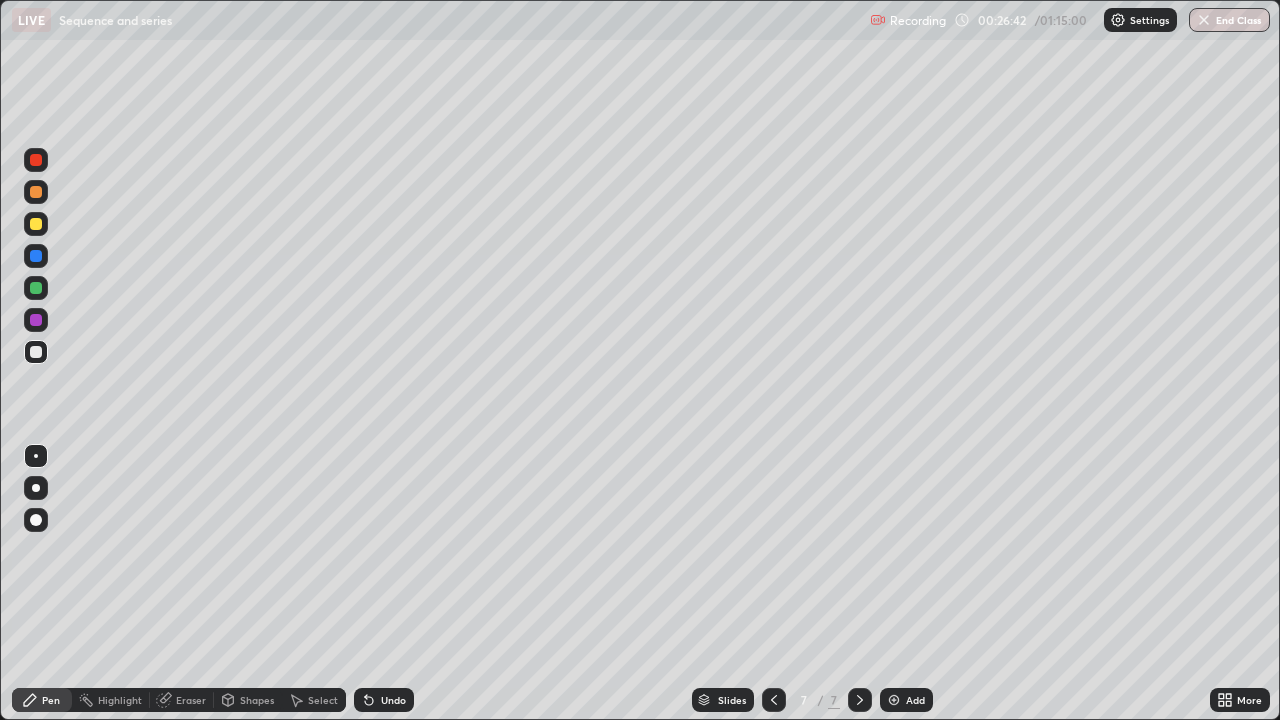 click 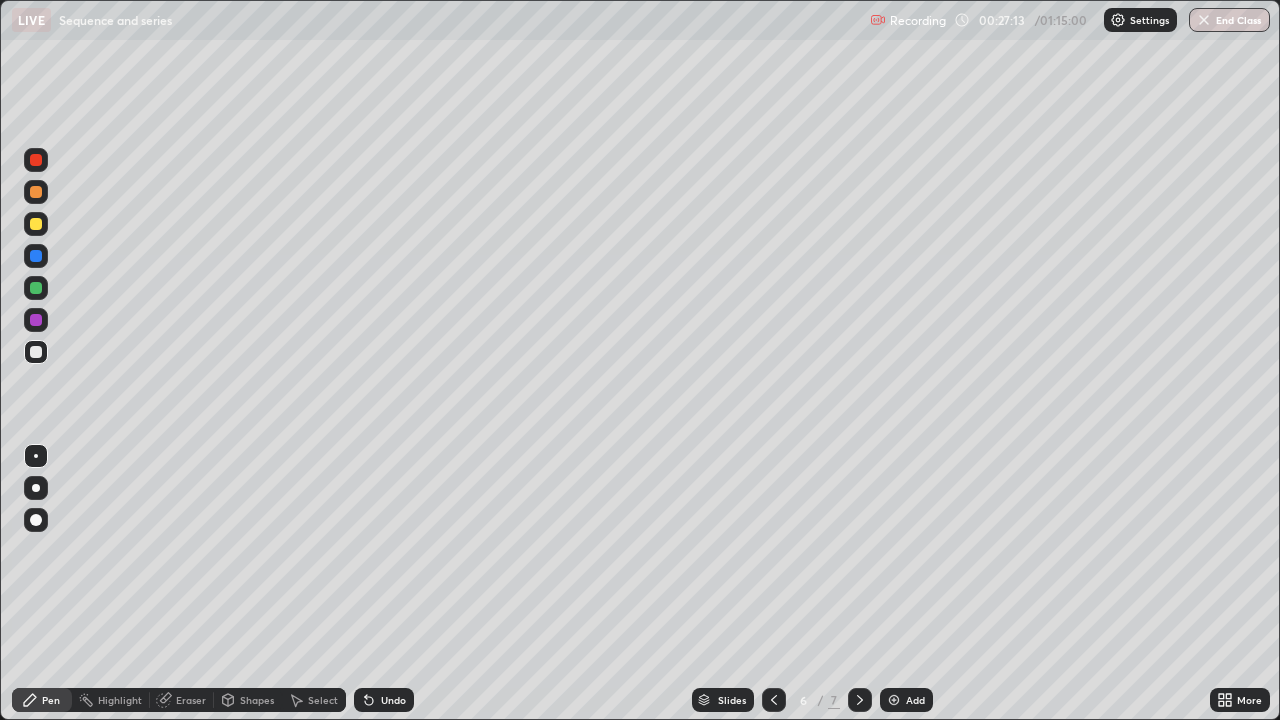 click at bounding box center (36, 224) 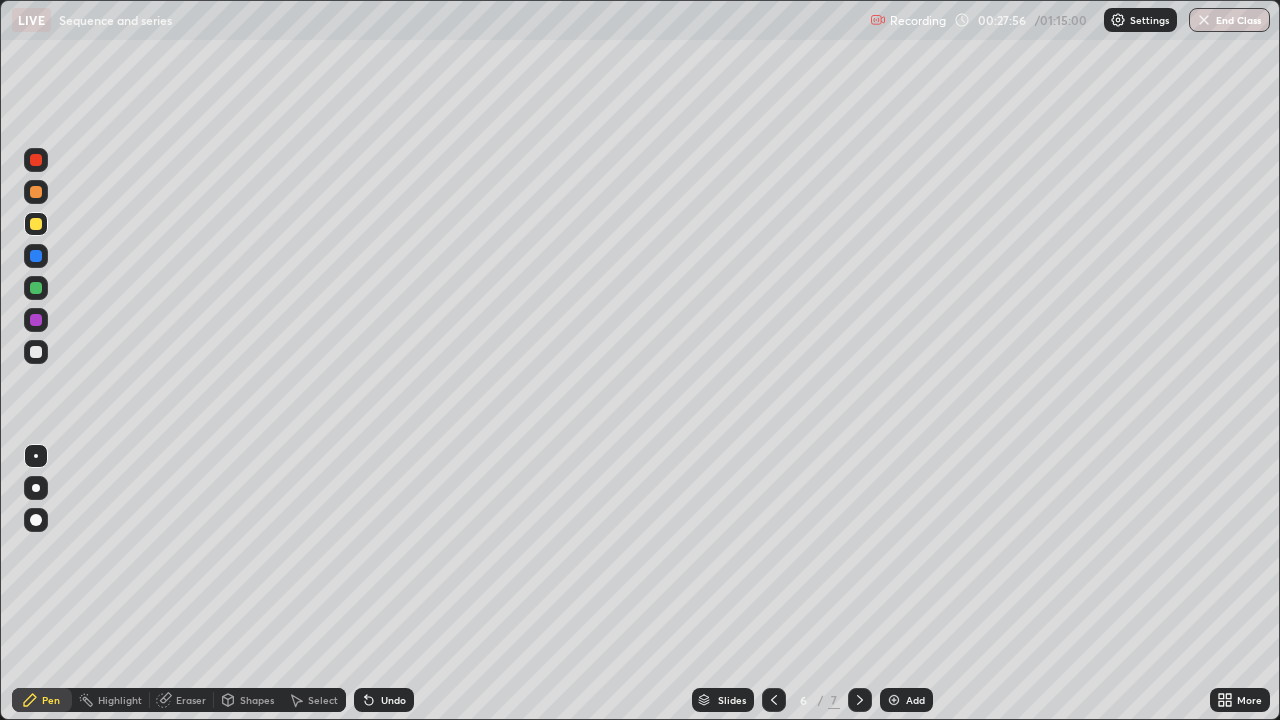 click 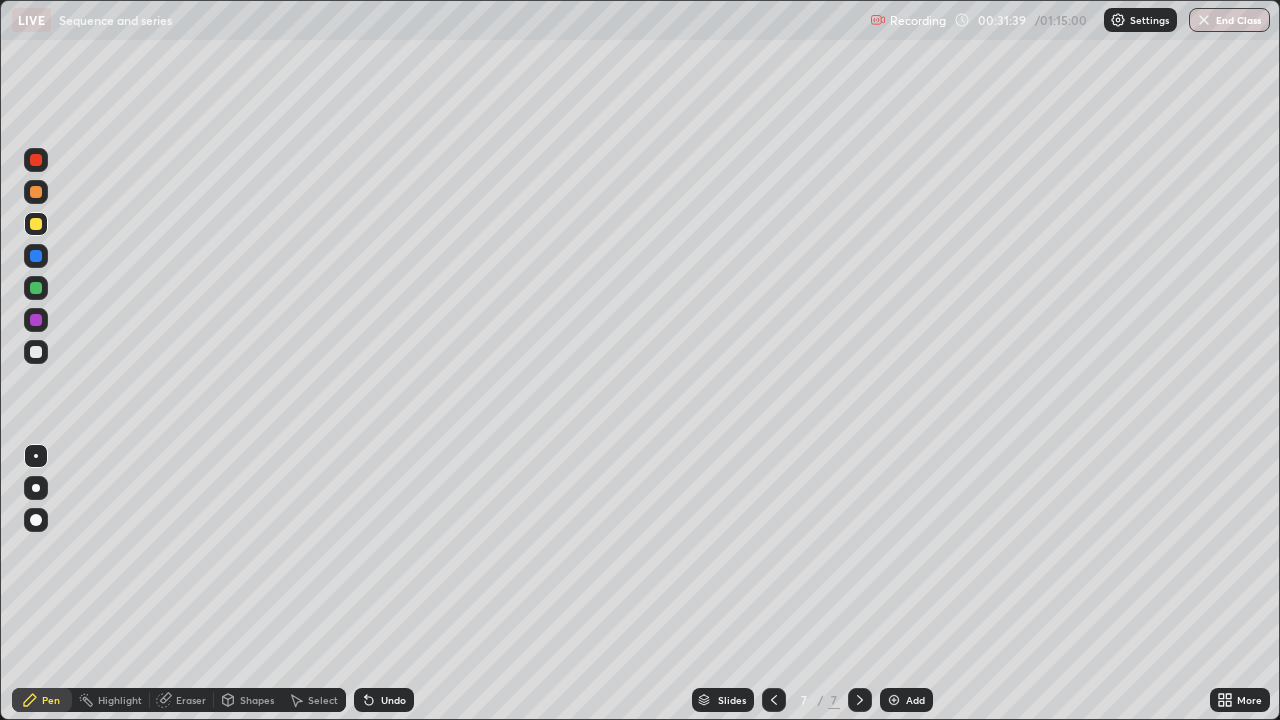 click at bounding box center [774, 700] 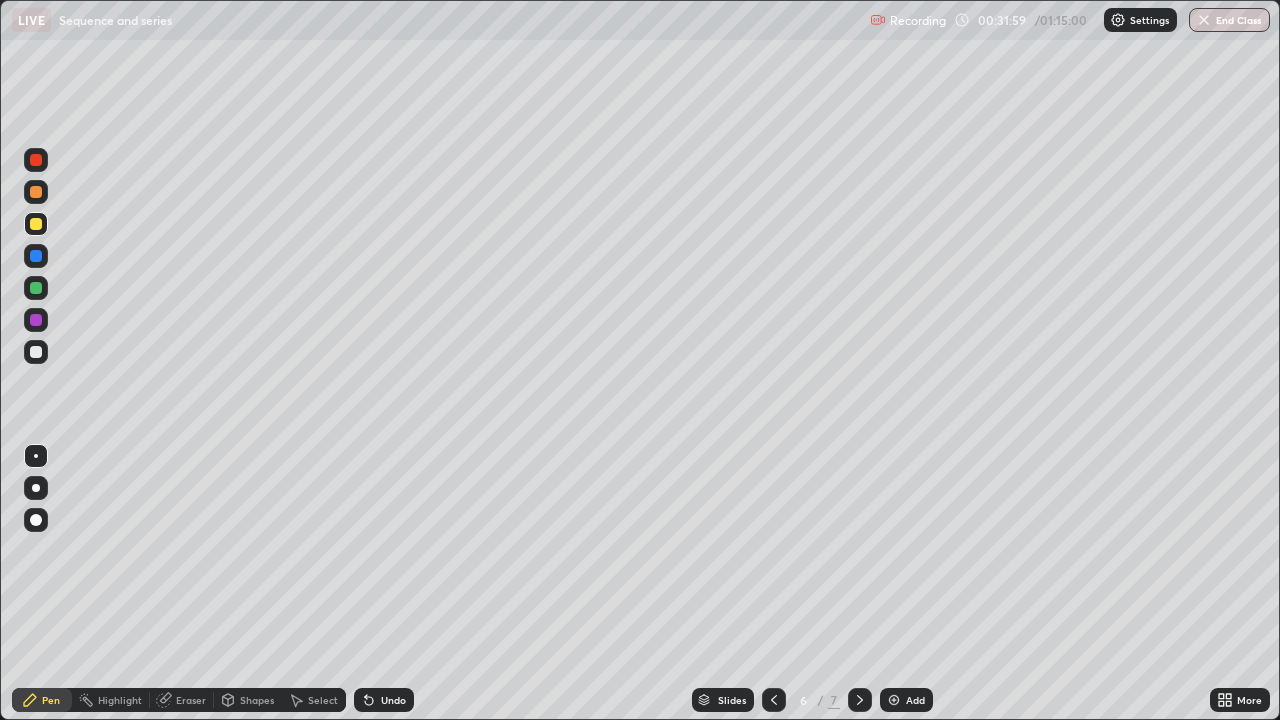 click 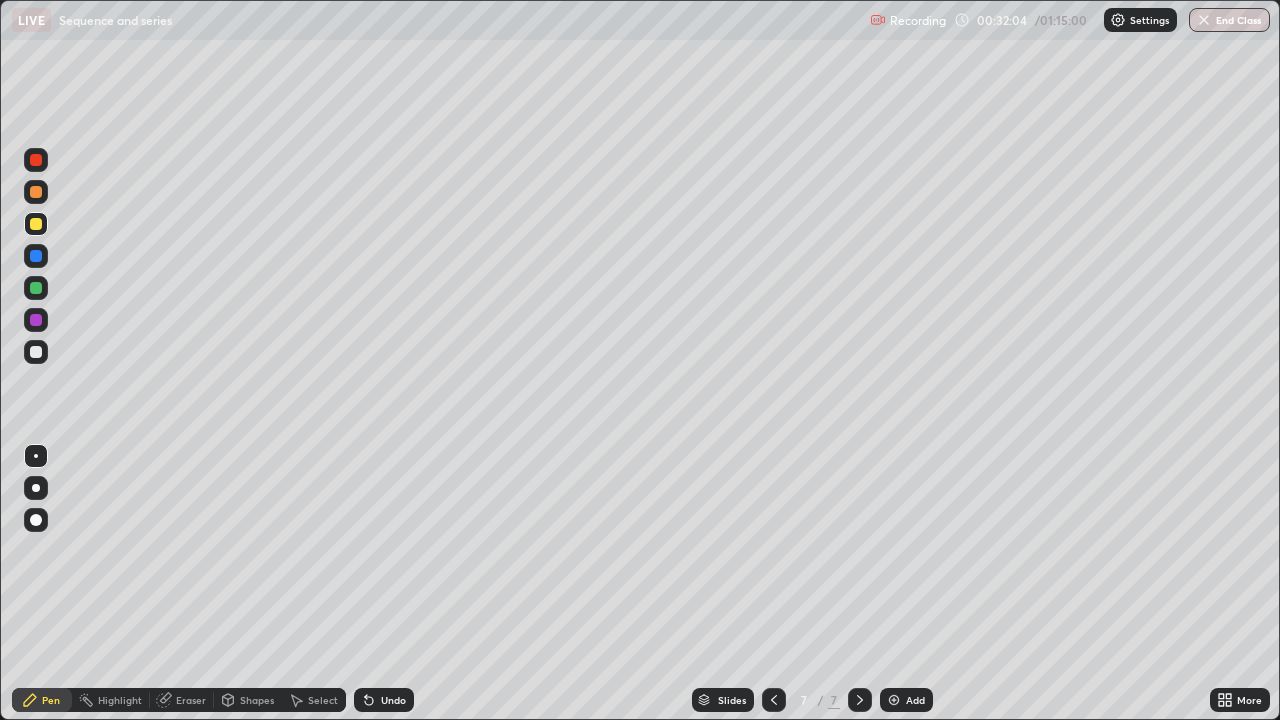 click 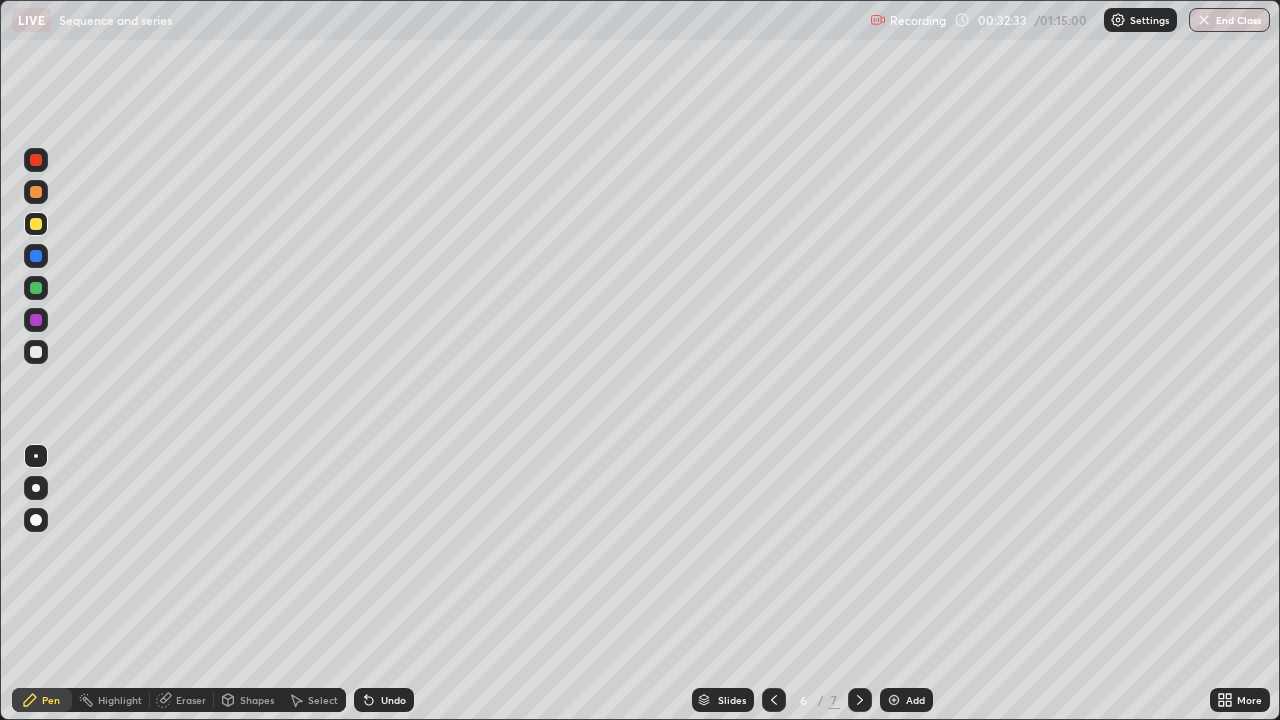 click 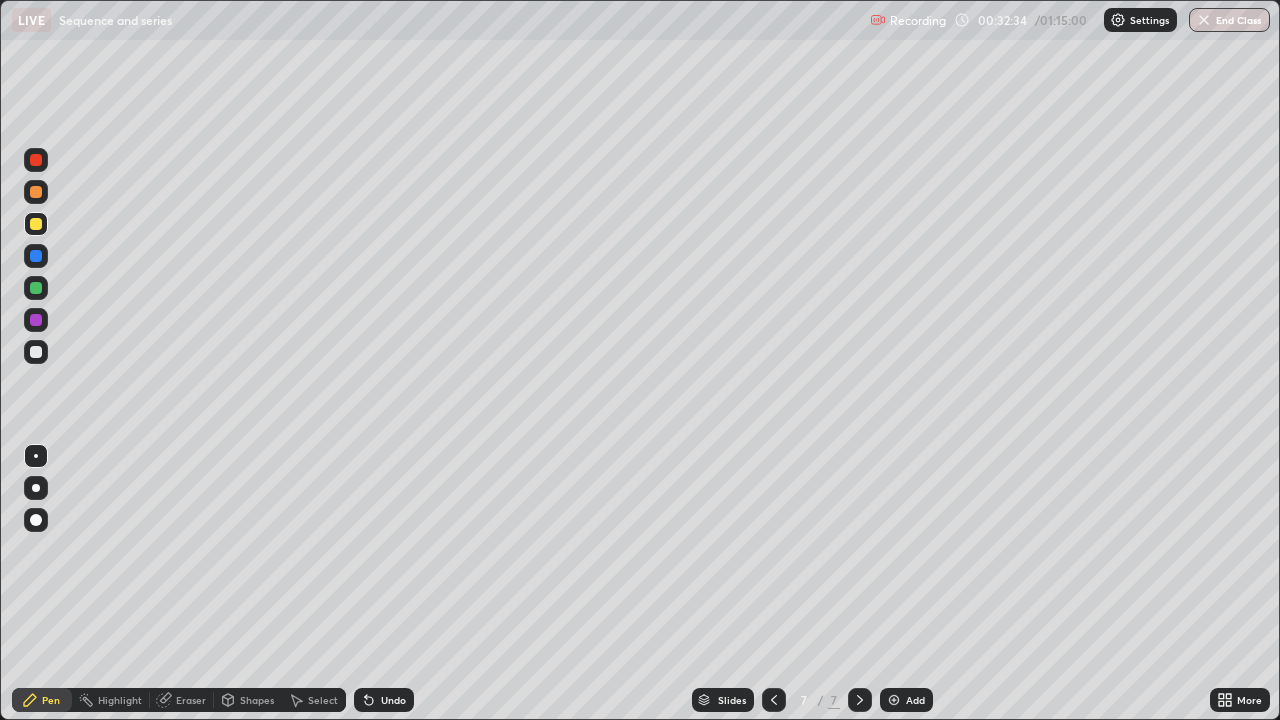 click 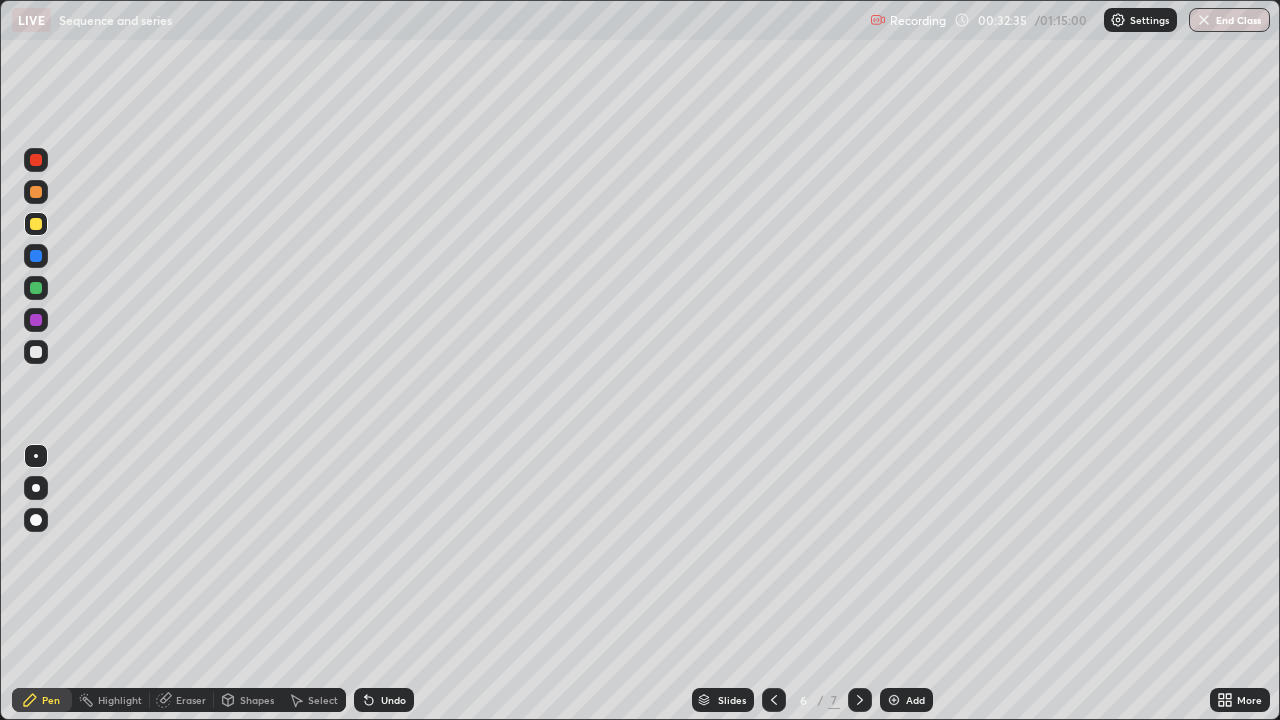 click on "Add" at bounding box center [906, 700] 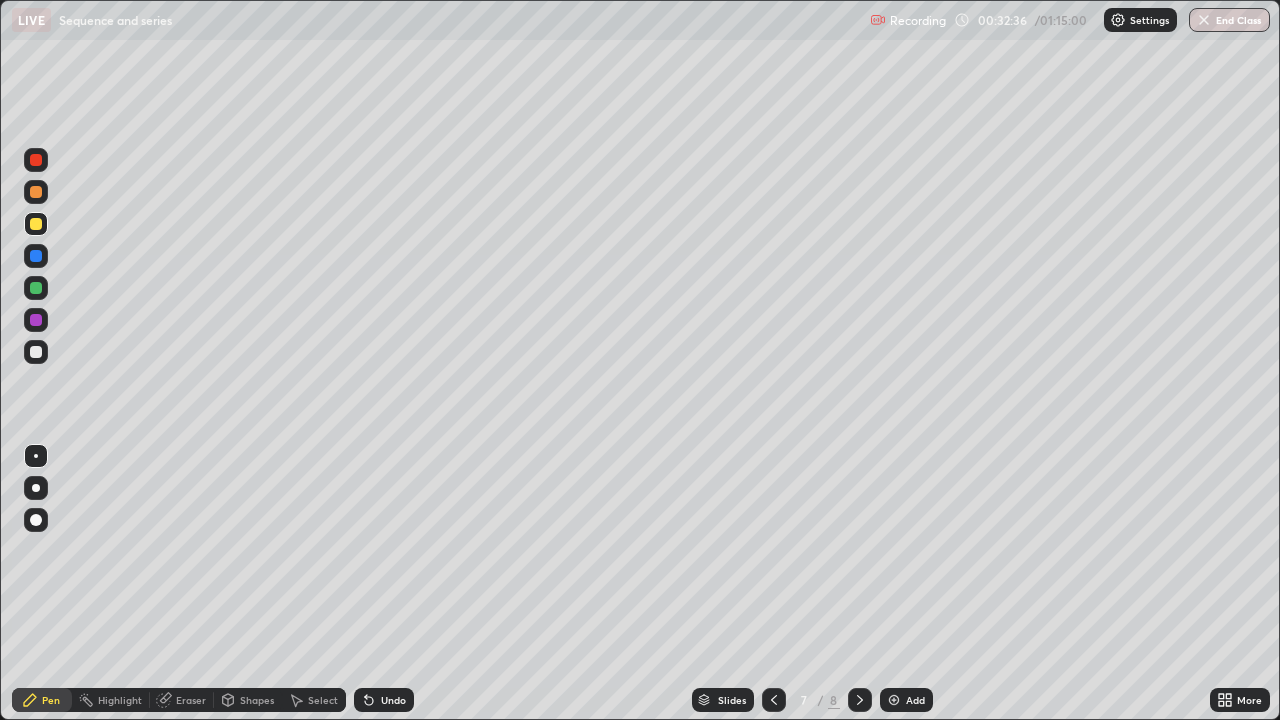 click at bounding box center [36, 320] 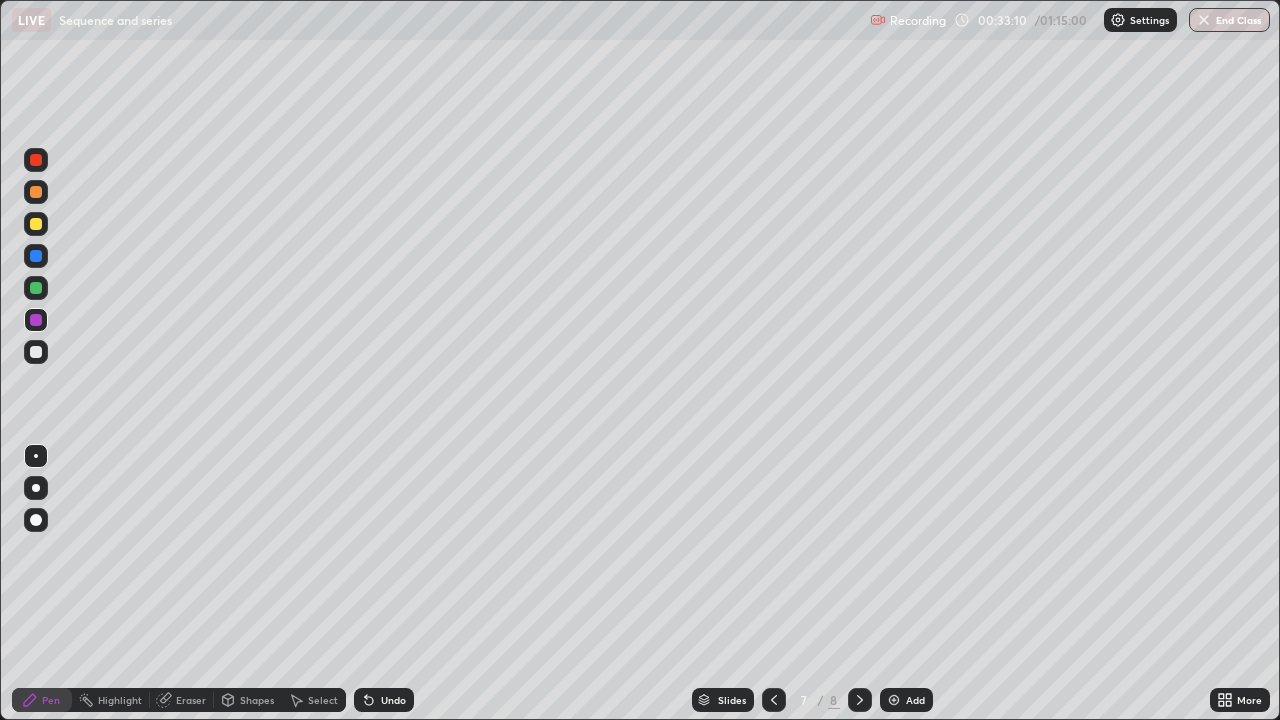 click at bounding box center (36, 224) 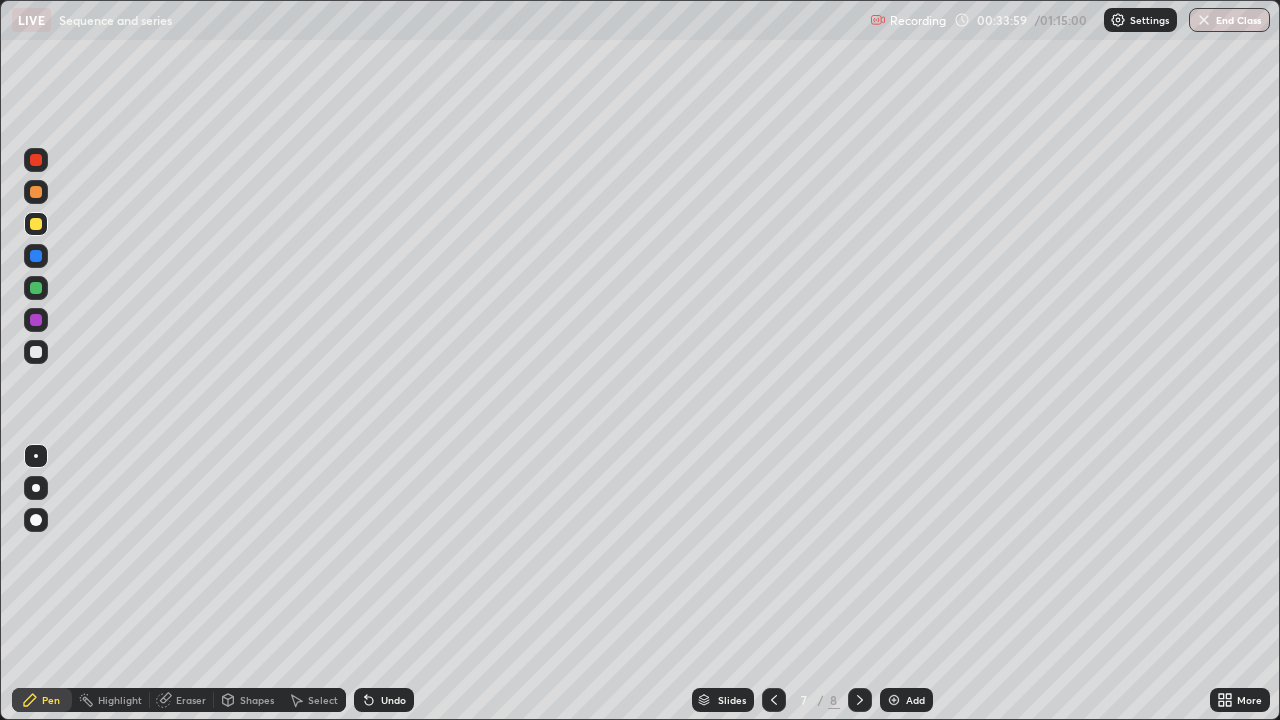 click at bounding box center (36, 288) 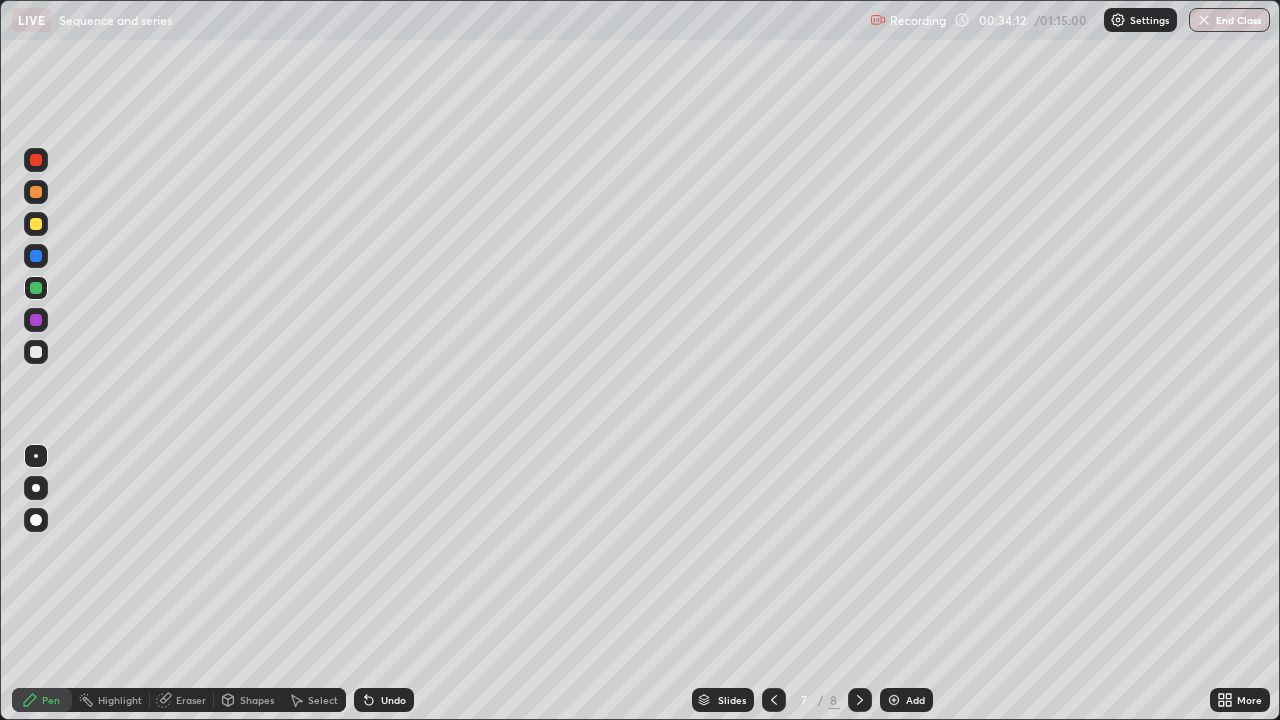 click on "Undo" at bounding box center (393, 700) 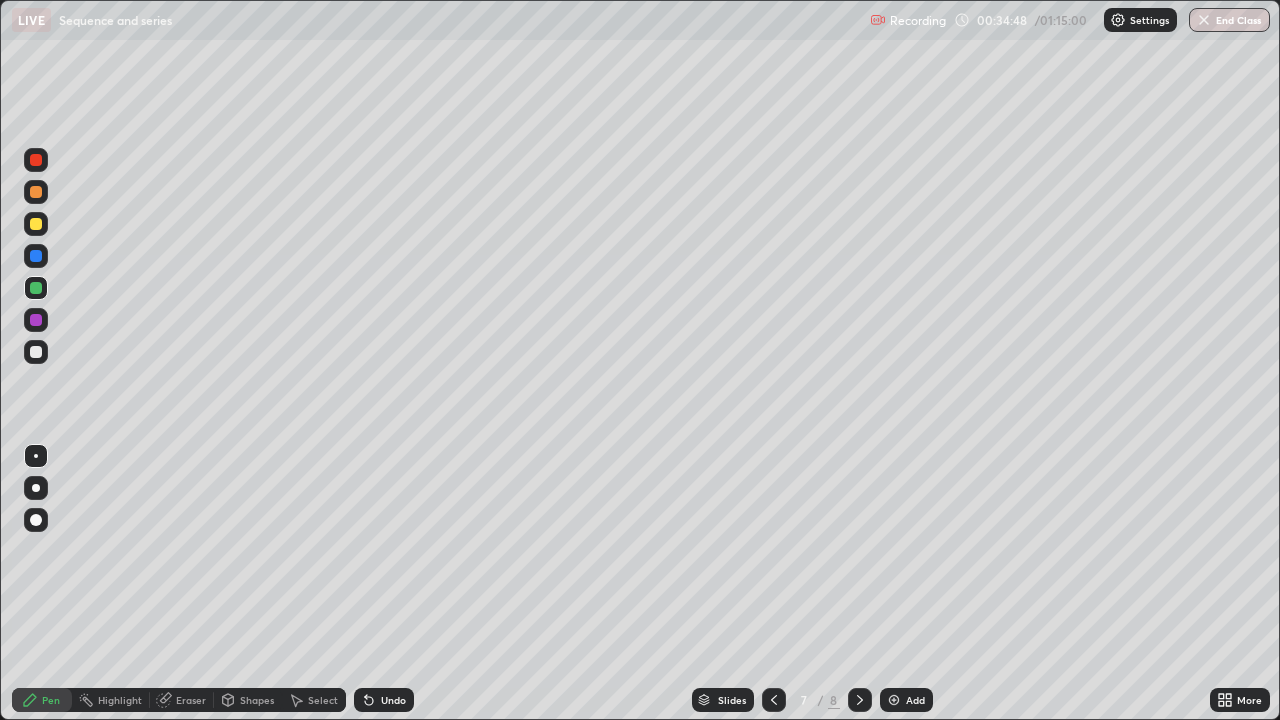 click at bounding box center (36, 352) 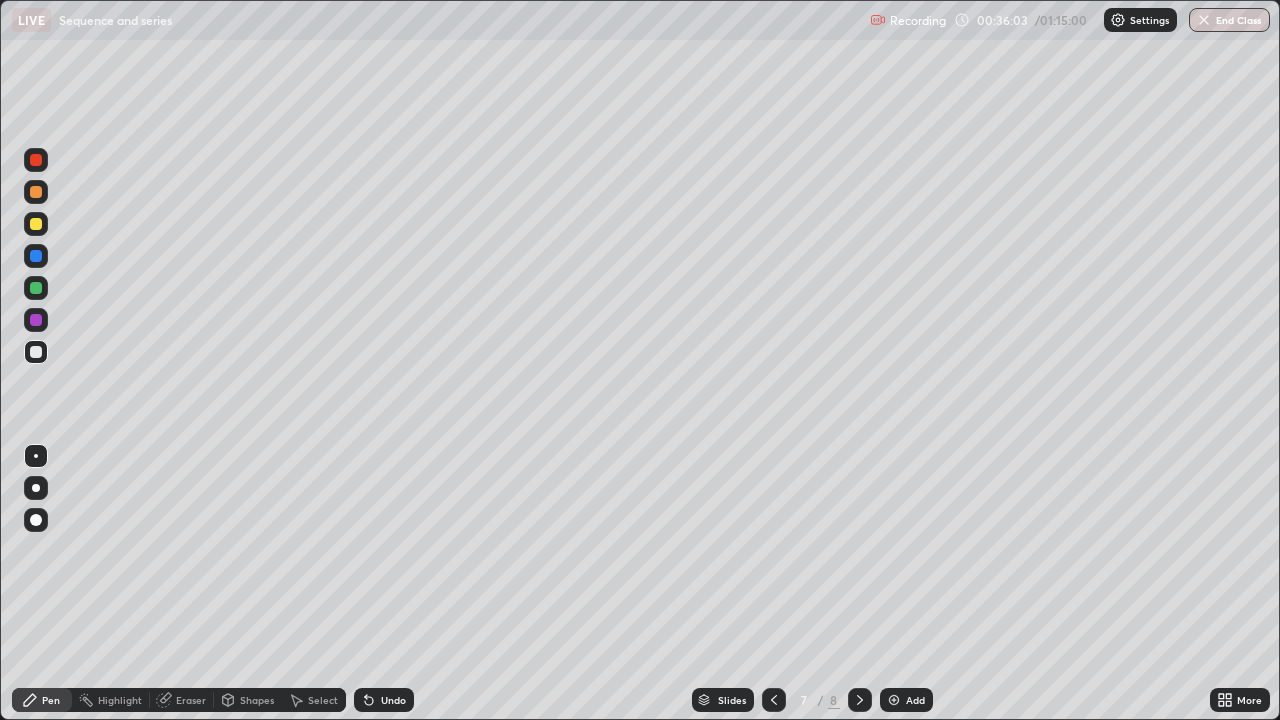 click at bounding box center [36, 320] 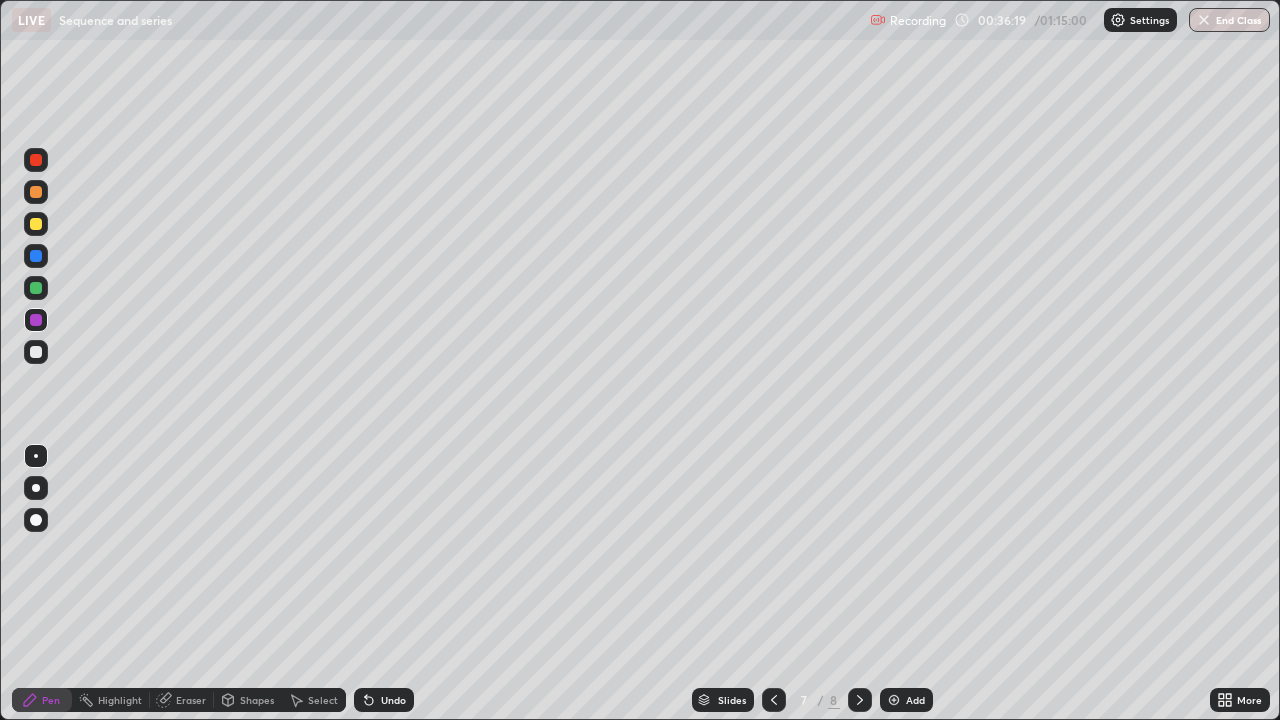 click 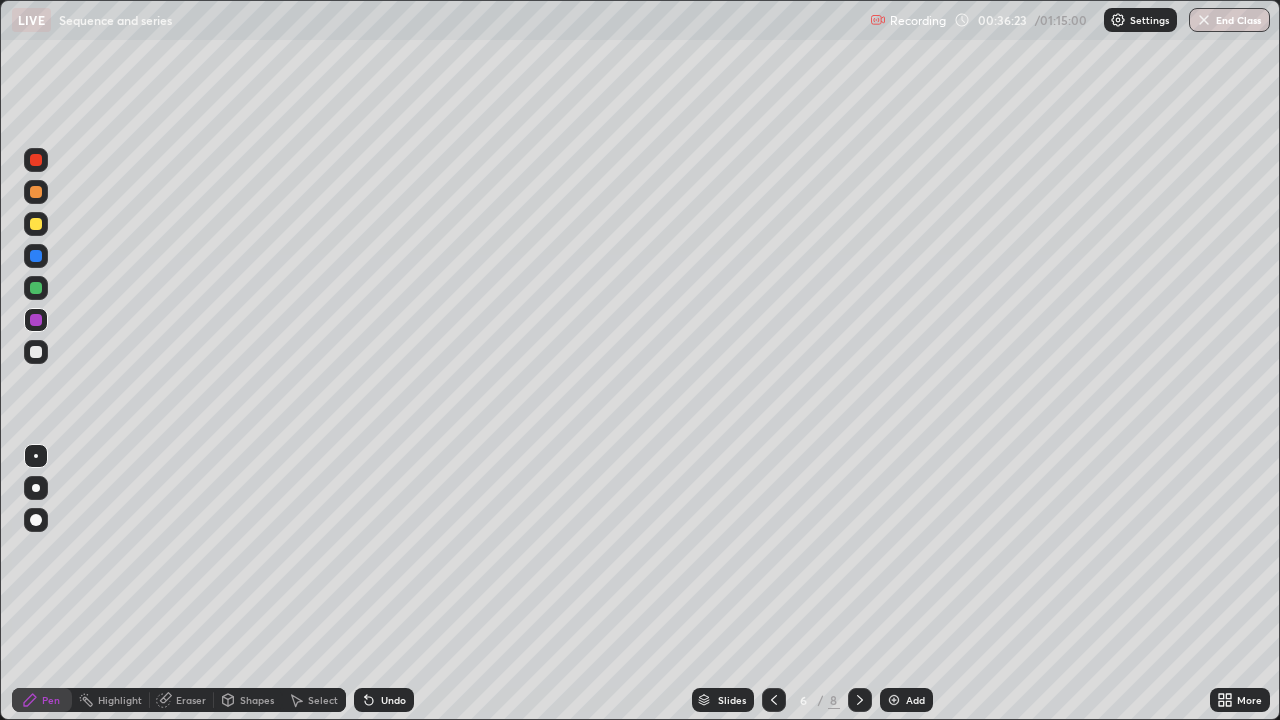 click 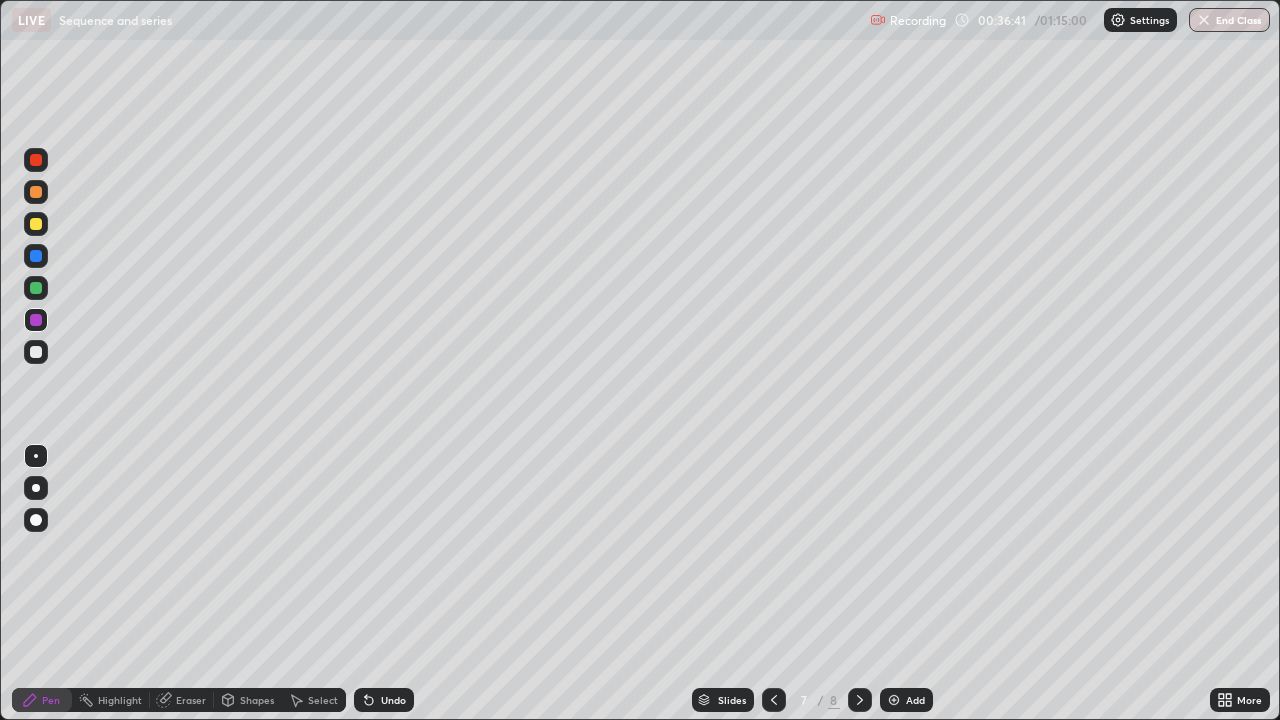 click 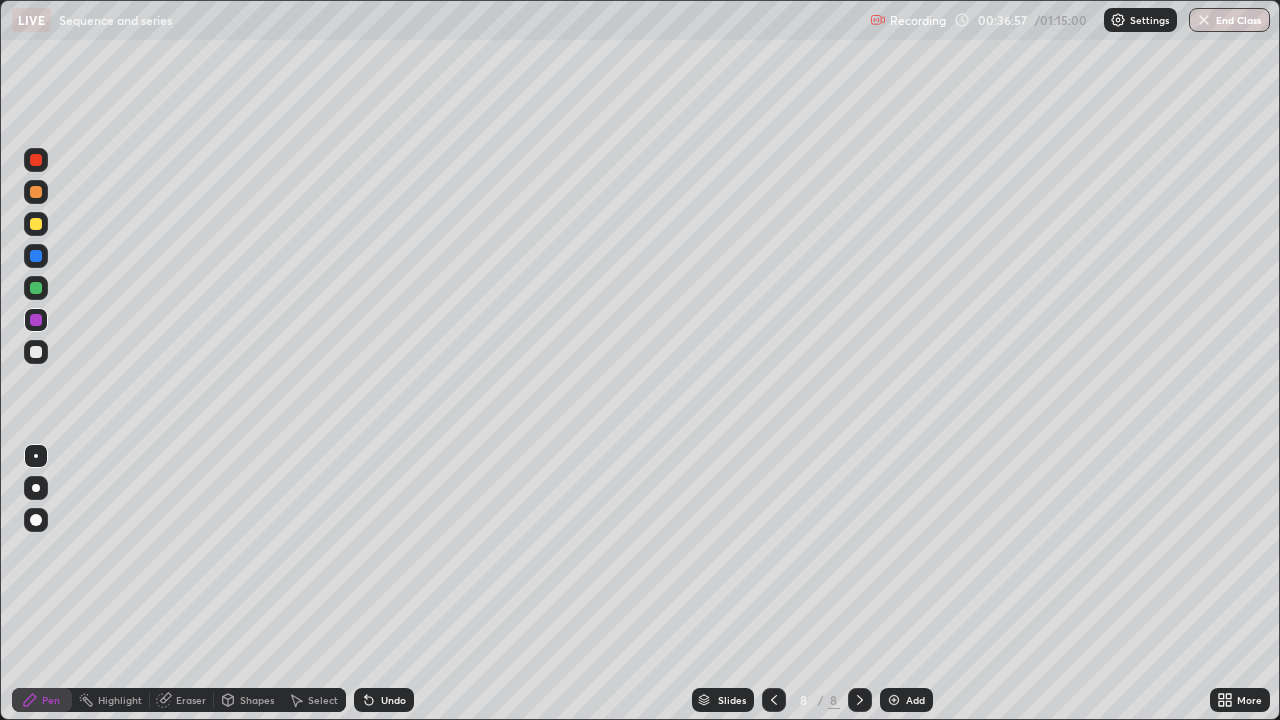 click at bounding box center [36, 320] 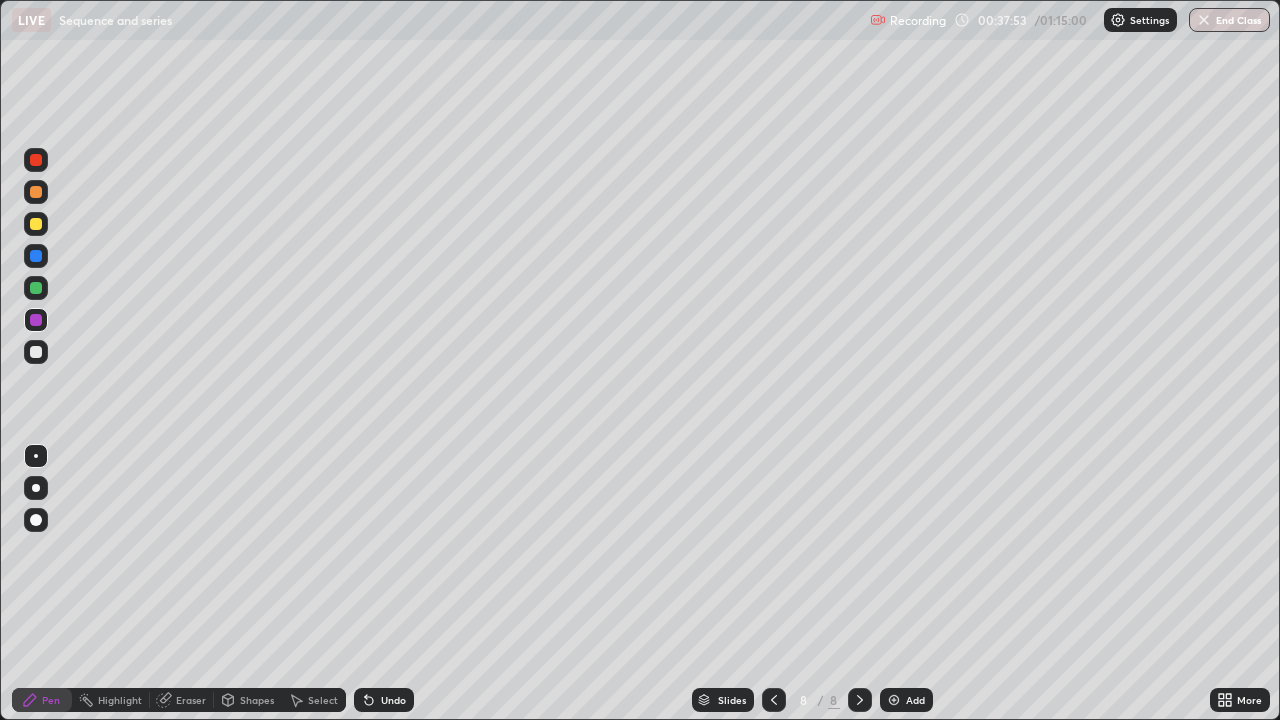 click at bounding box center [36, 288] 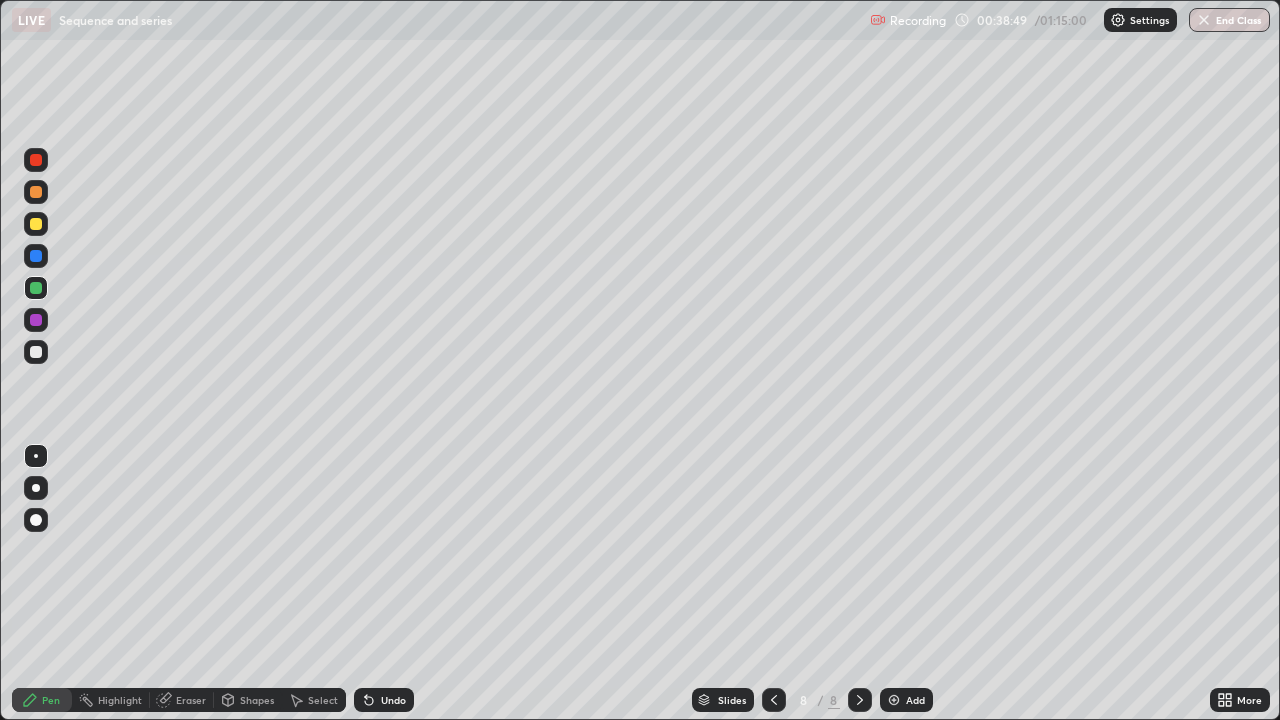 click at bounding box center (36, 256) 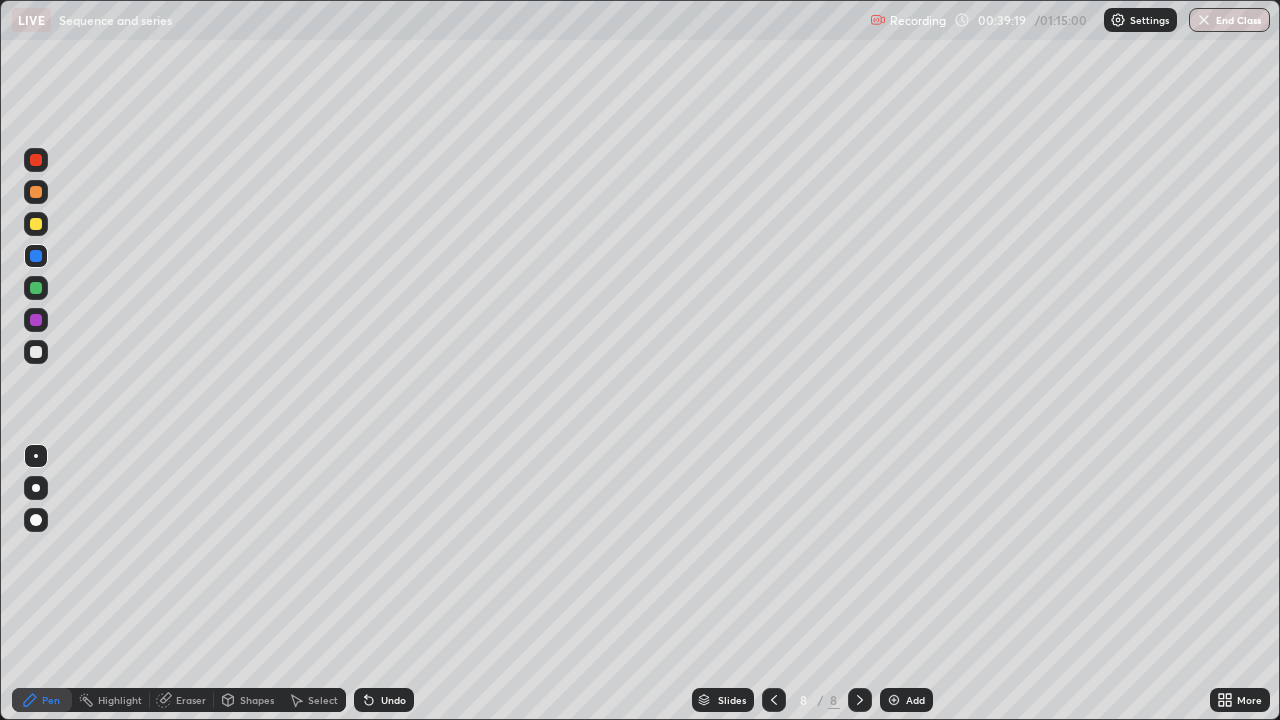 click on "Add" at bounding box center (906, 700) 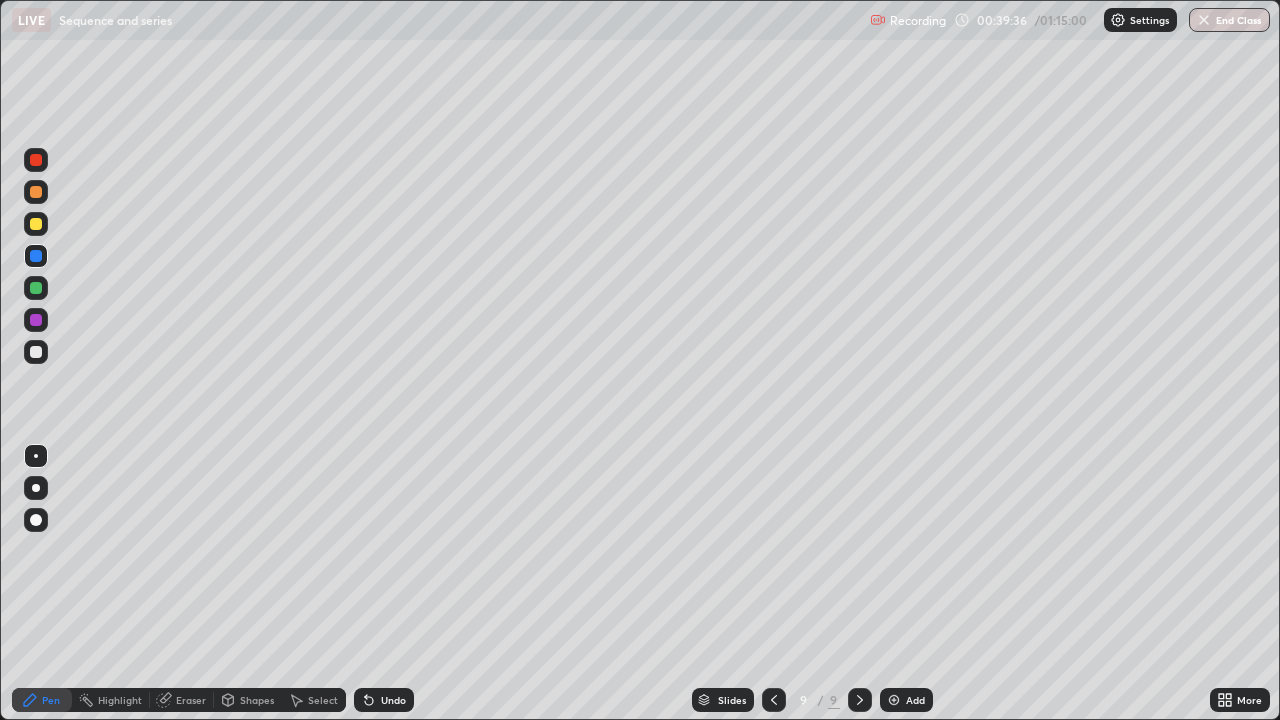 click on "Undo" at bounding box center (393, 700) 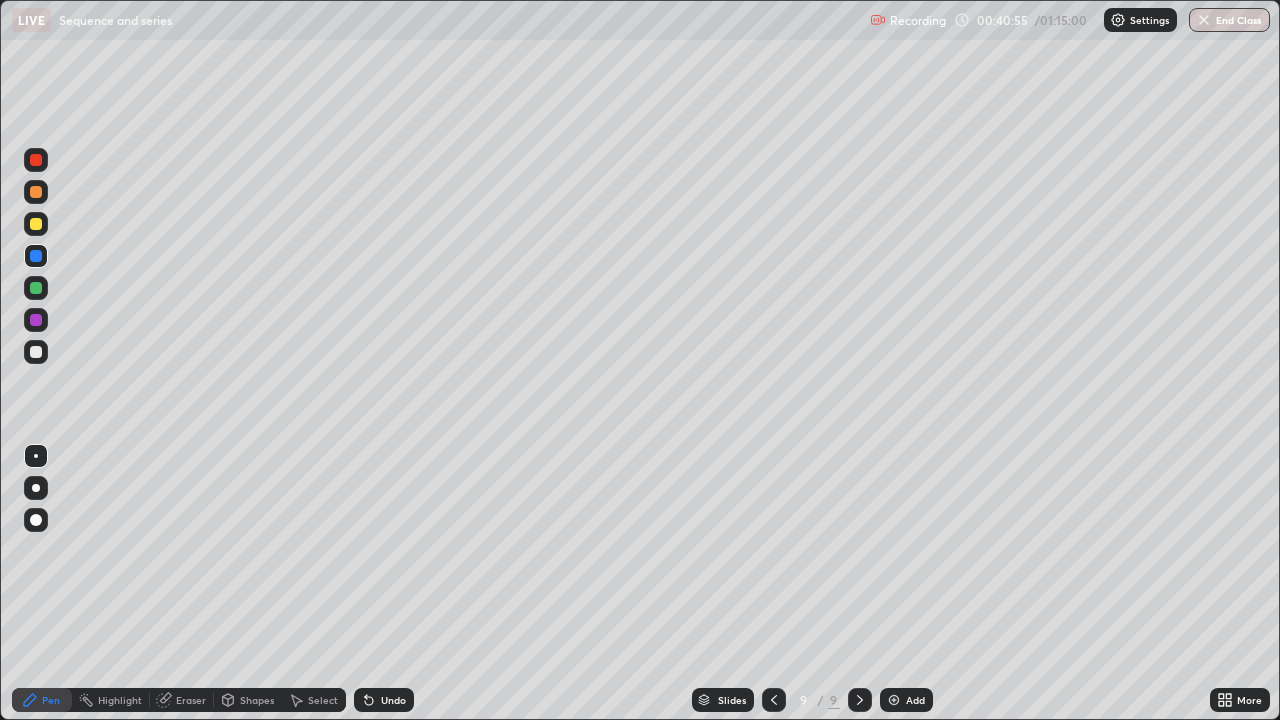 click at bounding box center [36, 320] 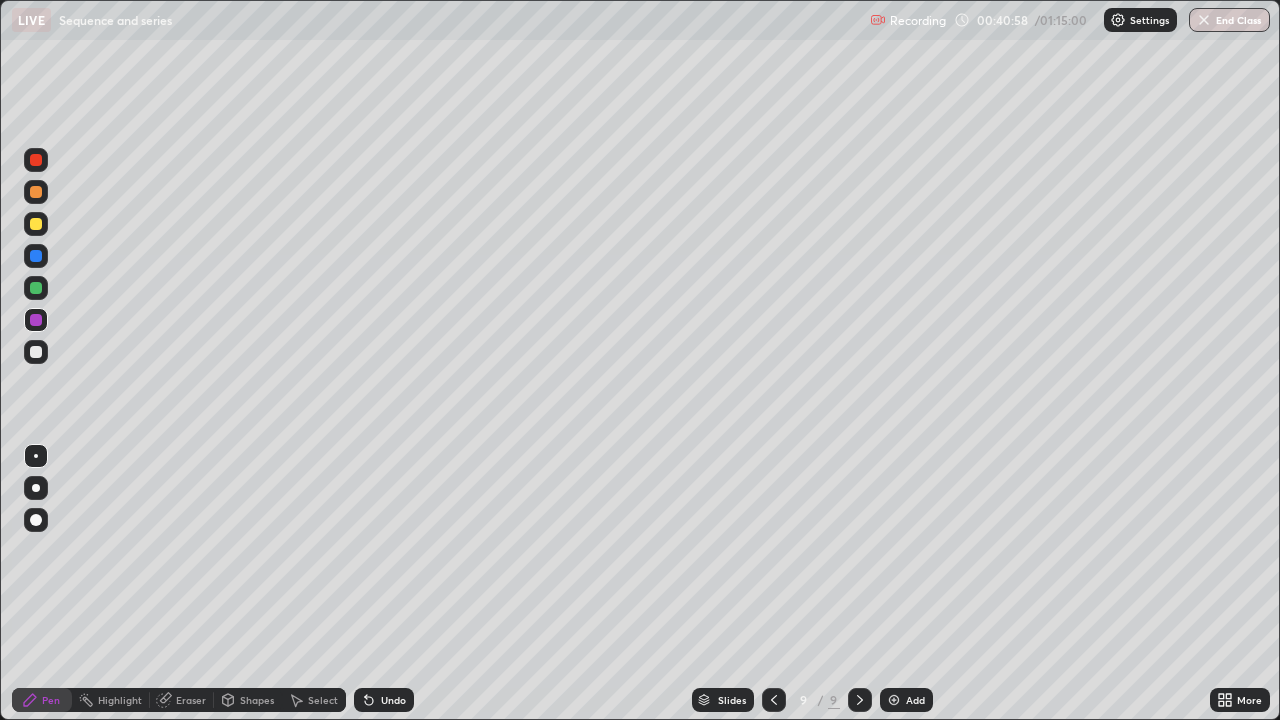click at bounding box center [36, 288] 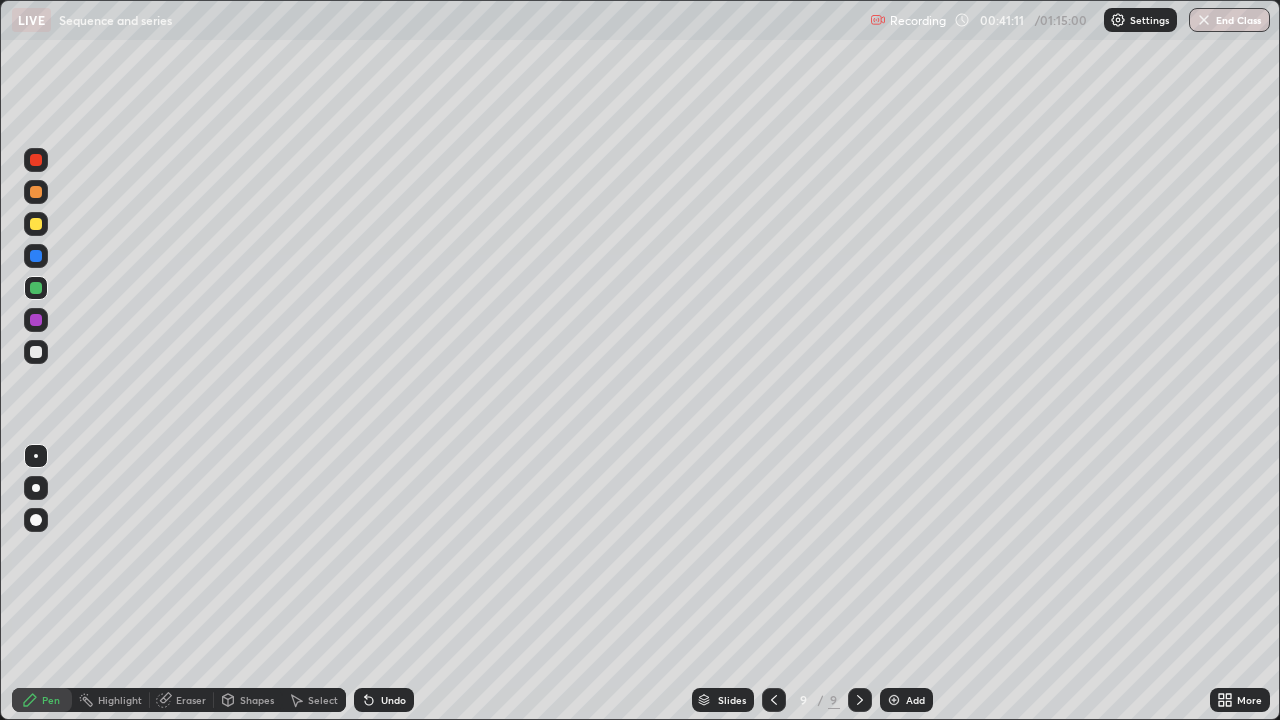 click 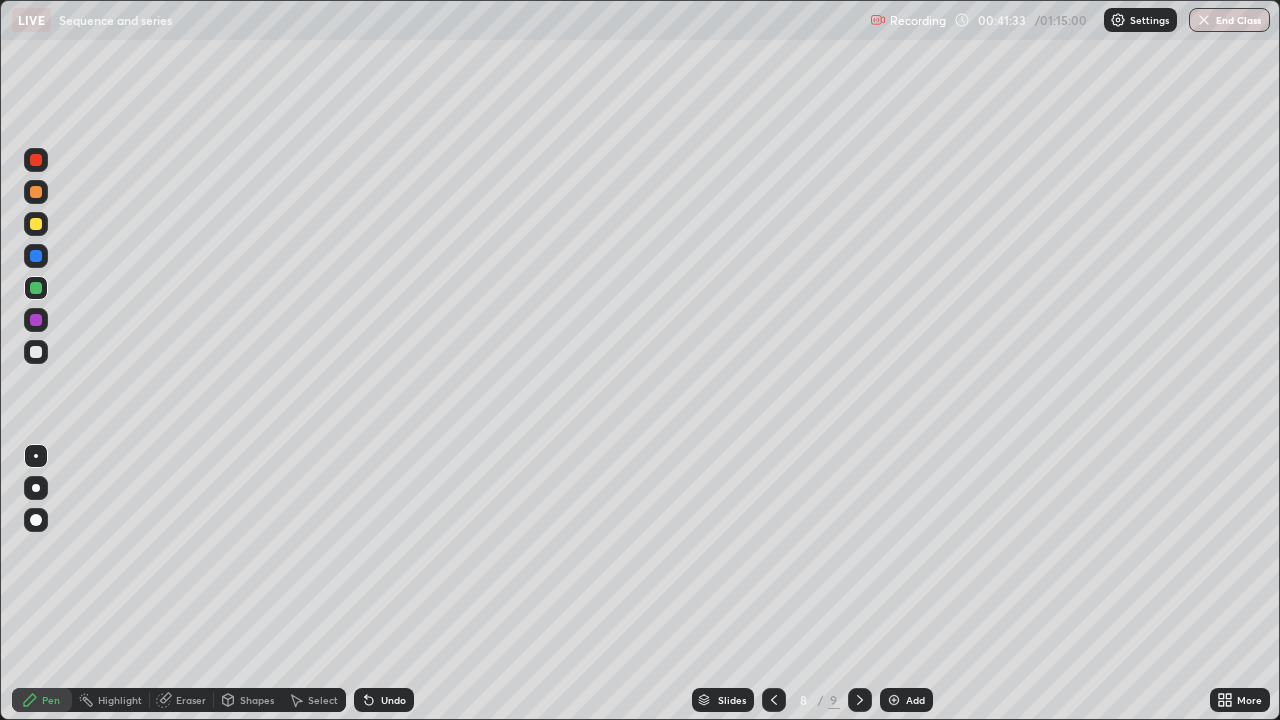 click 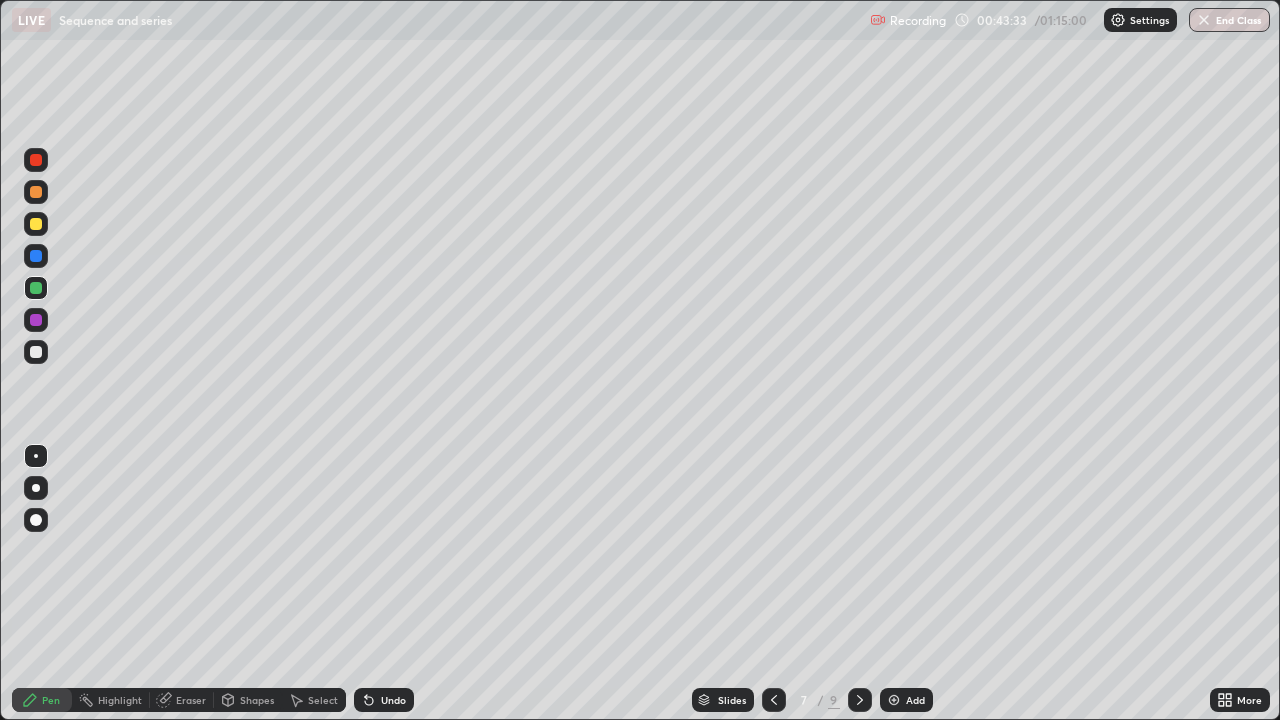 click 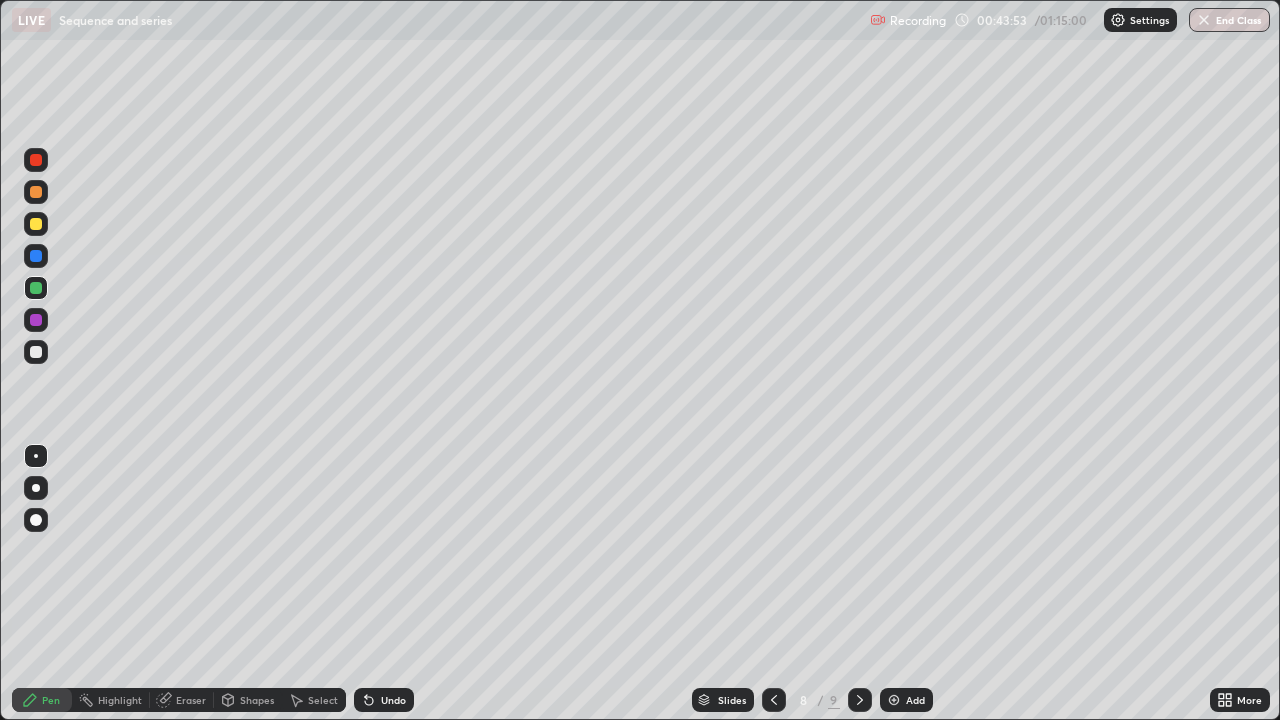 click 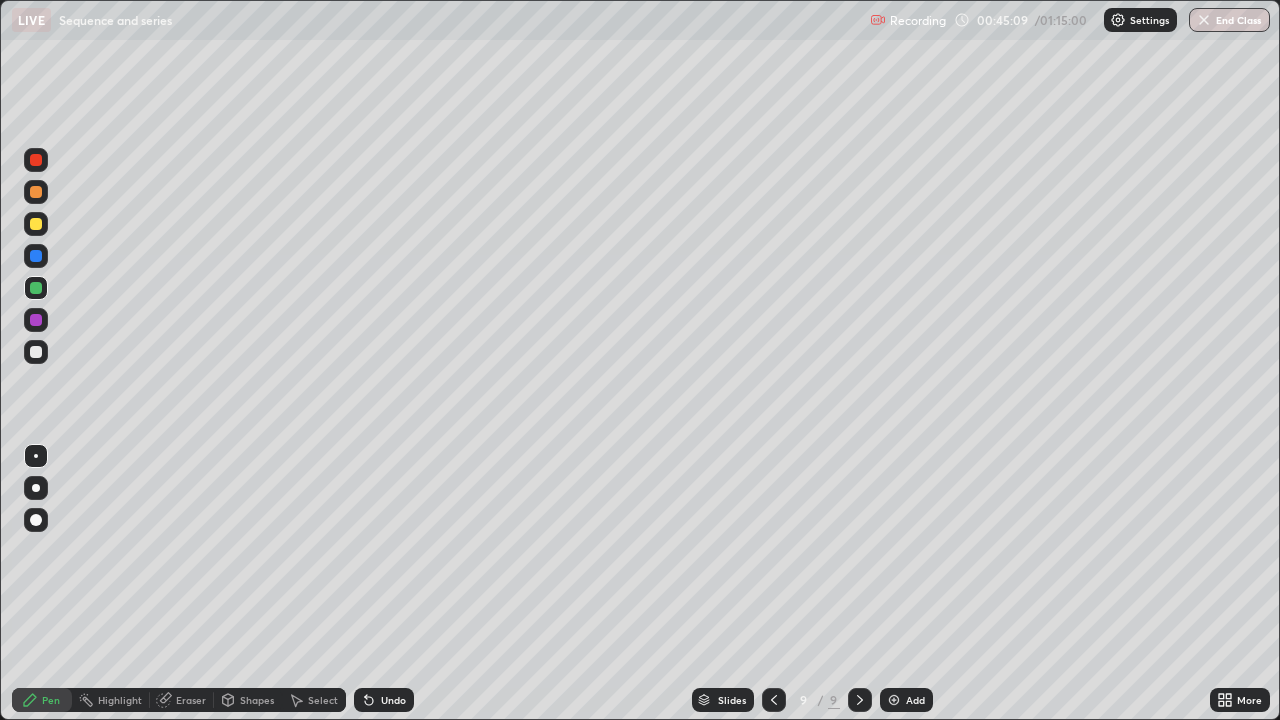 click 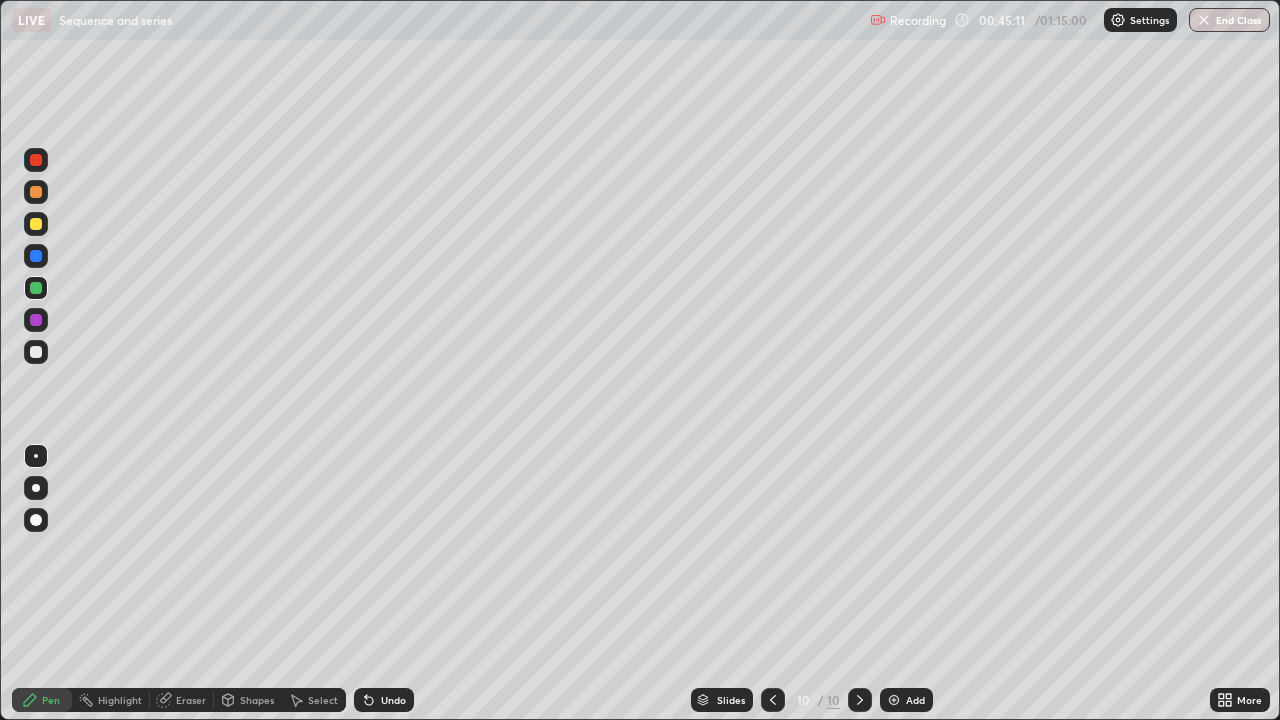click at bounding box center (36, 224) 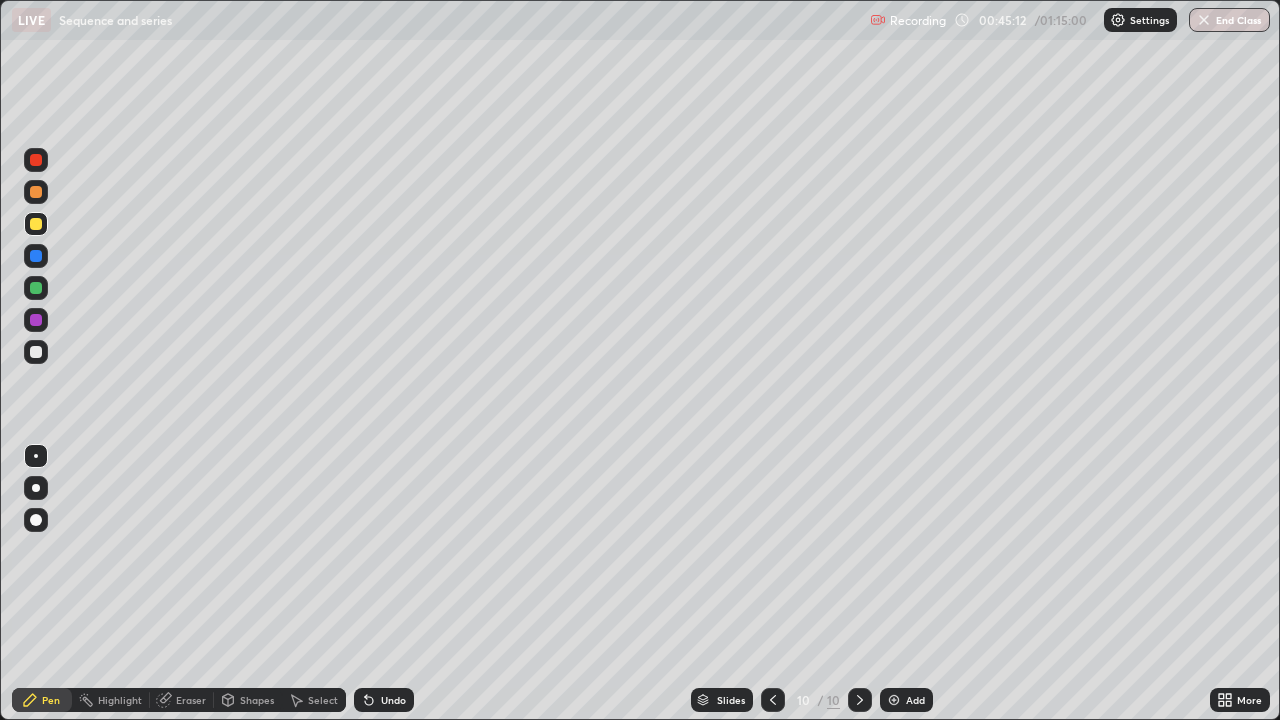 click at bounding box center [36, 288] 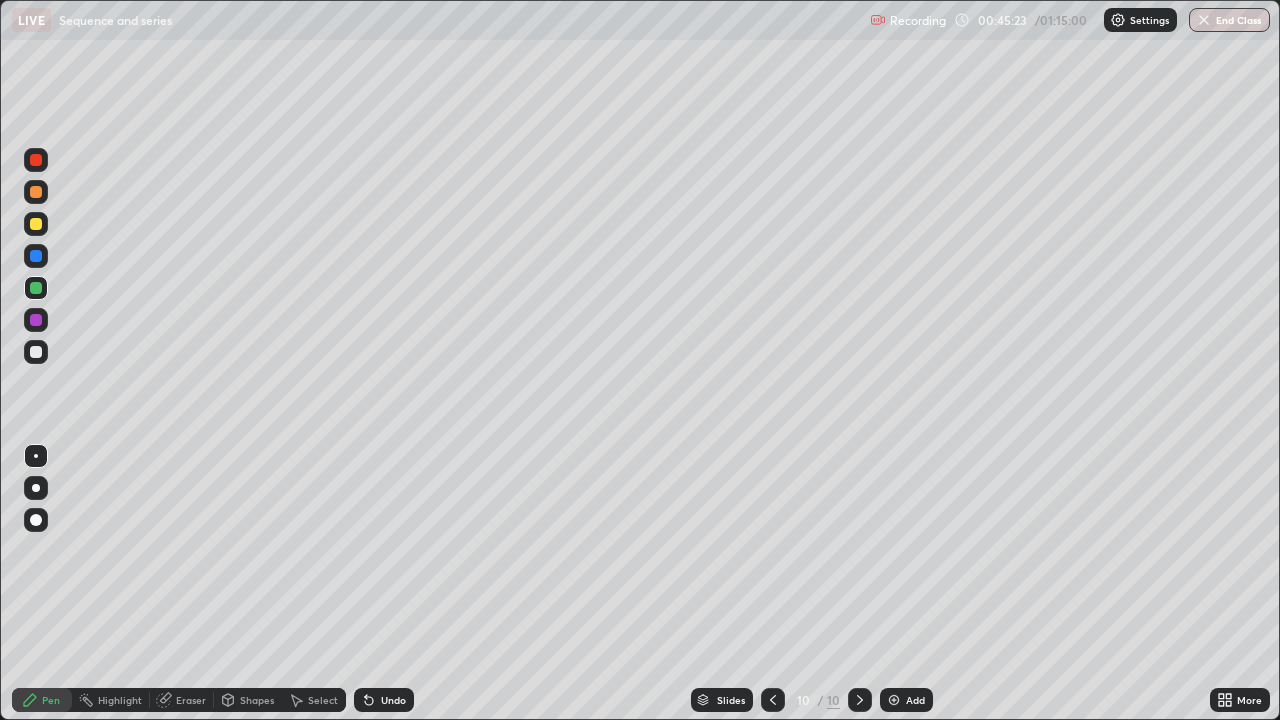 click at bounding box center [36, 352] 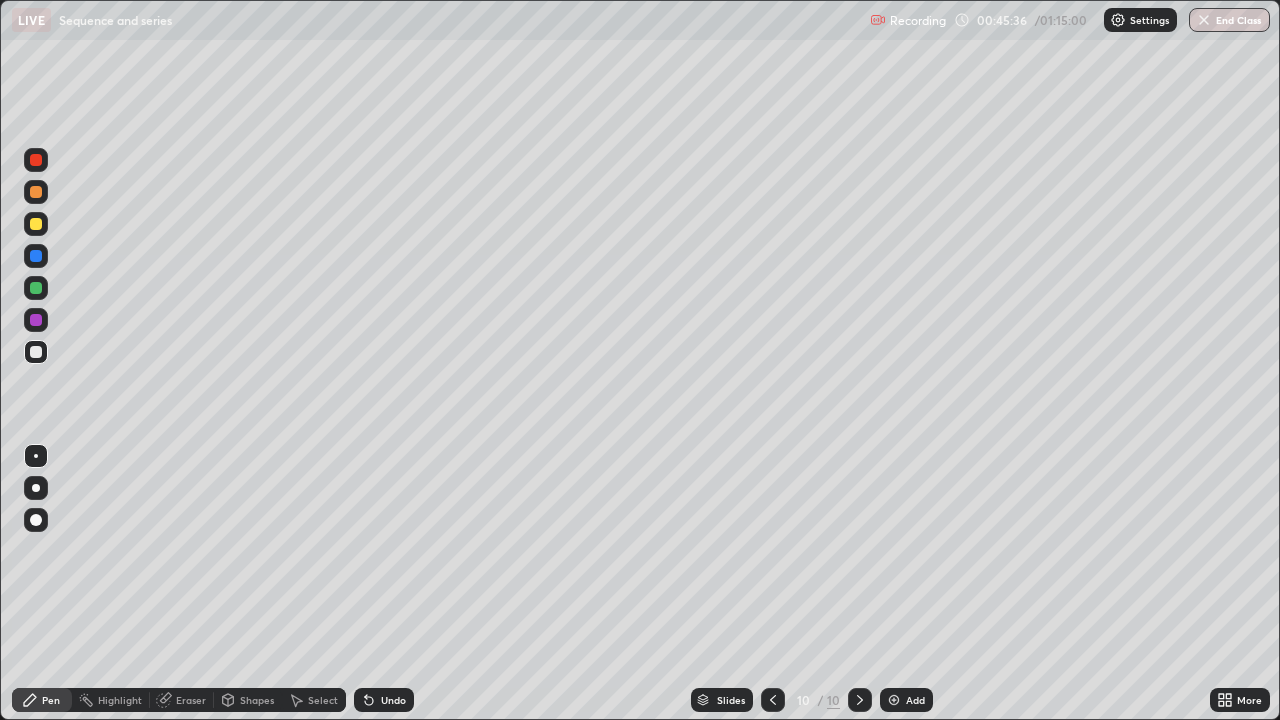 click at bounding box center [36, 224] 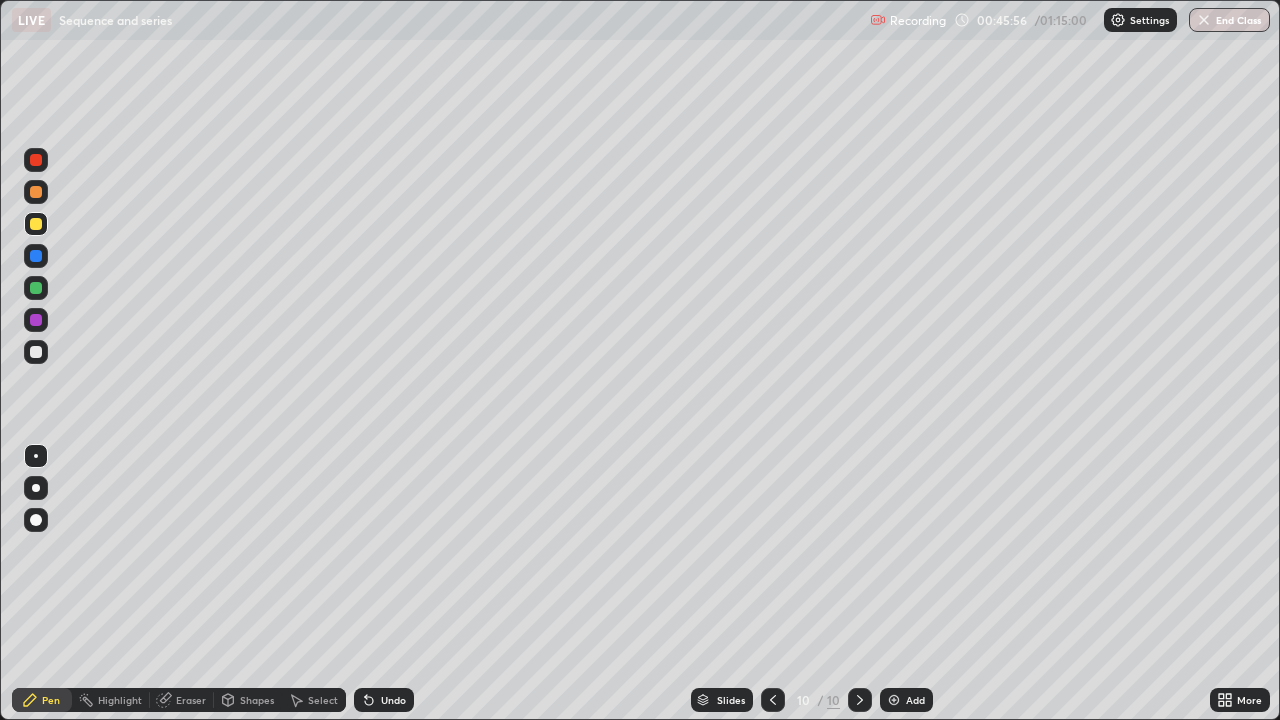 click at bounding box center [36, 352] 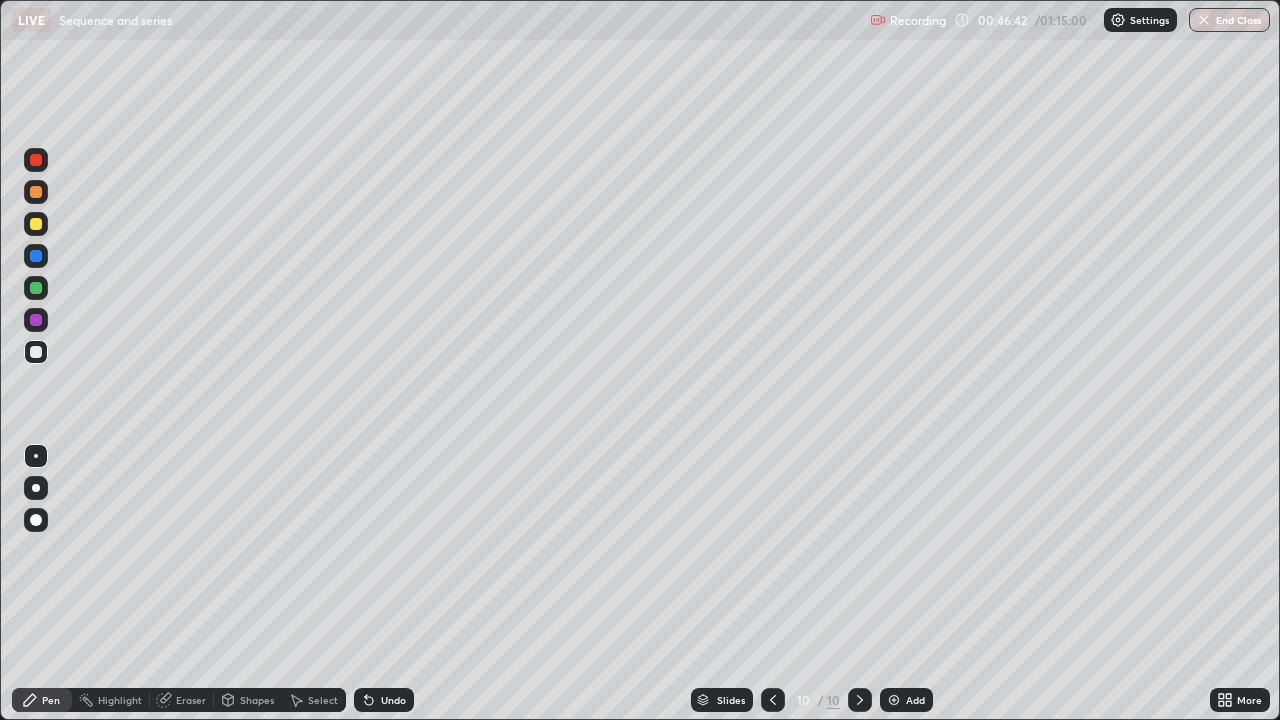 click at bounding box center [36, 288] 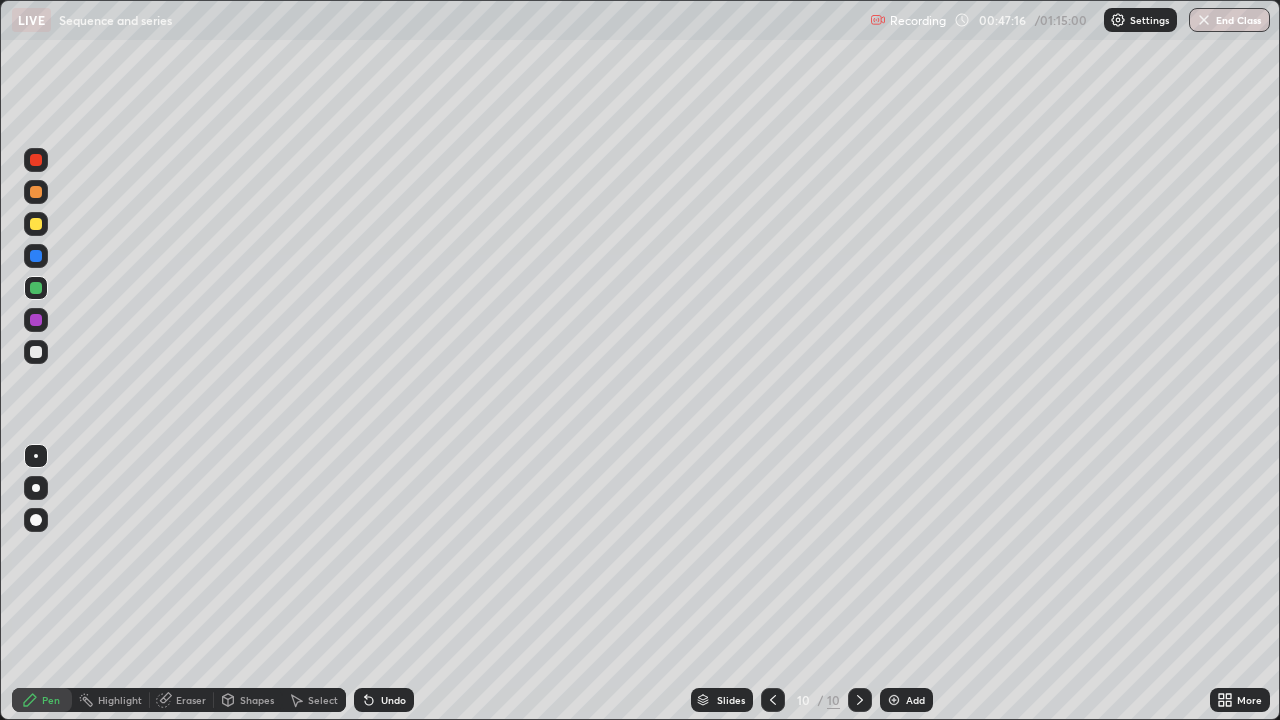 click at bounding box center [36, 224] 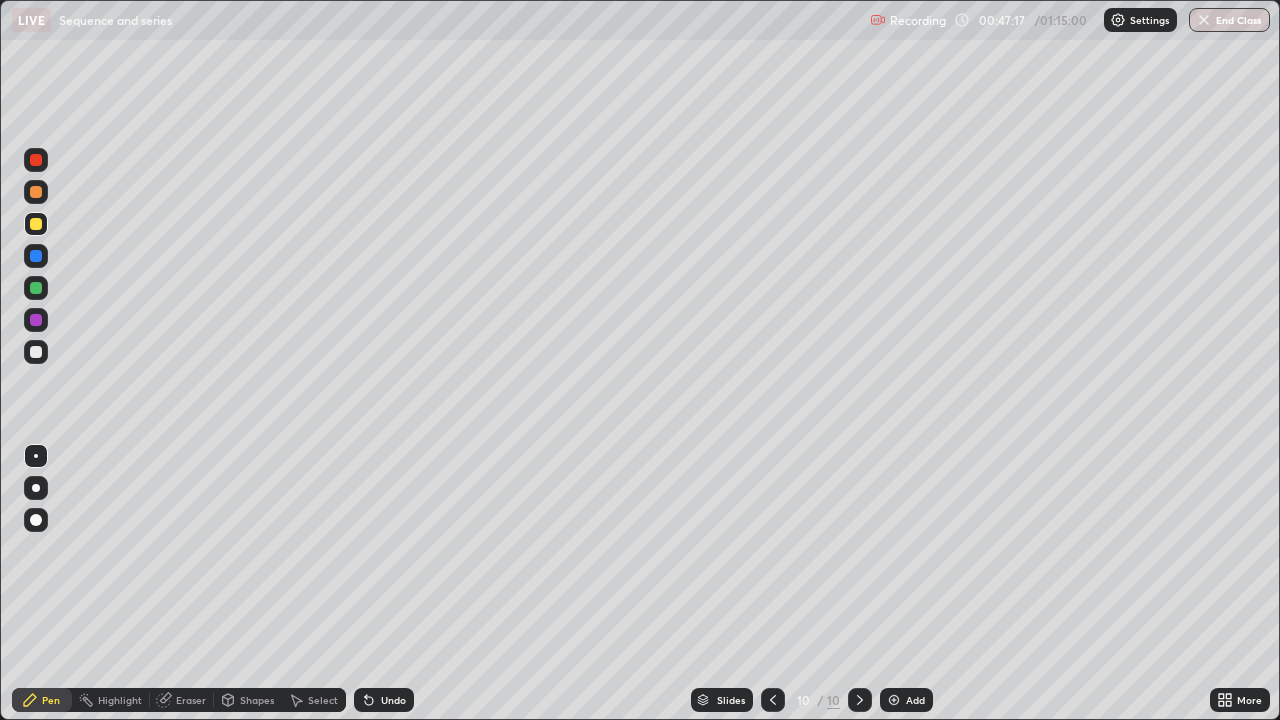 click at bounding box center [36, 320] 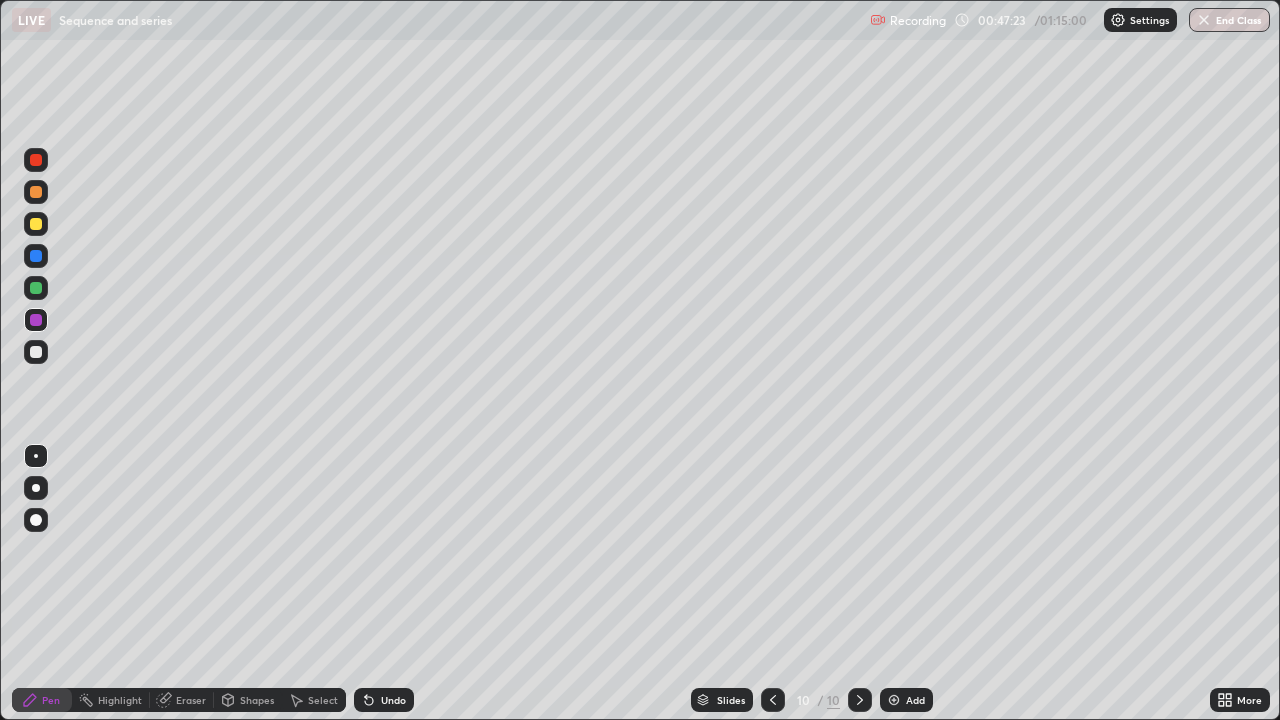 click at bounding box center [36, 352] 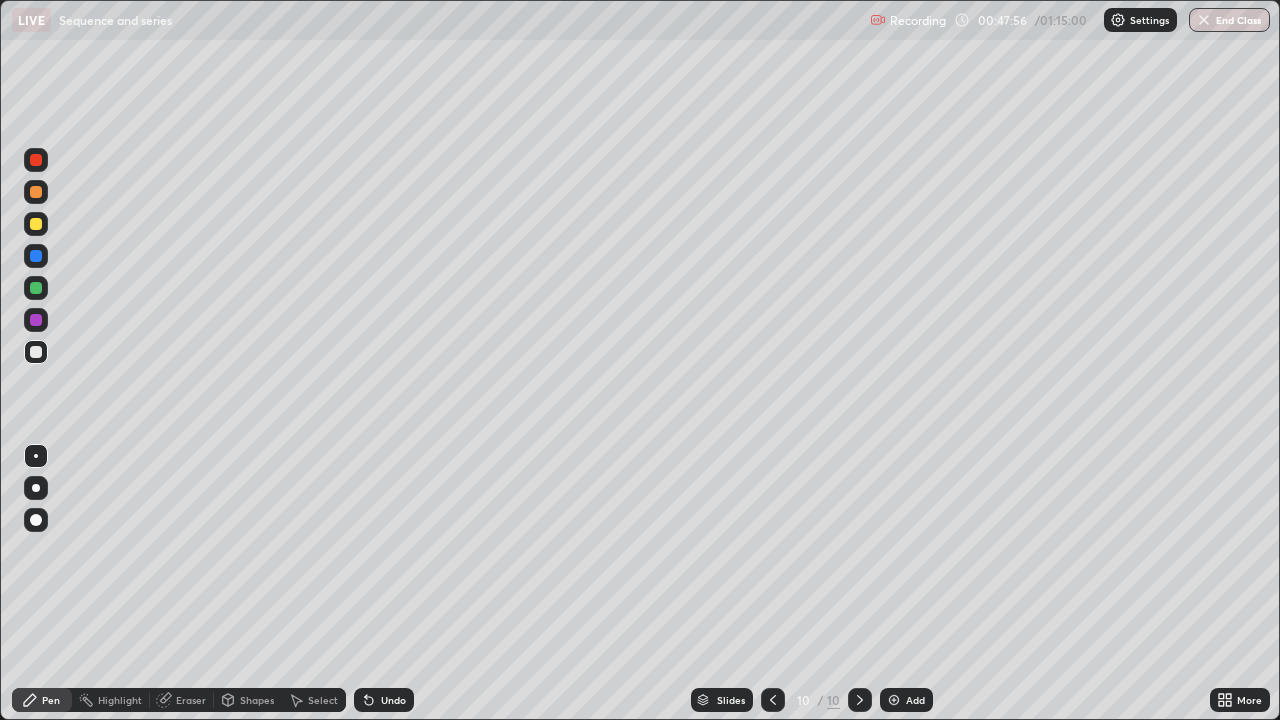 click 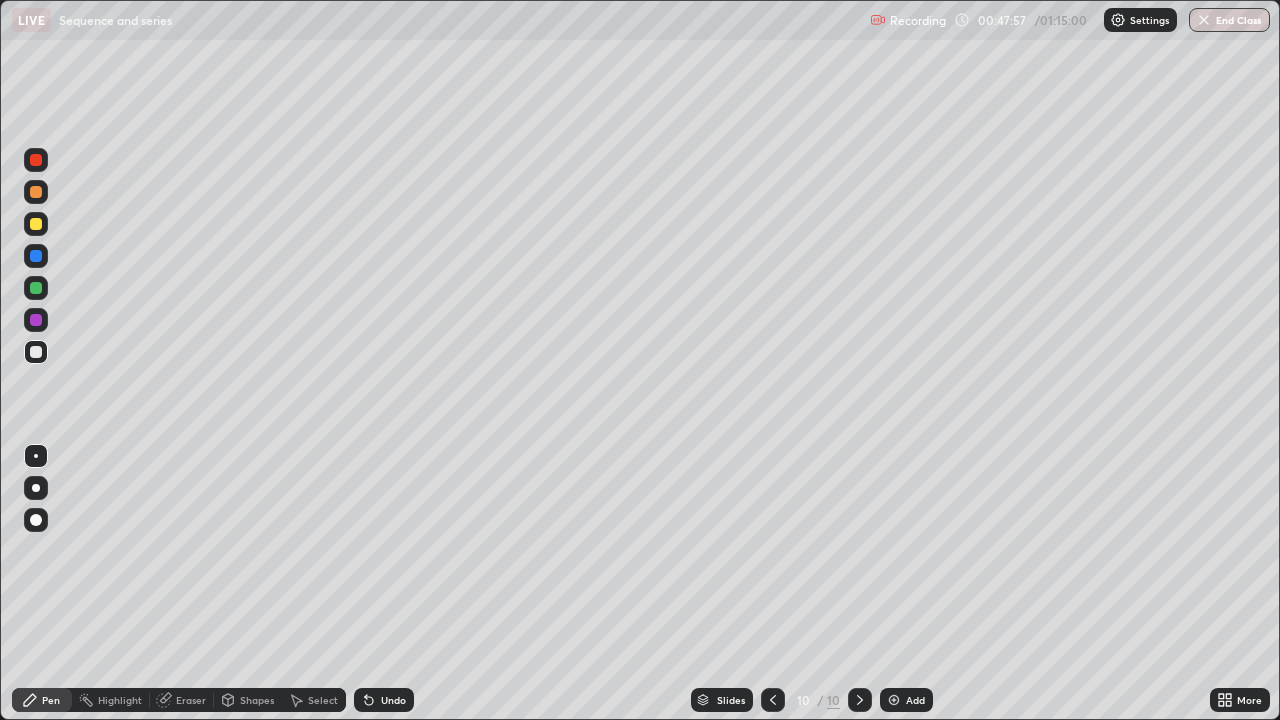 click at bounding box center [894, 700] 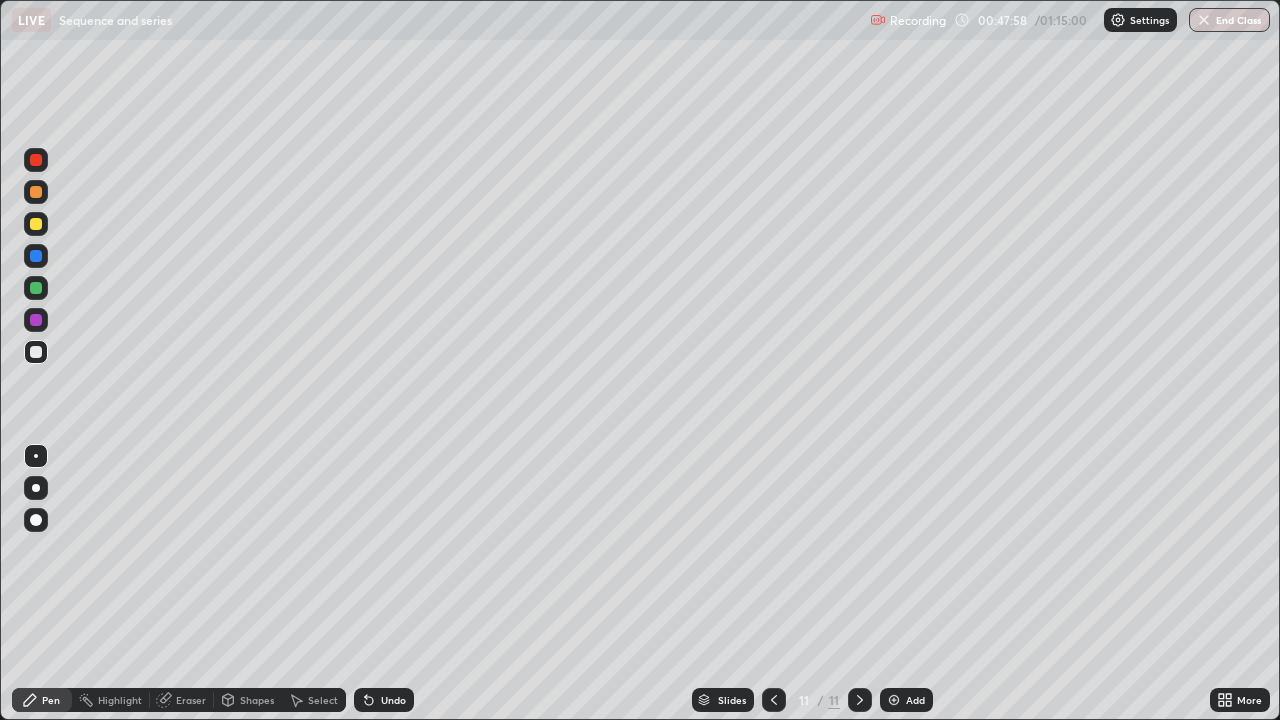 click at bounding box center [36, 224] 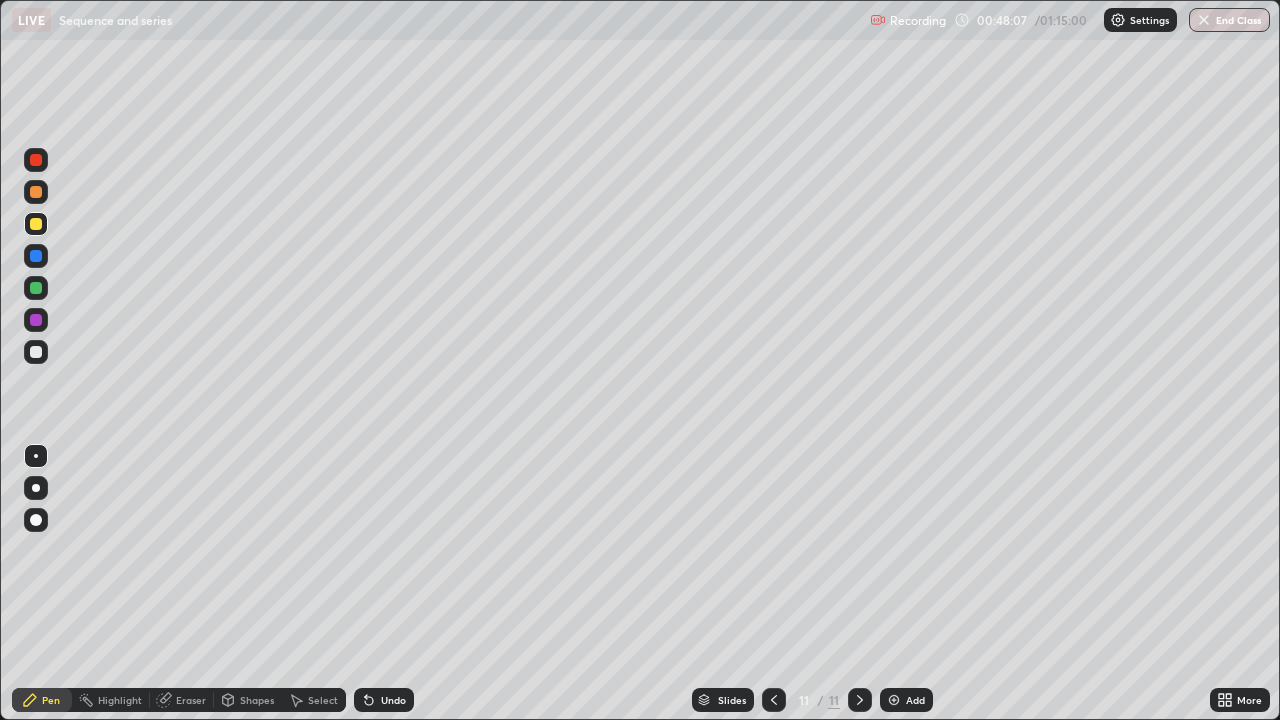click on "Undo" at bounding box center (393, 700) 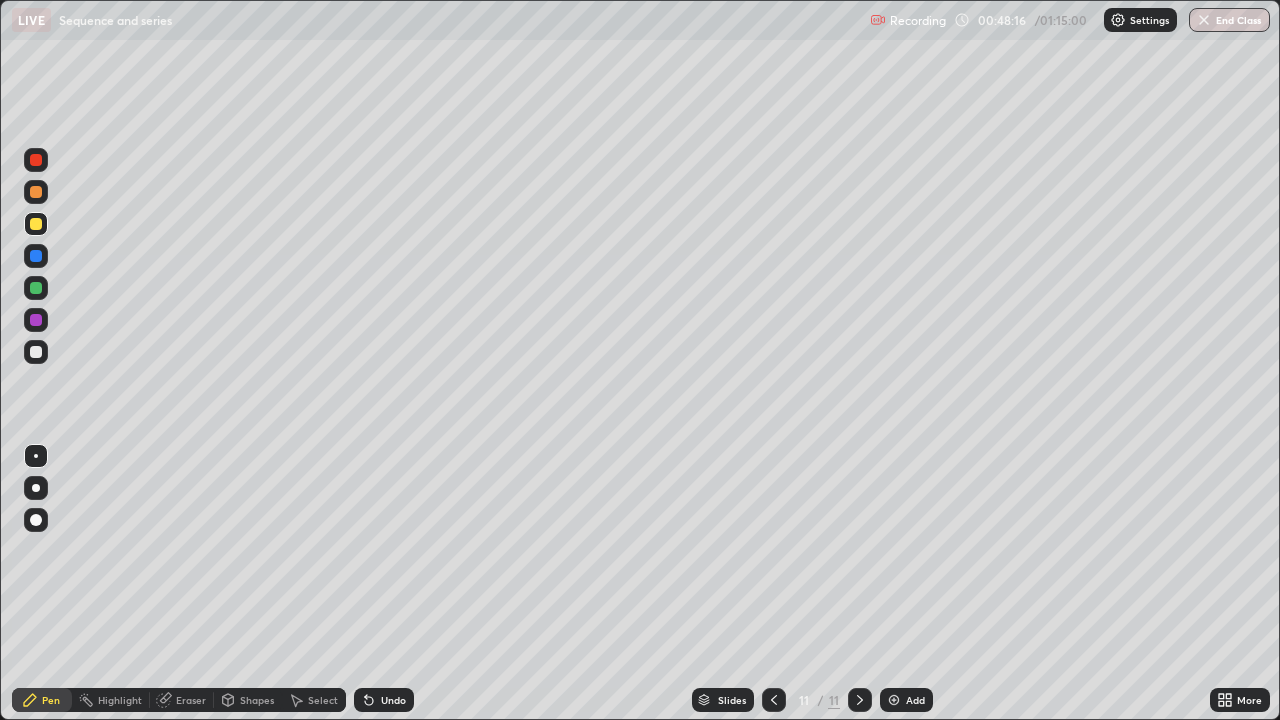 click at bounding box center (36, 288) 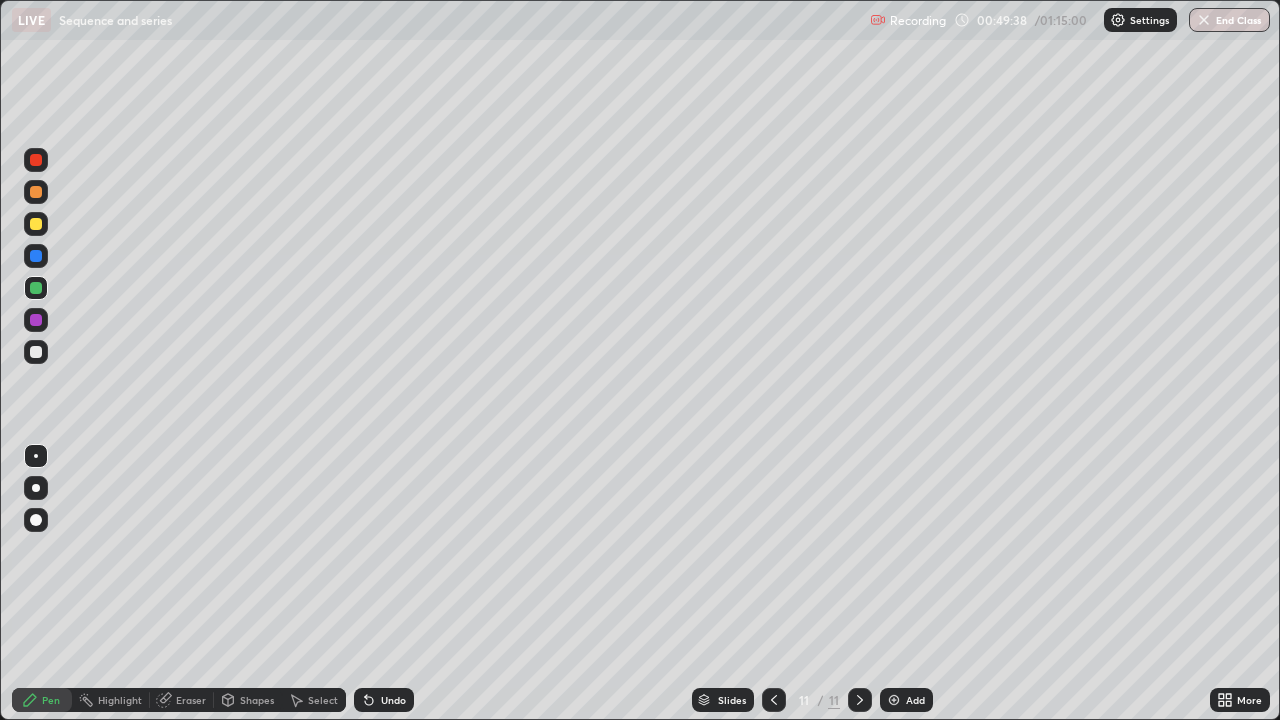 click at bounding box center [36, 352] 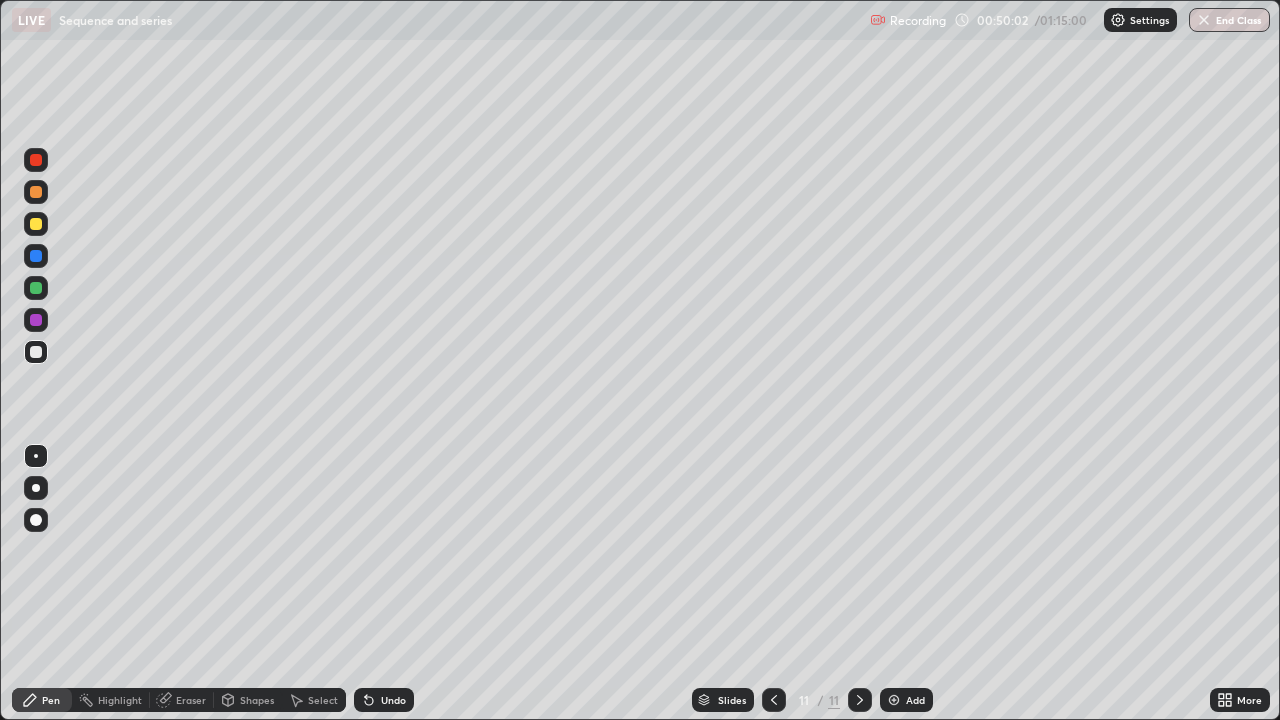 click at bounding box center [36, 256] 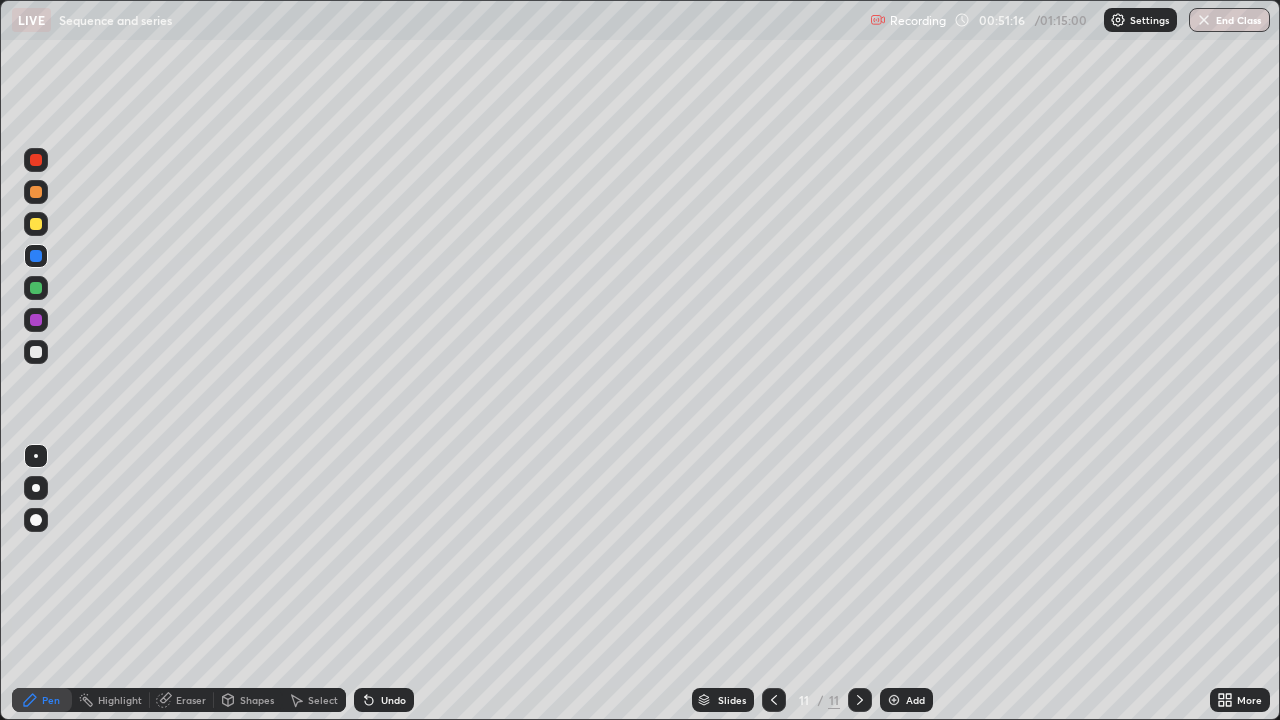 click 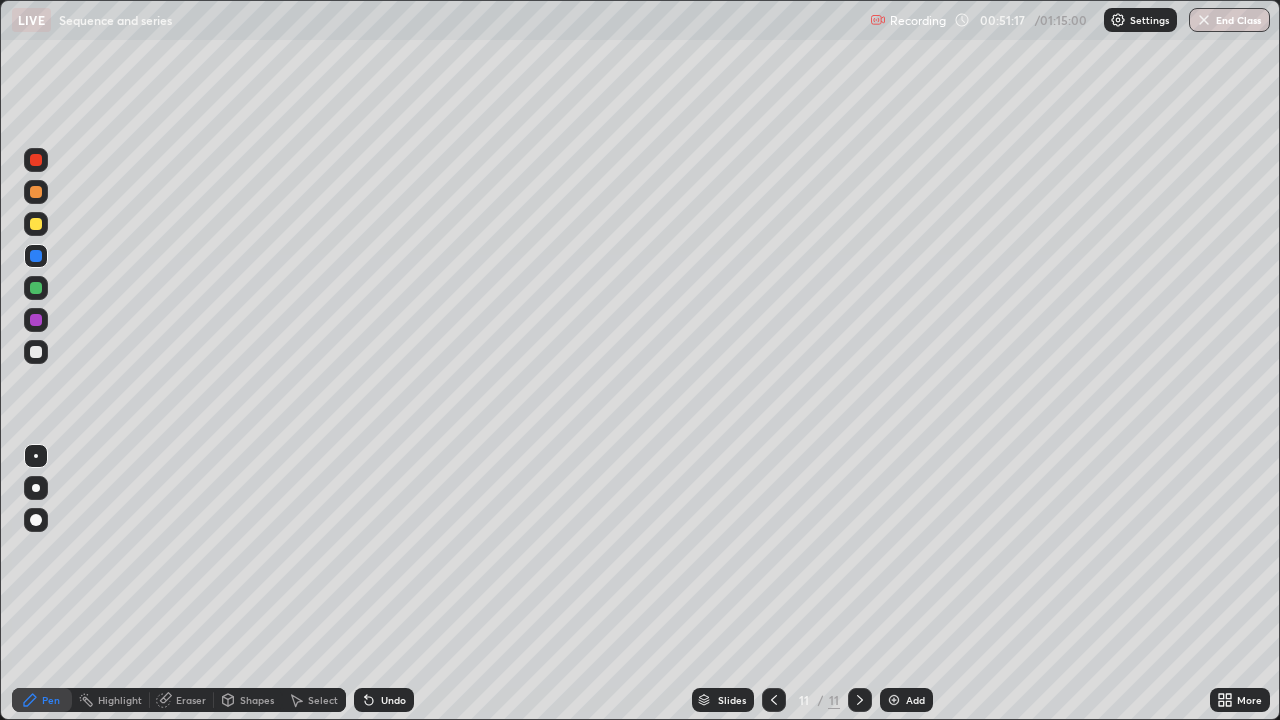 click on "Add" at bounding box center (906, 700) 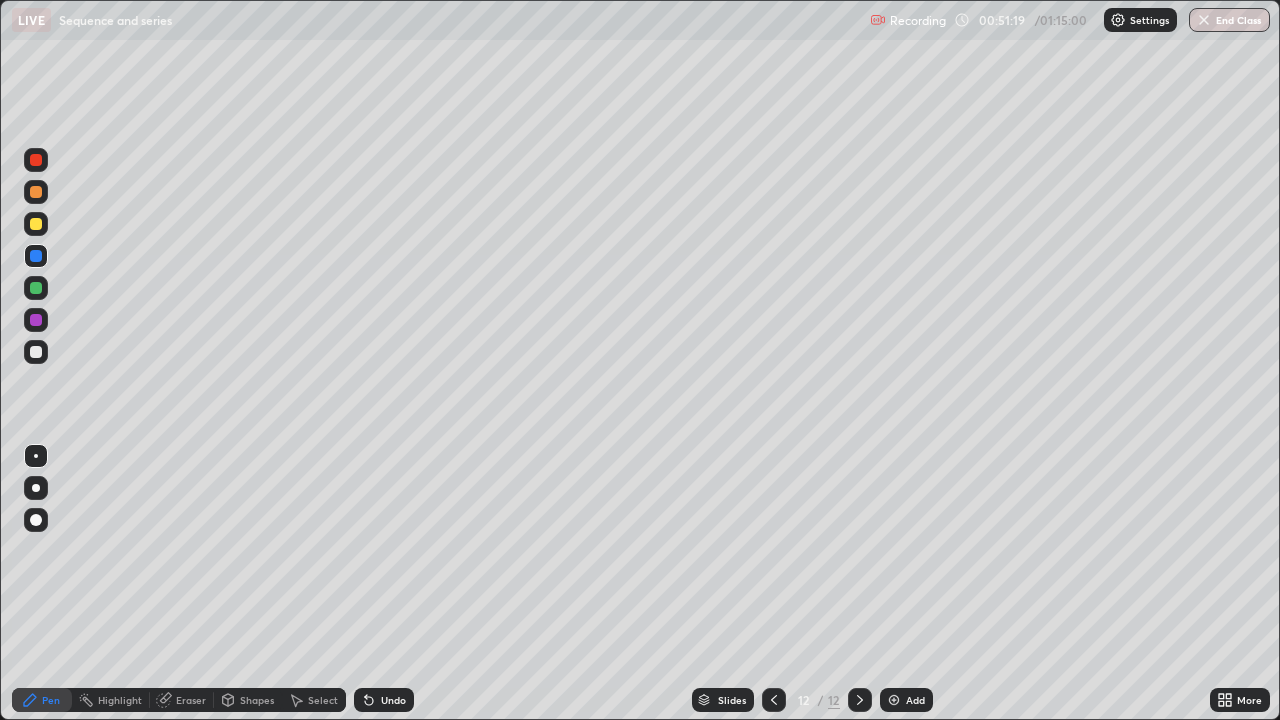 click at bounding box center [36, 224] 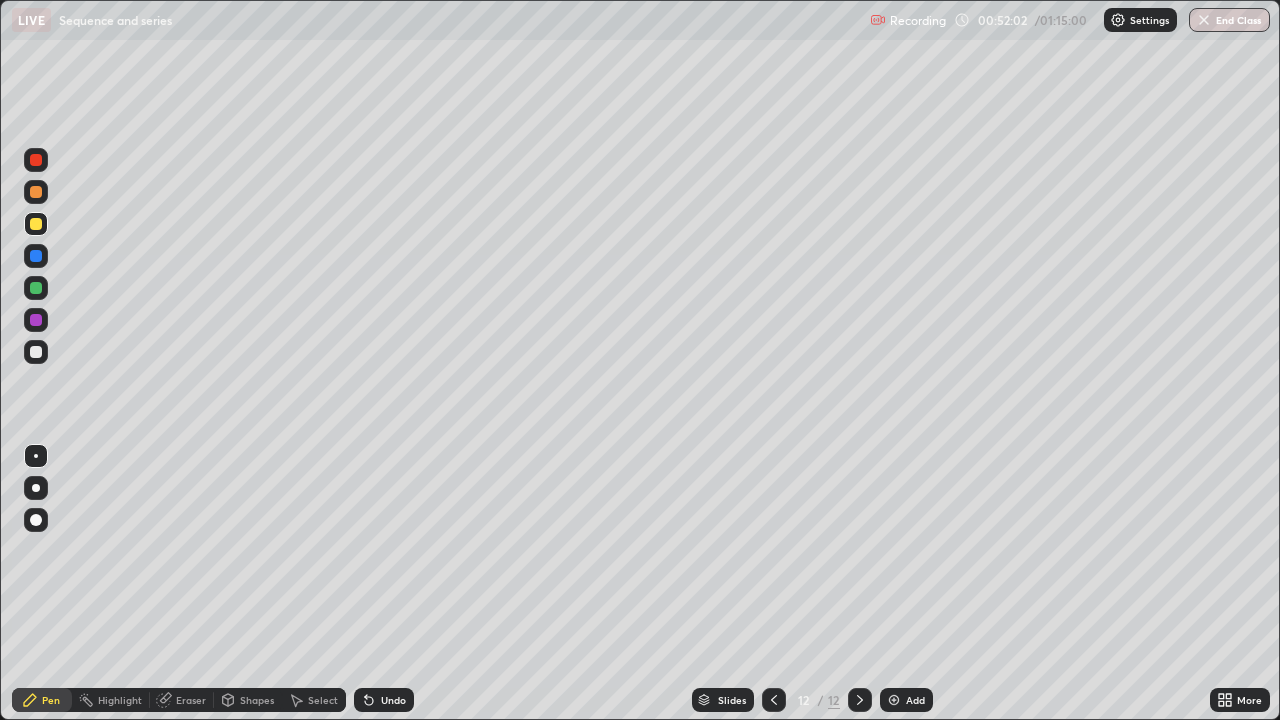 click at bounding box center [36, 352] 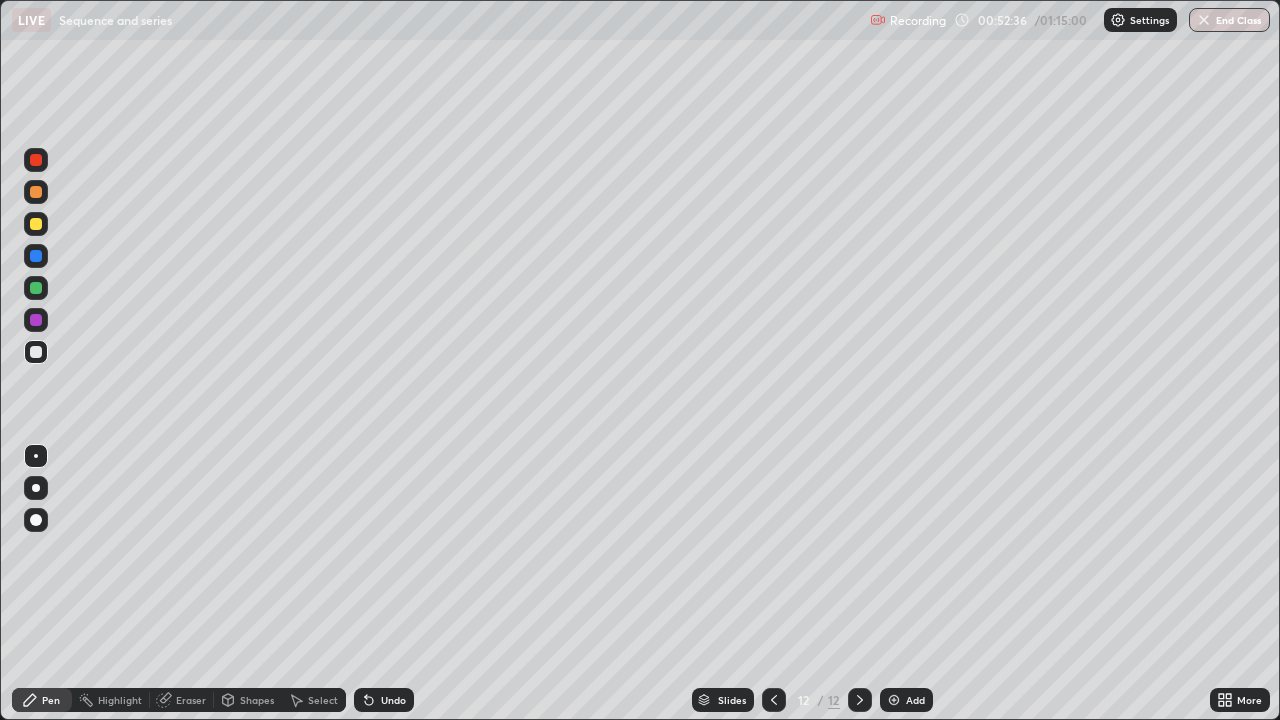 click at bounding box center (36, 320) 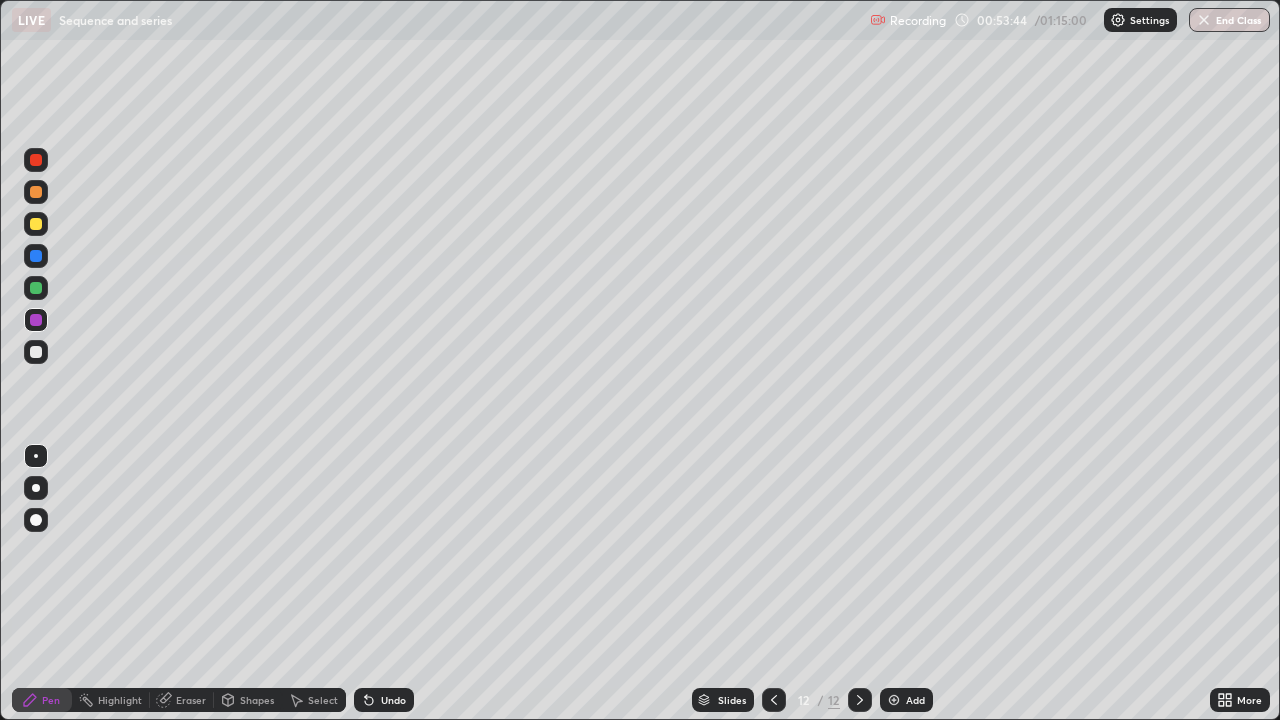 click at bounding box center (36, 288) 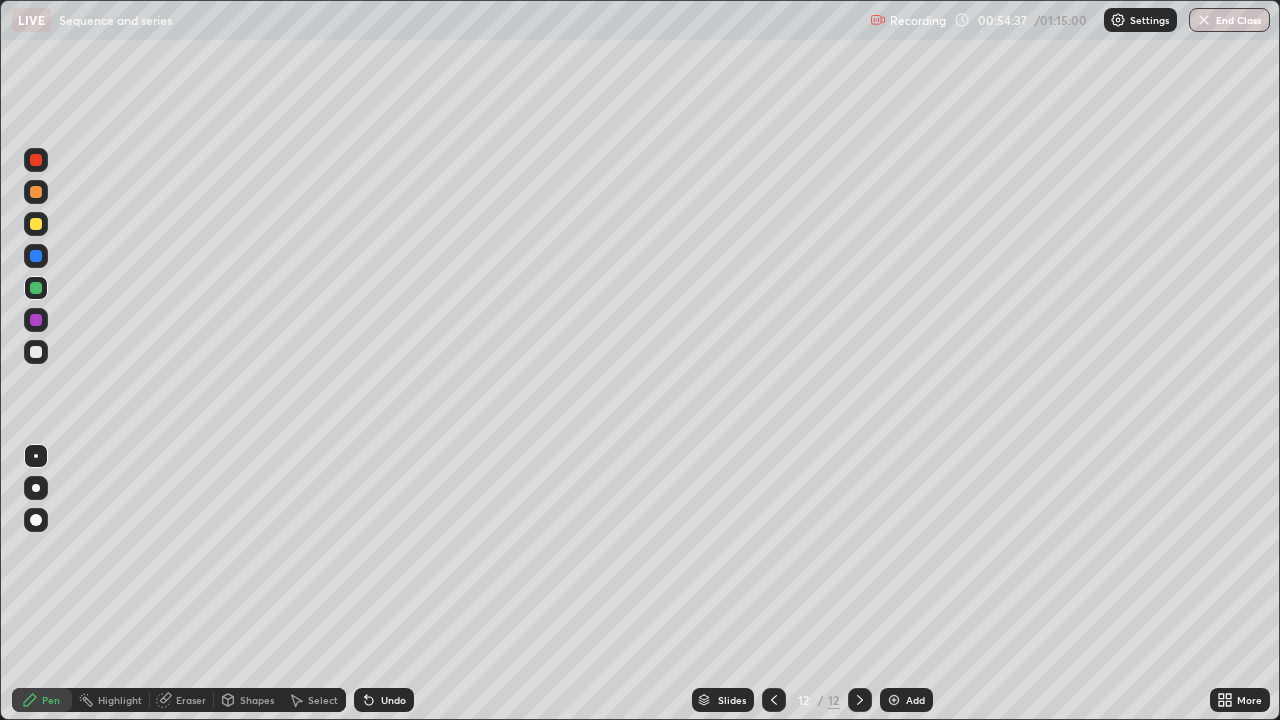 click at bounding box center [36, 352] 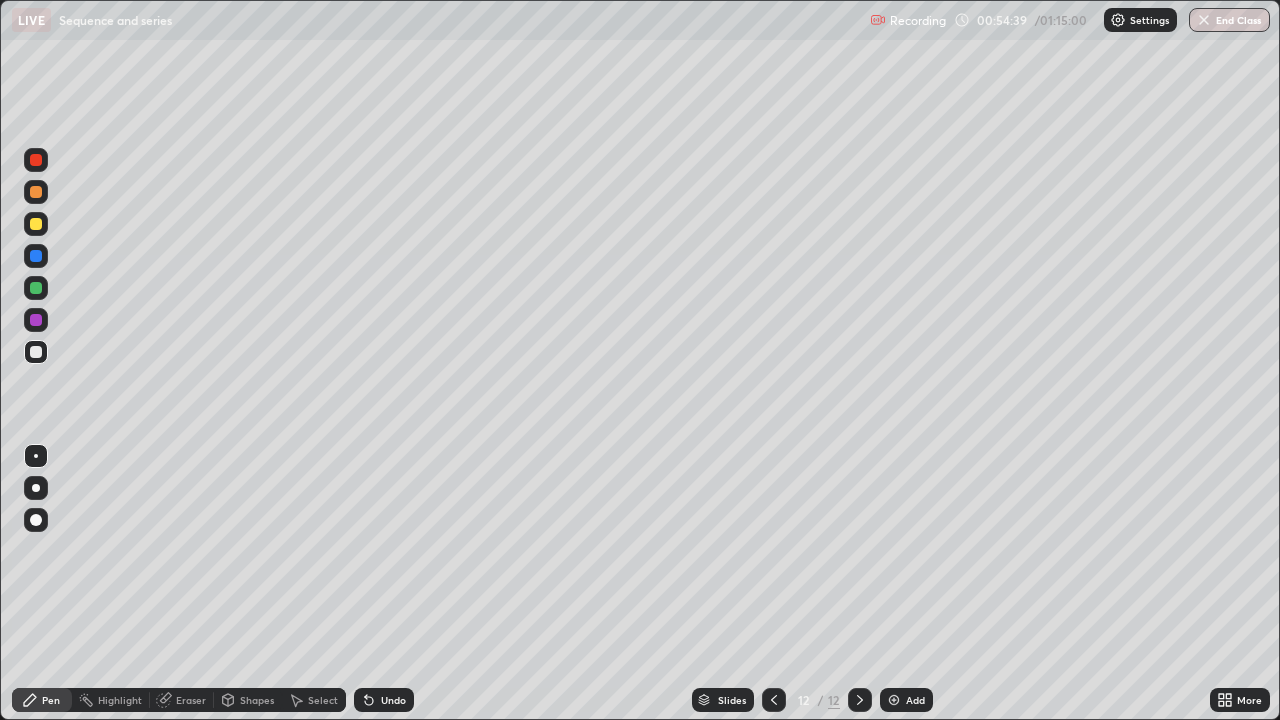 click at bounding box center (36, 224) 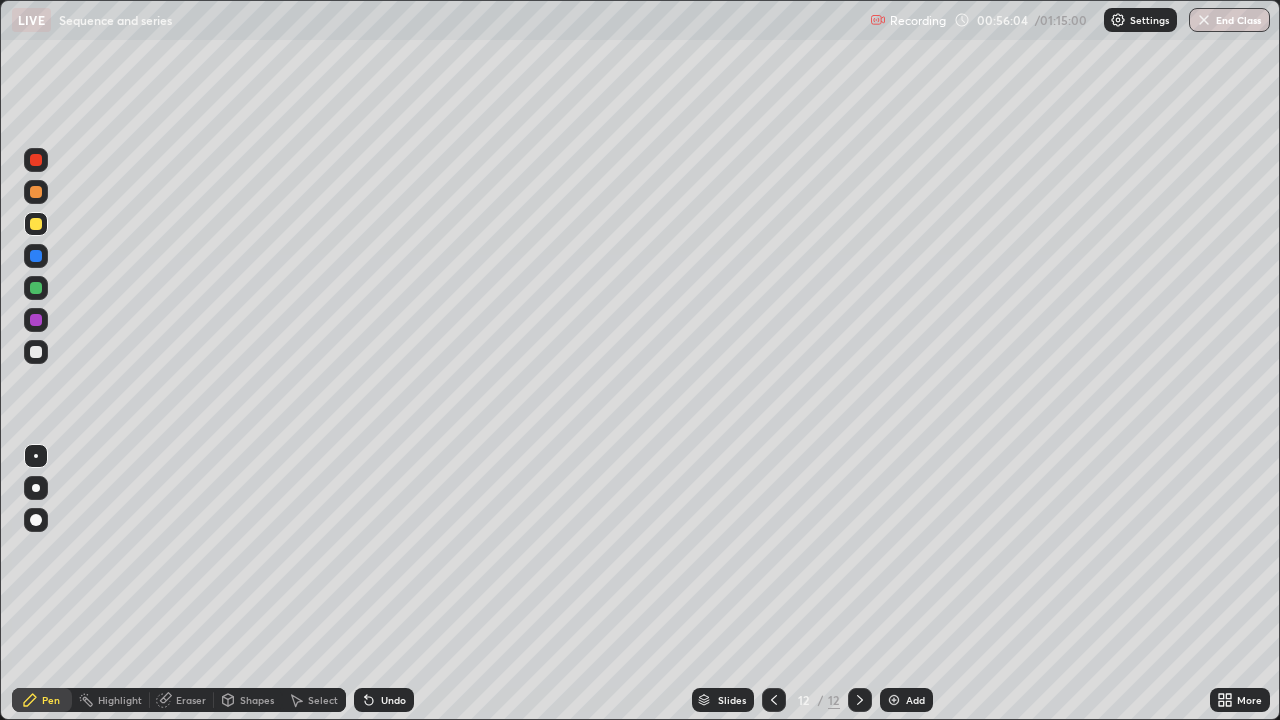 click at bounding box center (36, 288) 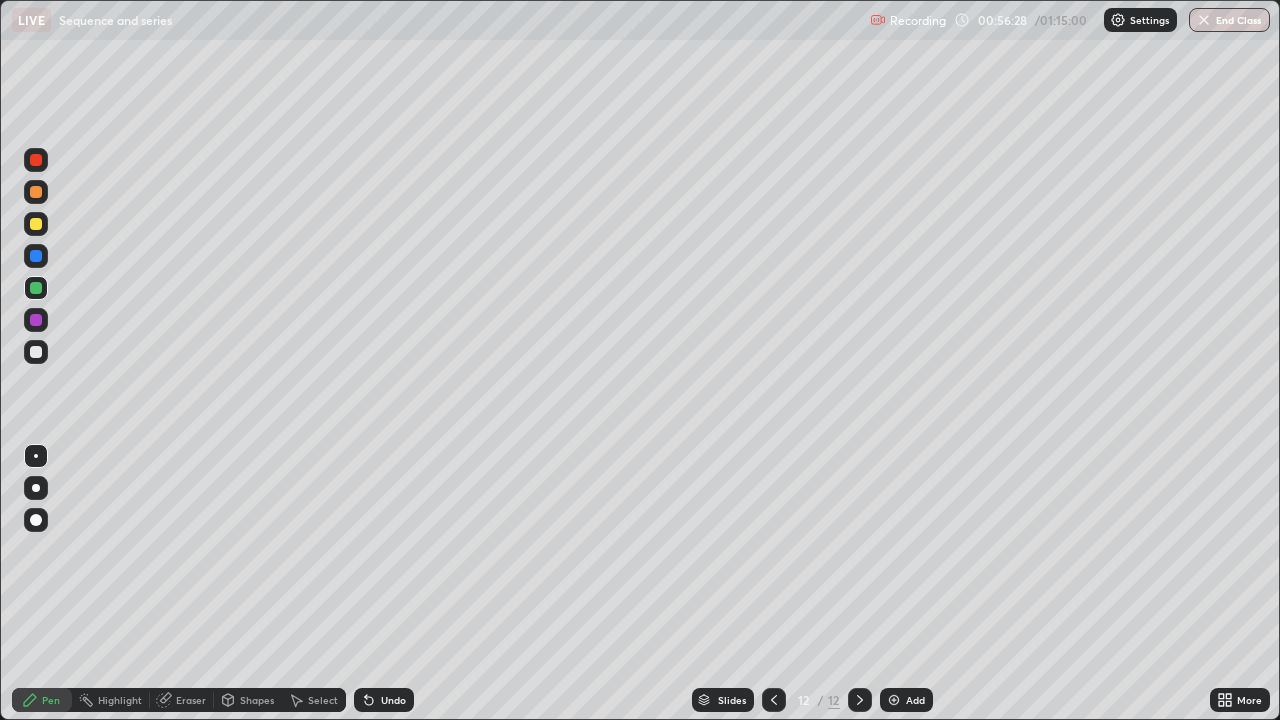 click on "Undo" at bounding box center (393, 700) 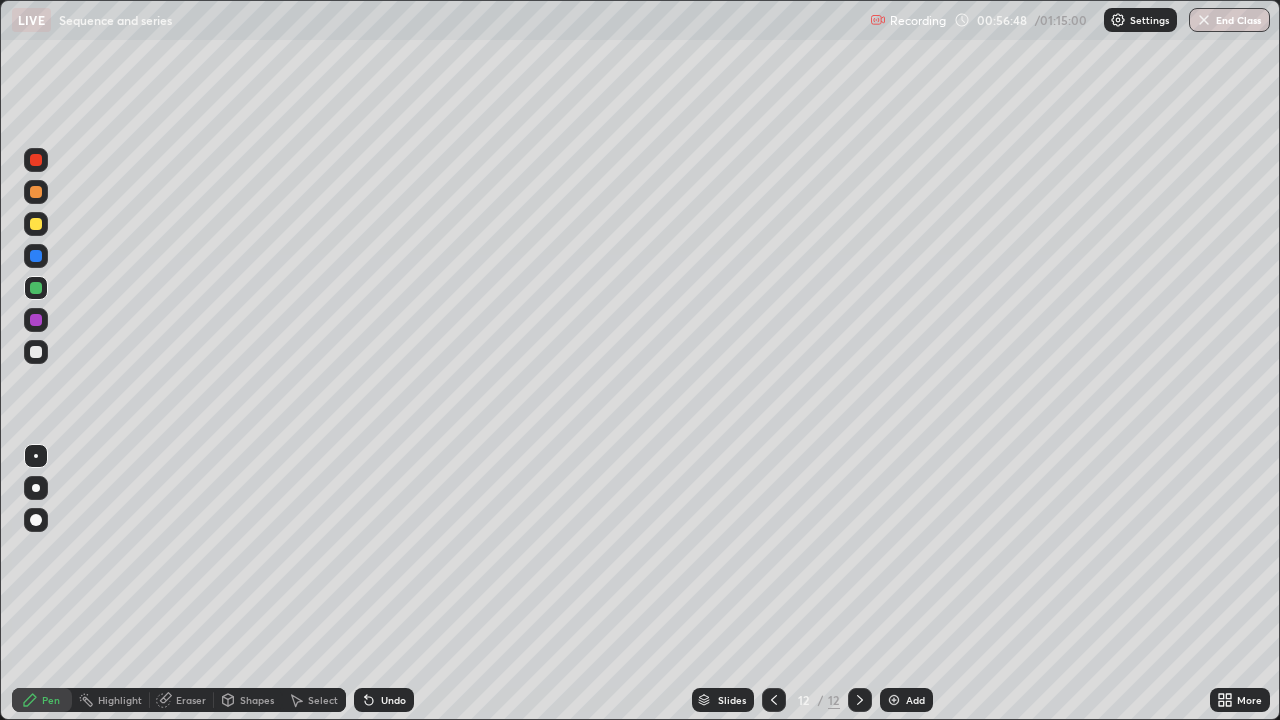 click at bounding box center [36, 320] 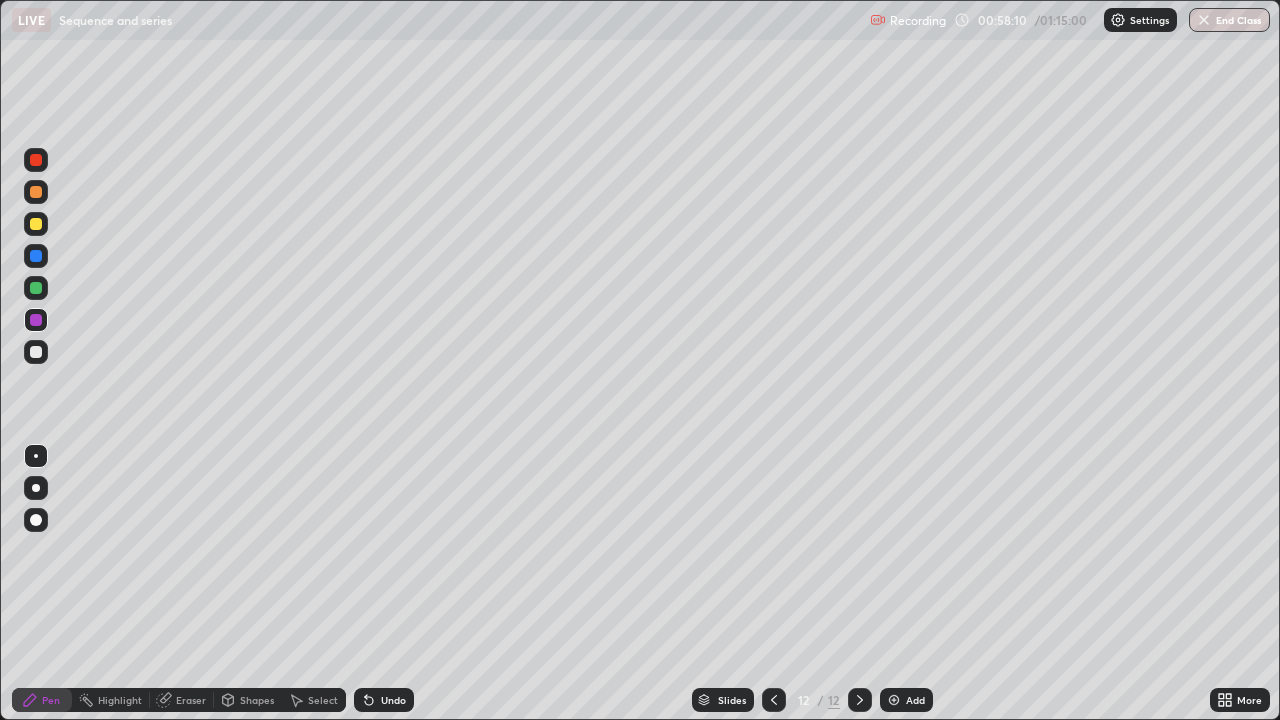 click 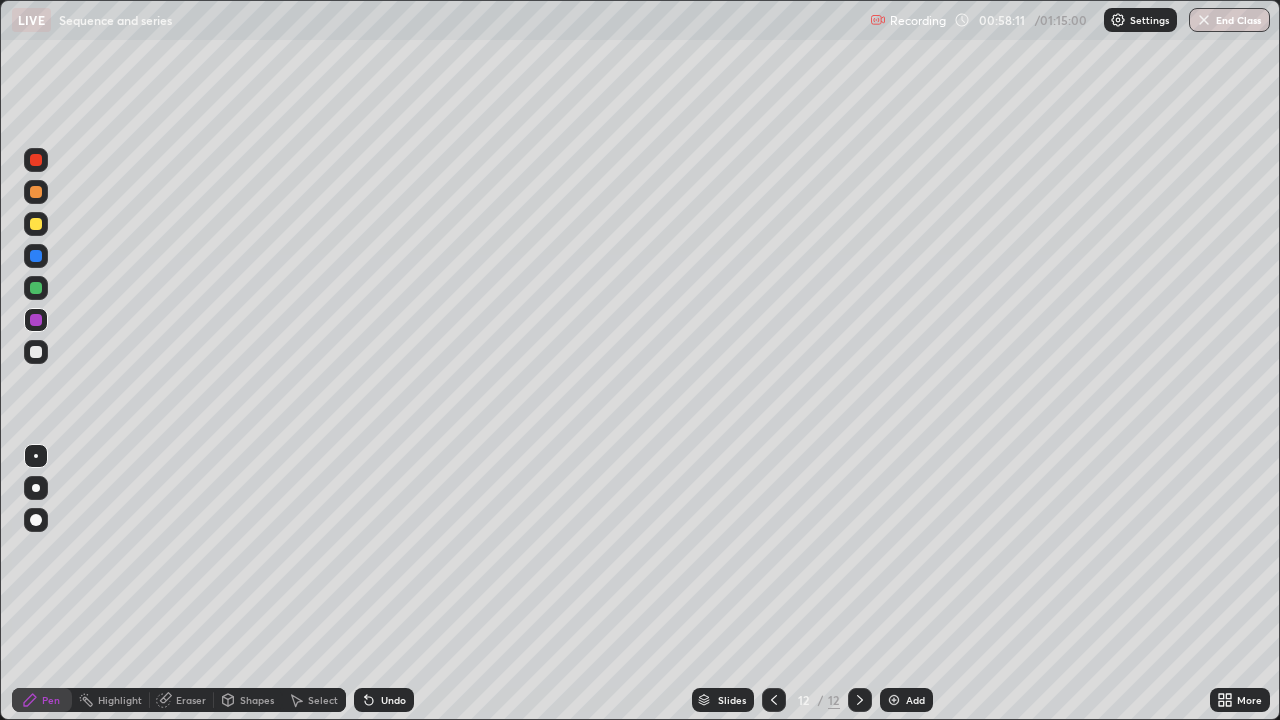 click on "Add" at bounding box center (915, 700) 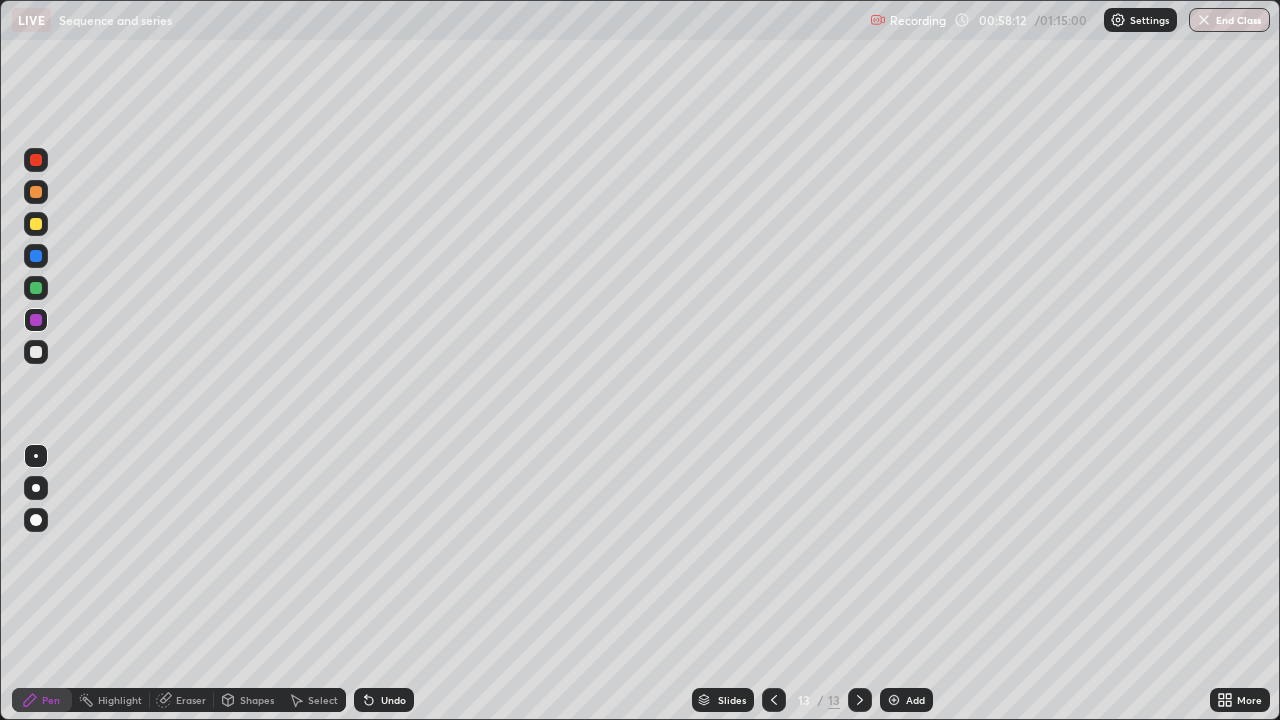 click at bounding box center (36, 224) 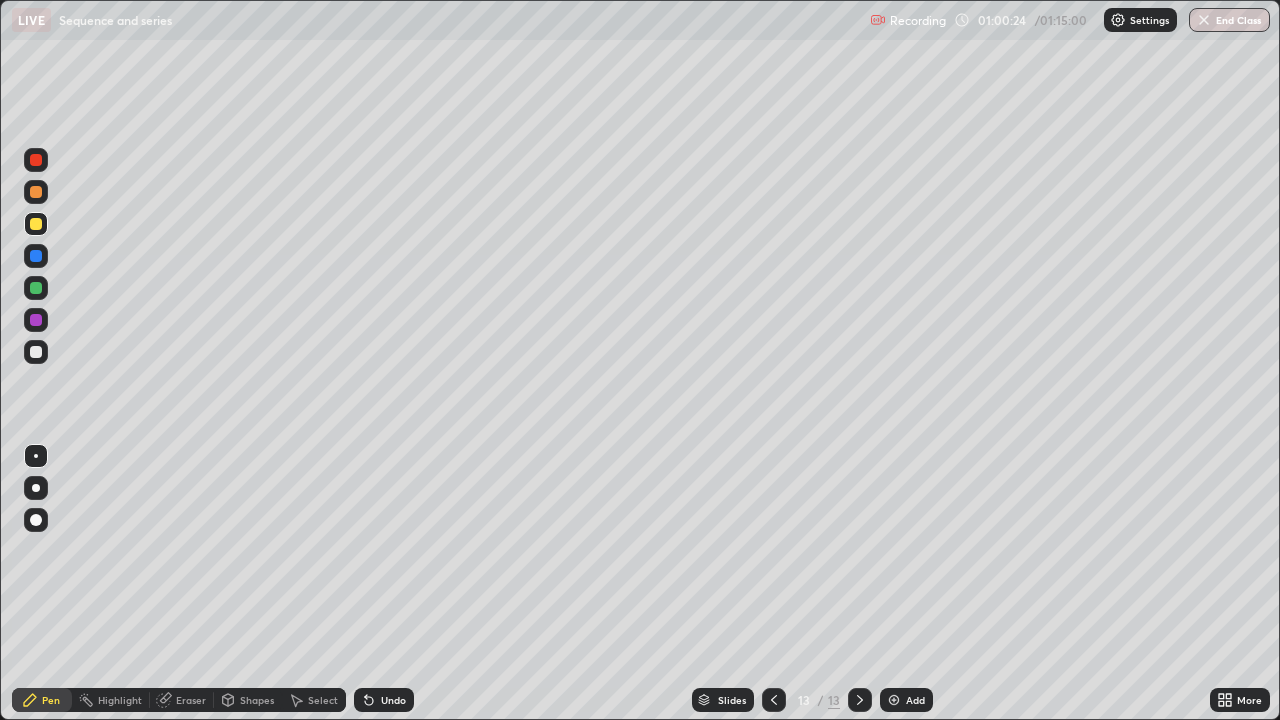 click at bounding box center [36, 352] 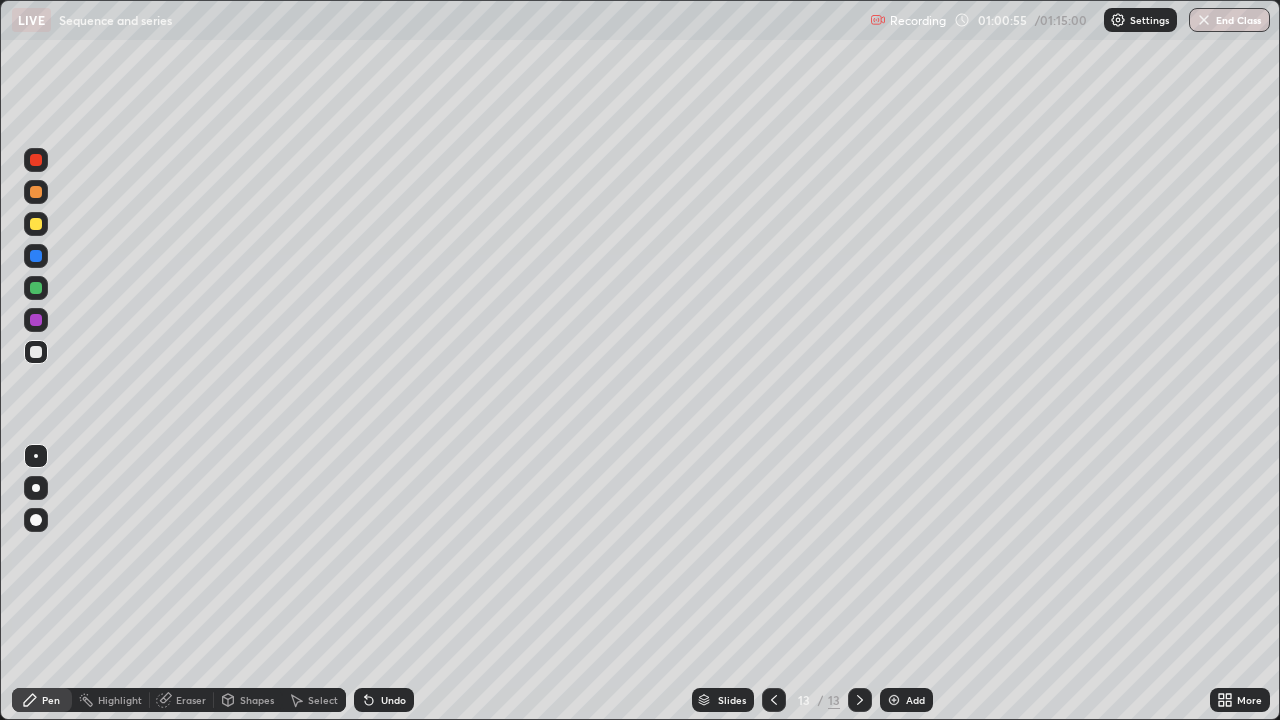 click at bounding box center (36, 320) 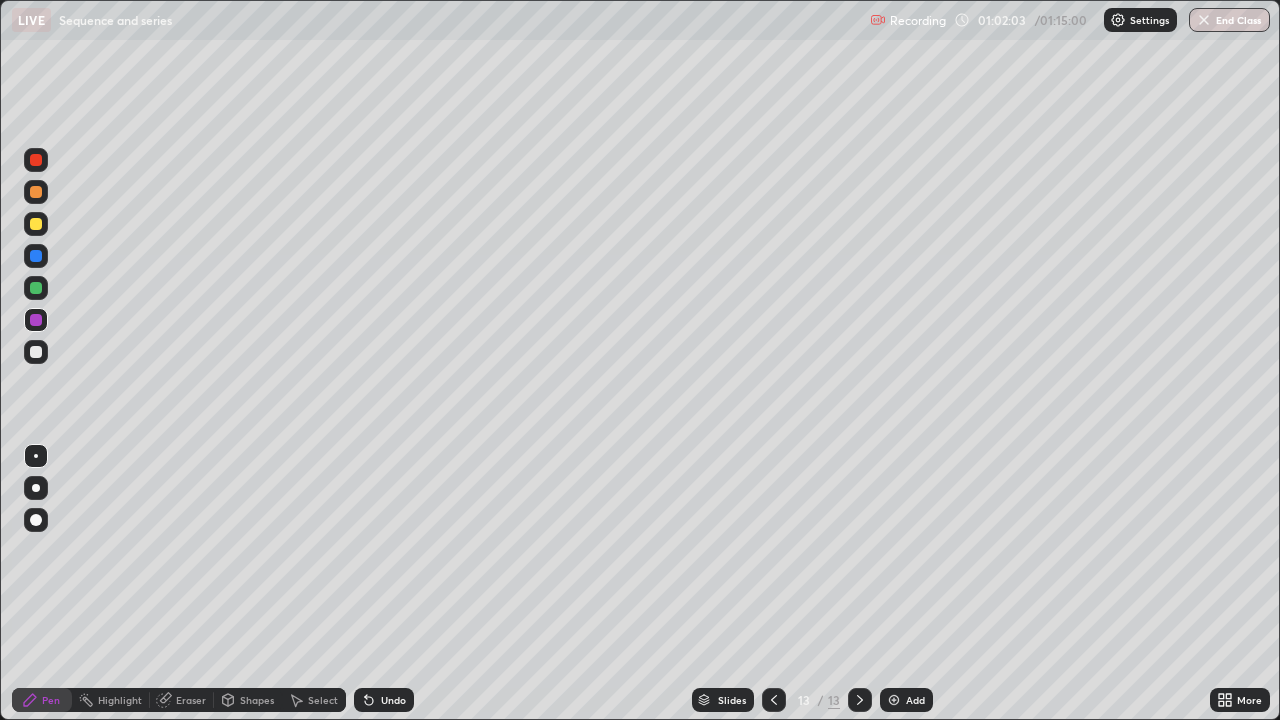 click at bounding box center (36, 352) 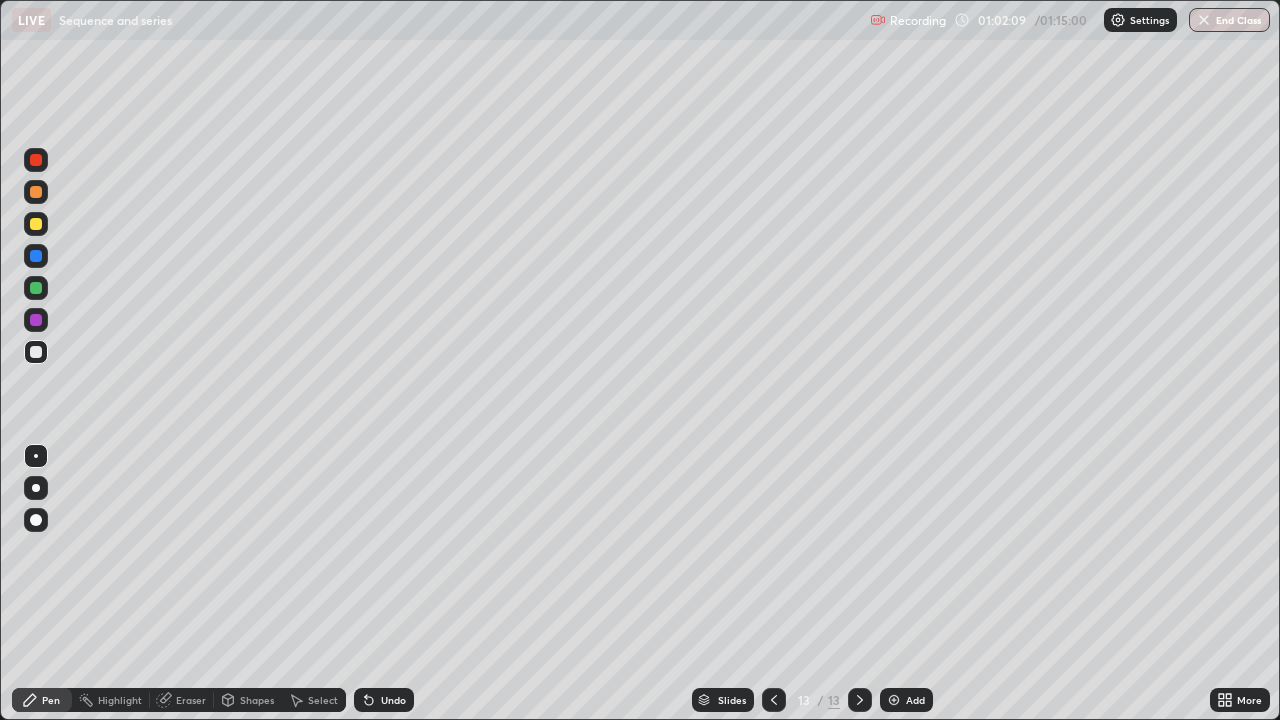 click at bounding box center (36, 256) 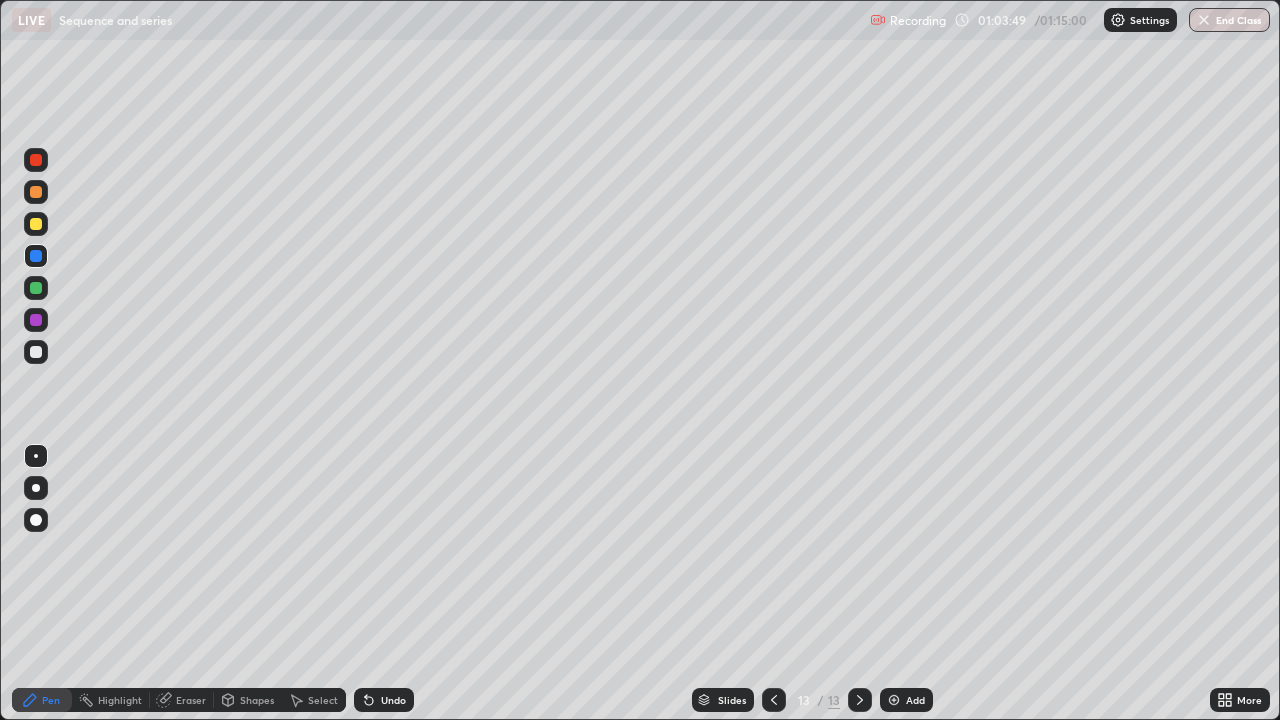 click at bounding box center (860, 700) 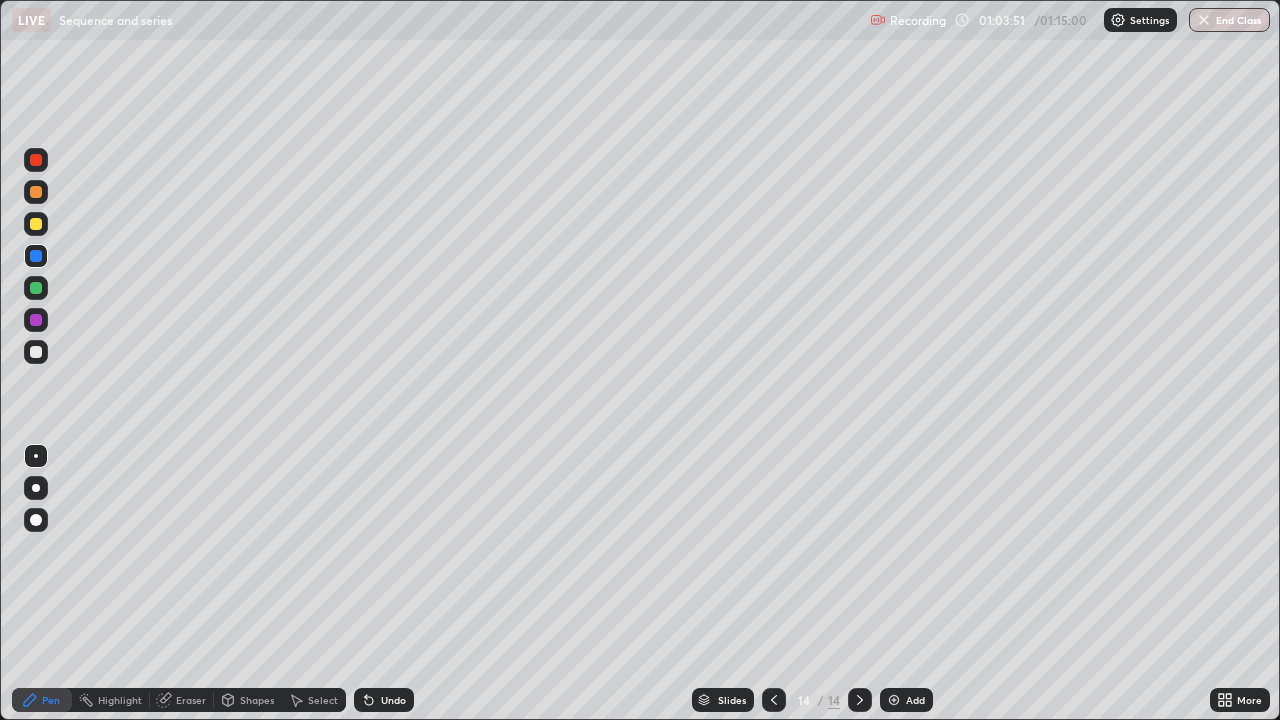click at bounding box center [36, 224] 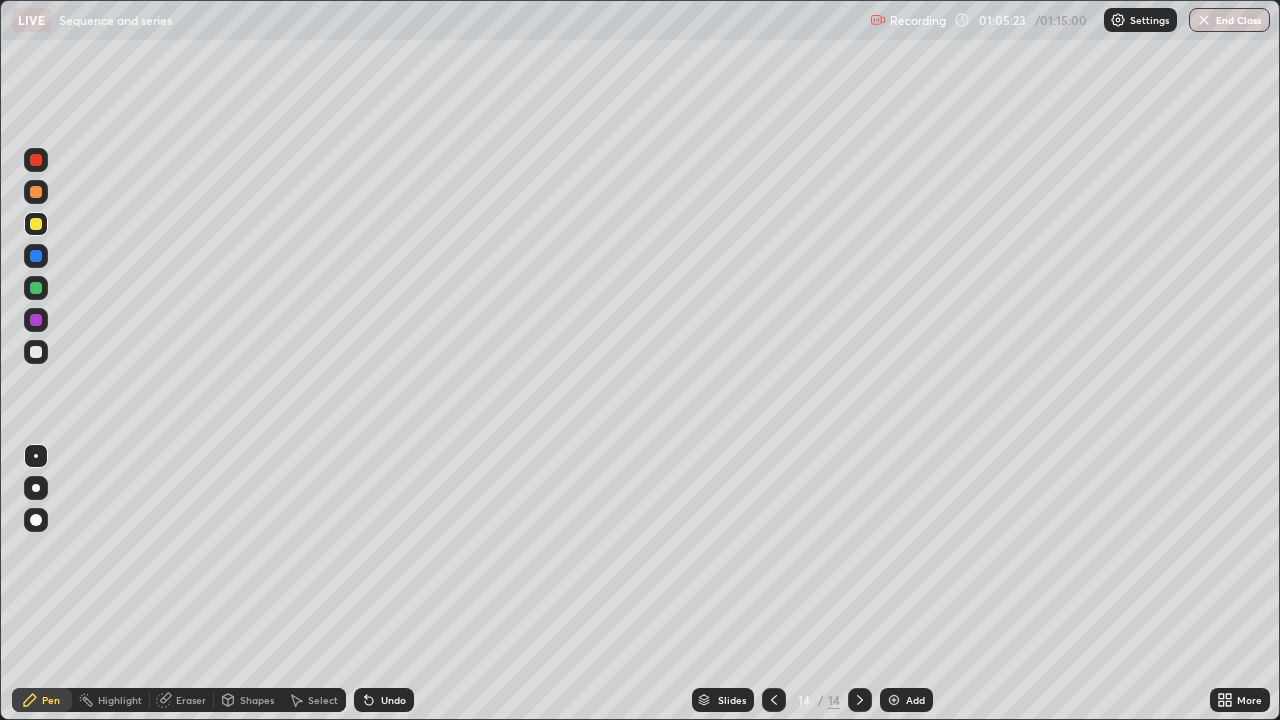 click at bounding box center [36, 352] 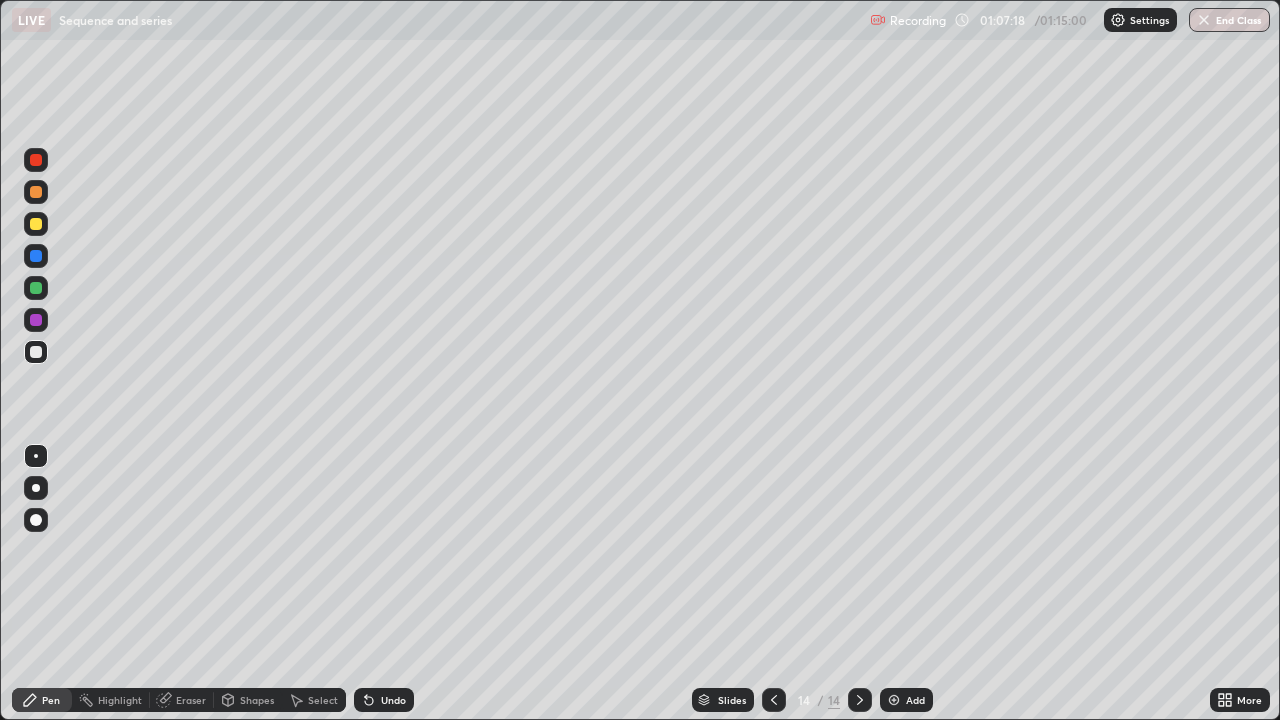 click at bounding box center (36, 256) 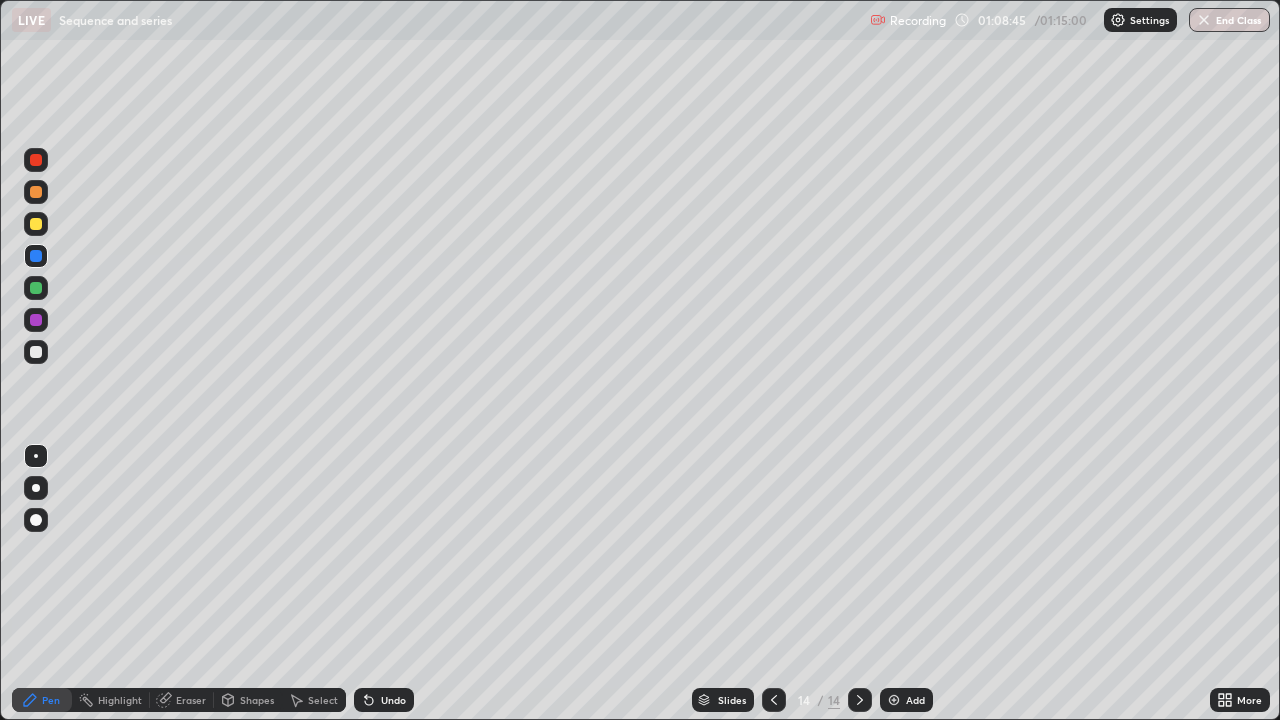 click at bounding box center [36, 352] 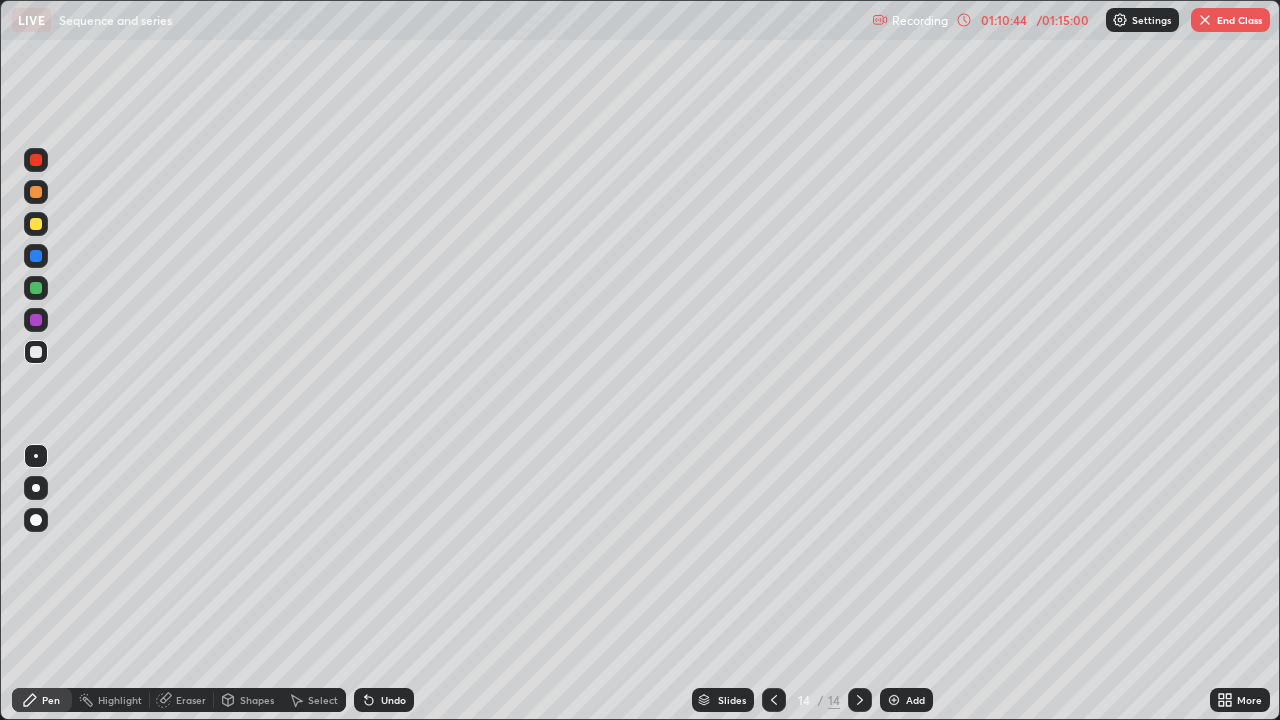 click on "End Class" at bounding box center (1230, 20) 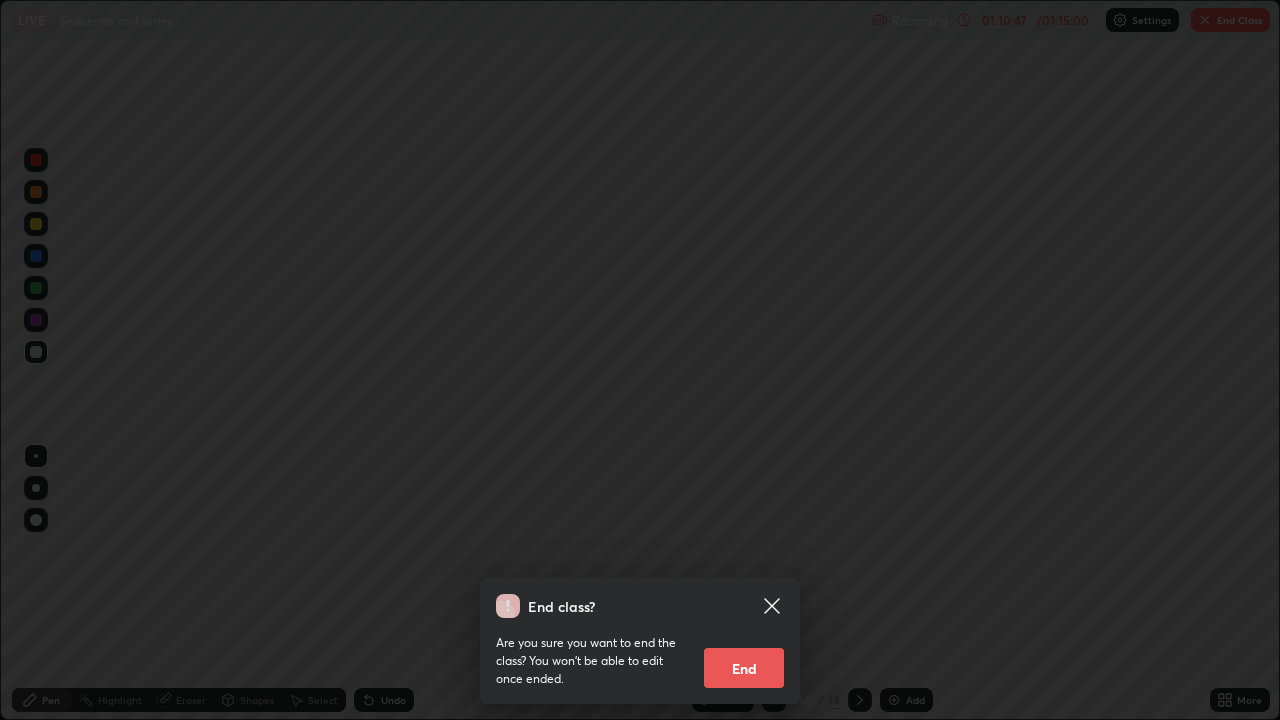 click on "End" at bounding box center (744, 668) 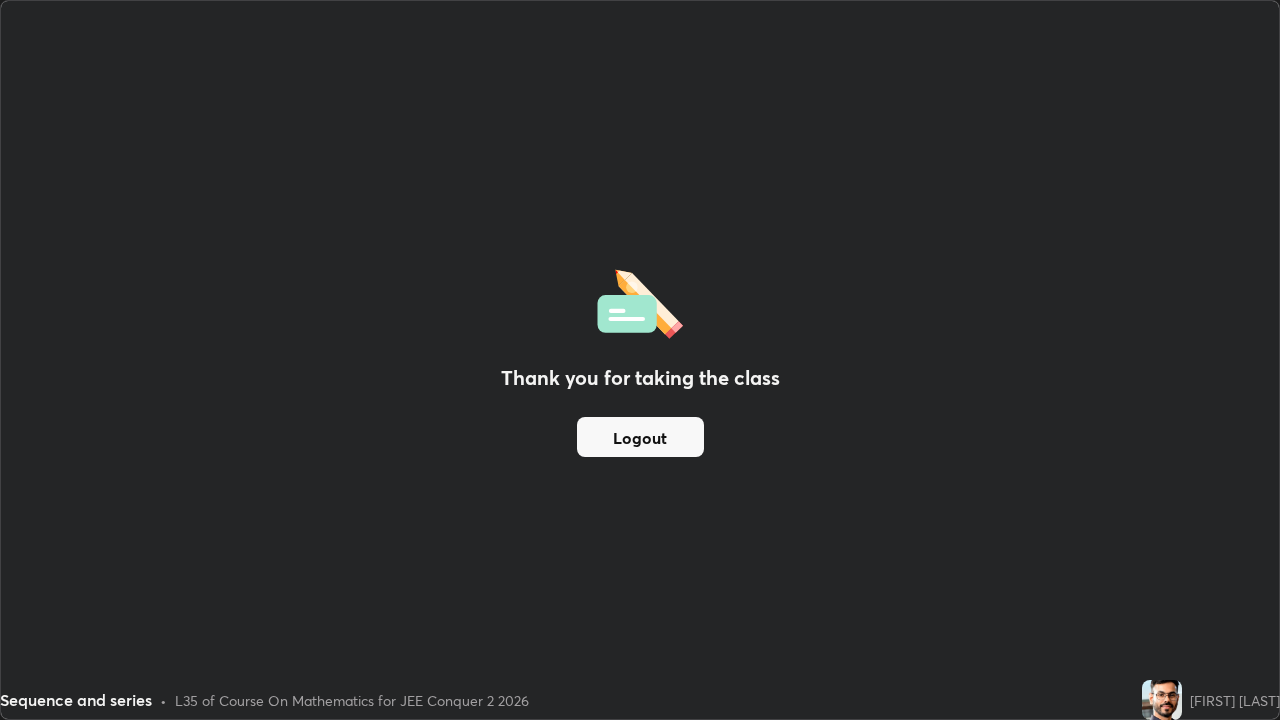 click on "Logout" at bounding box center (640, 437) 